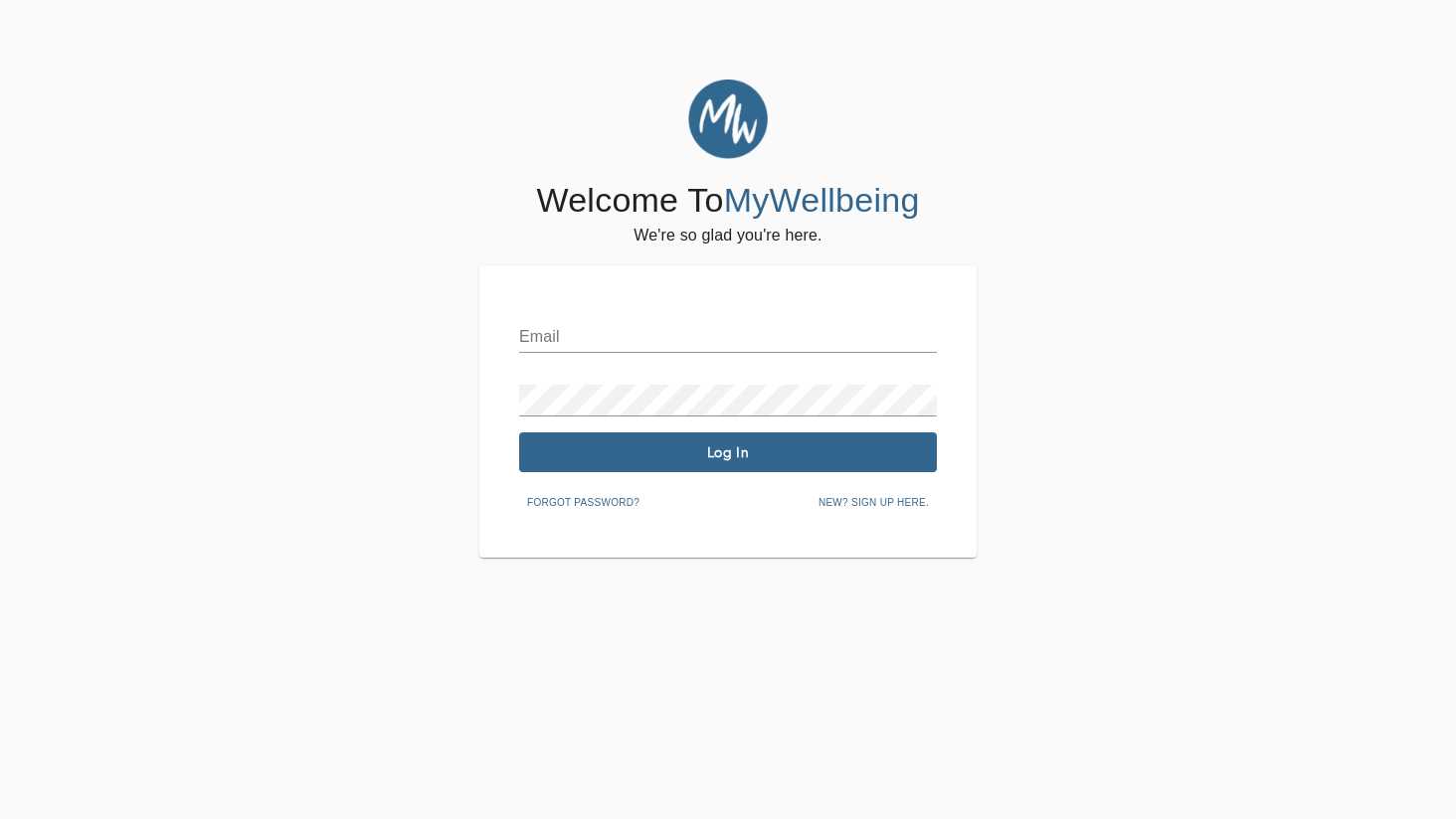 scroll, scrollTop: 0, scrollLeft: 0, axis: both 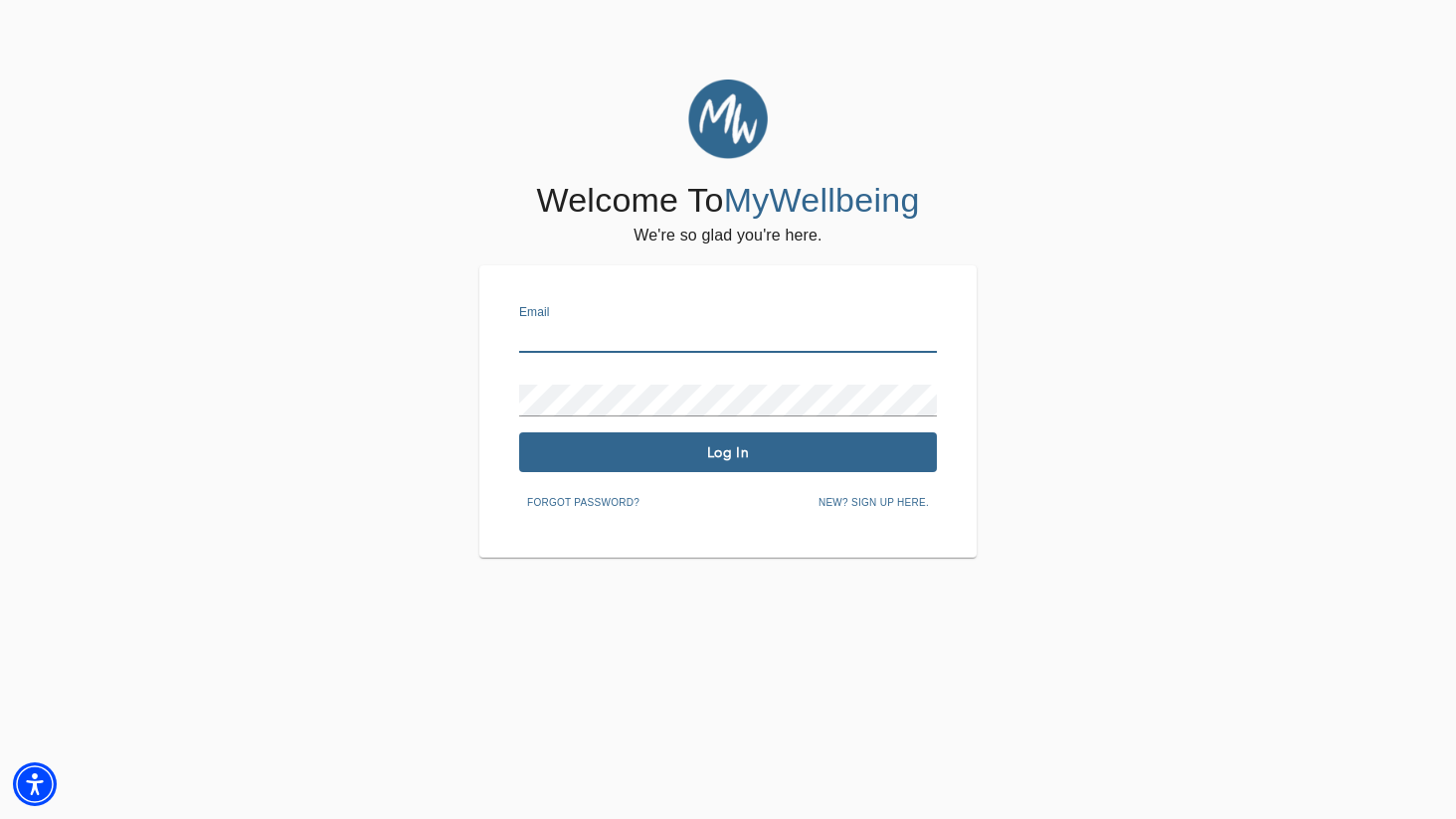 click at bounding box center (728, 337) 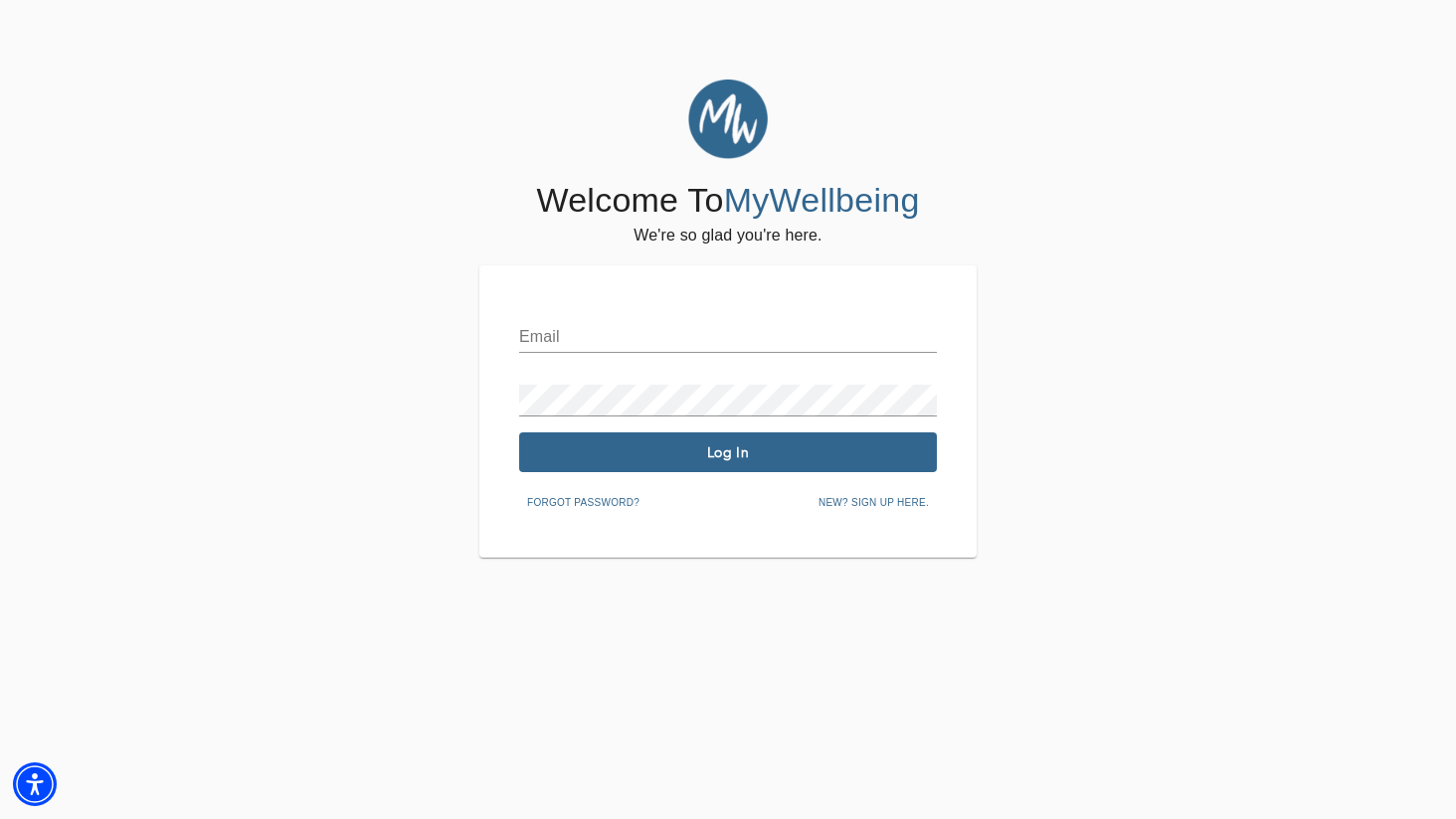 type on "[PERSON_NAME][EMAIL_ADDRESS][DOMAIN_NAME]" 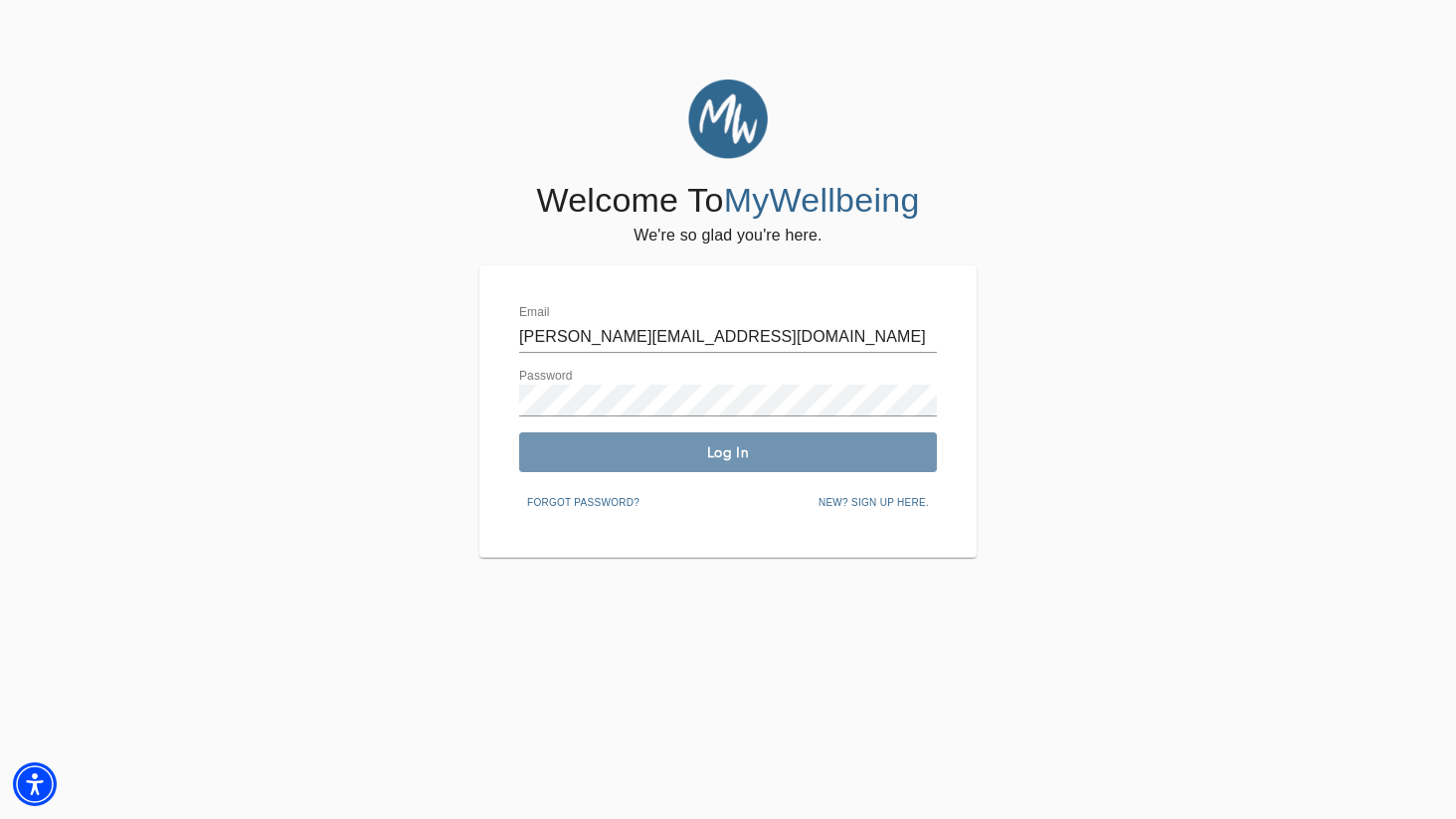 click on "Log In" at bounding box center [728, 452] 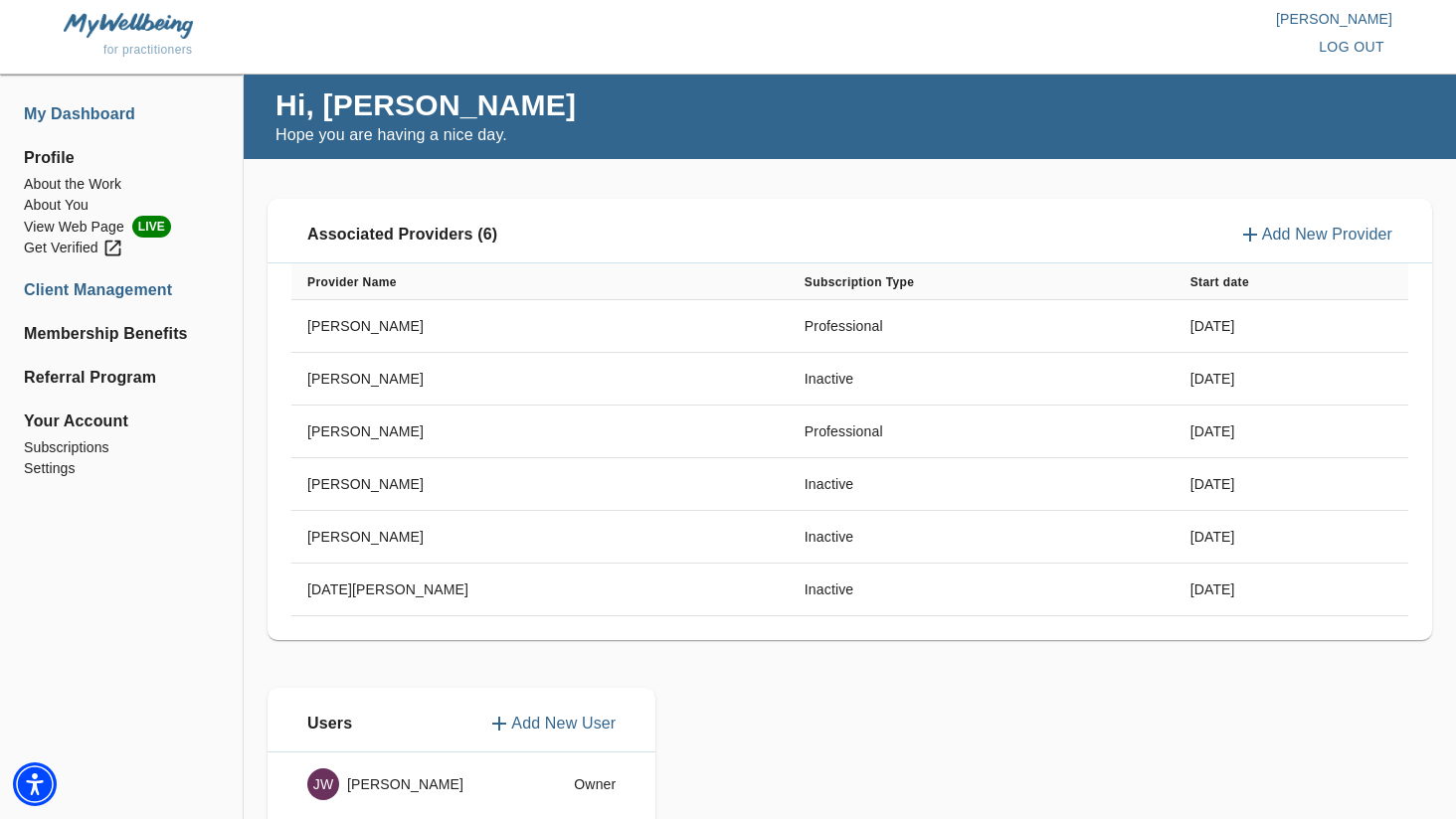click on "Client Management" at bounding box center [121, 290] 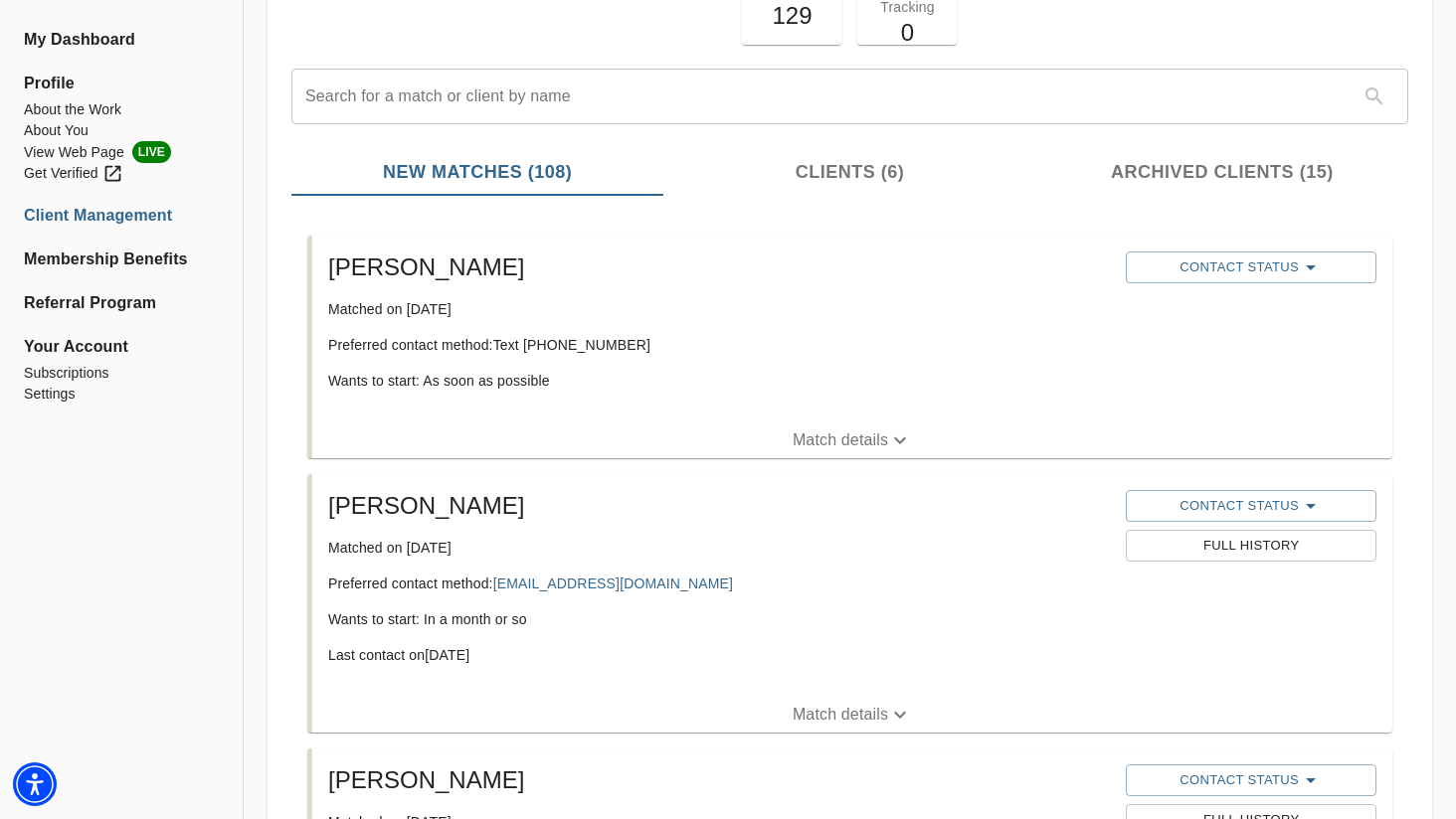 scroll, scrollTop: 175, scrollLeft: 0, axis: vertical 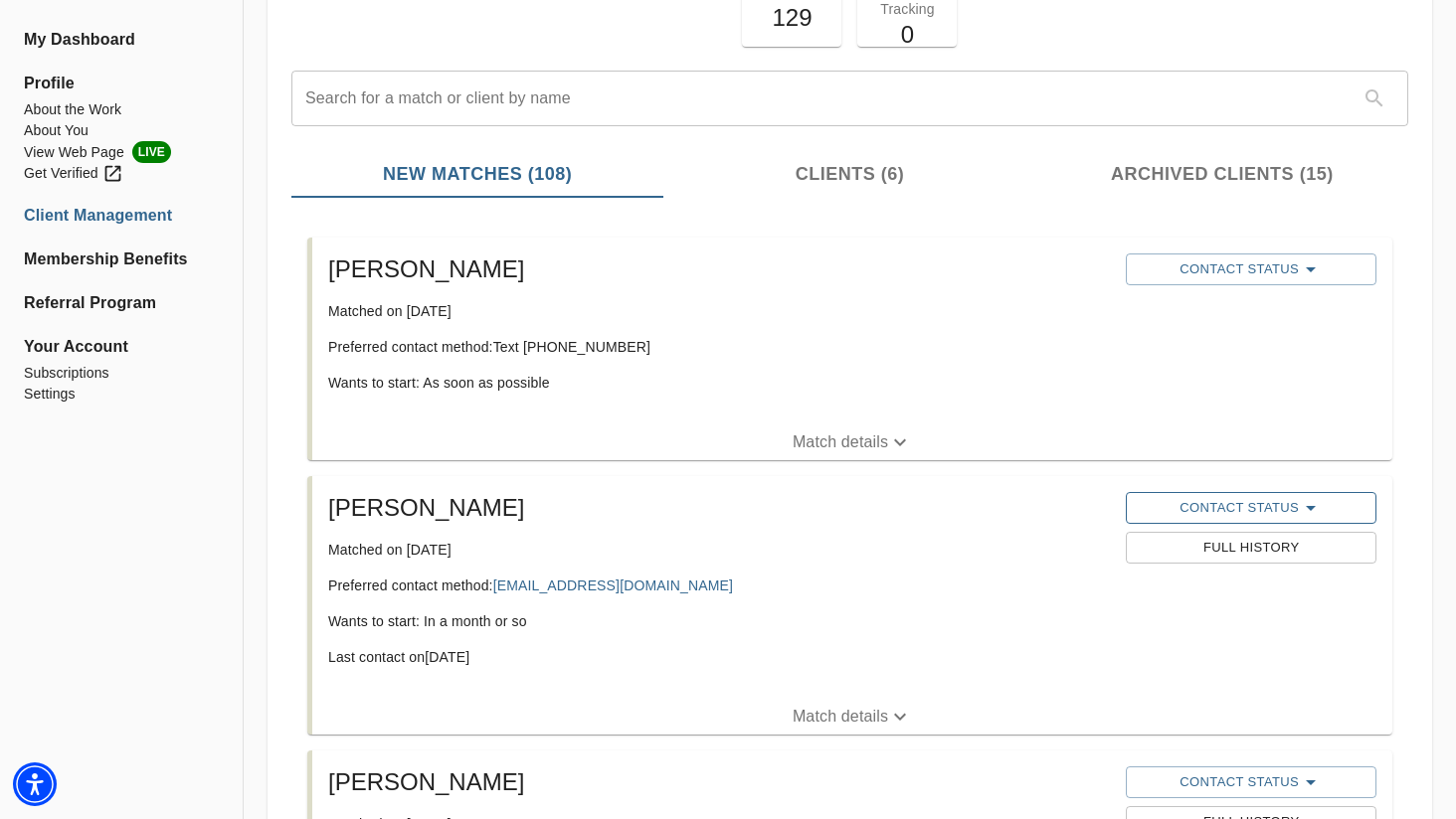 click on "Contact Status" at bounding box center [1250, 508] 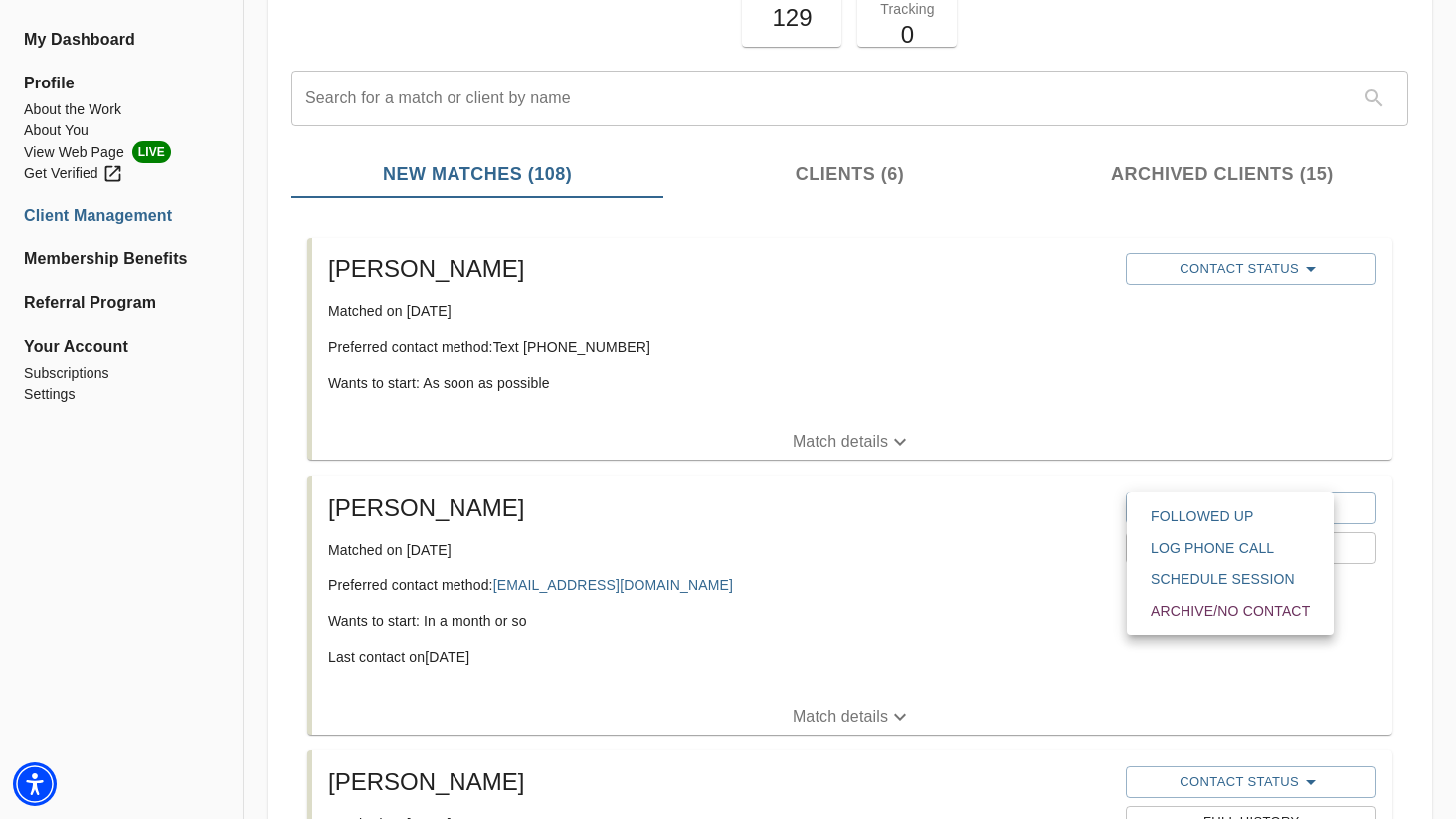 click at bounding box center (728, 0) 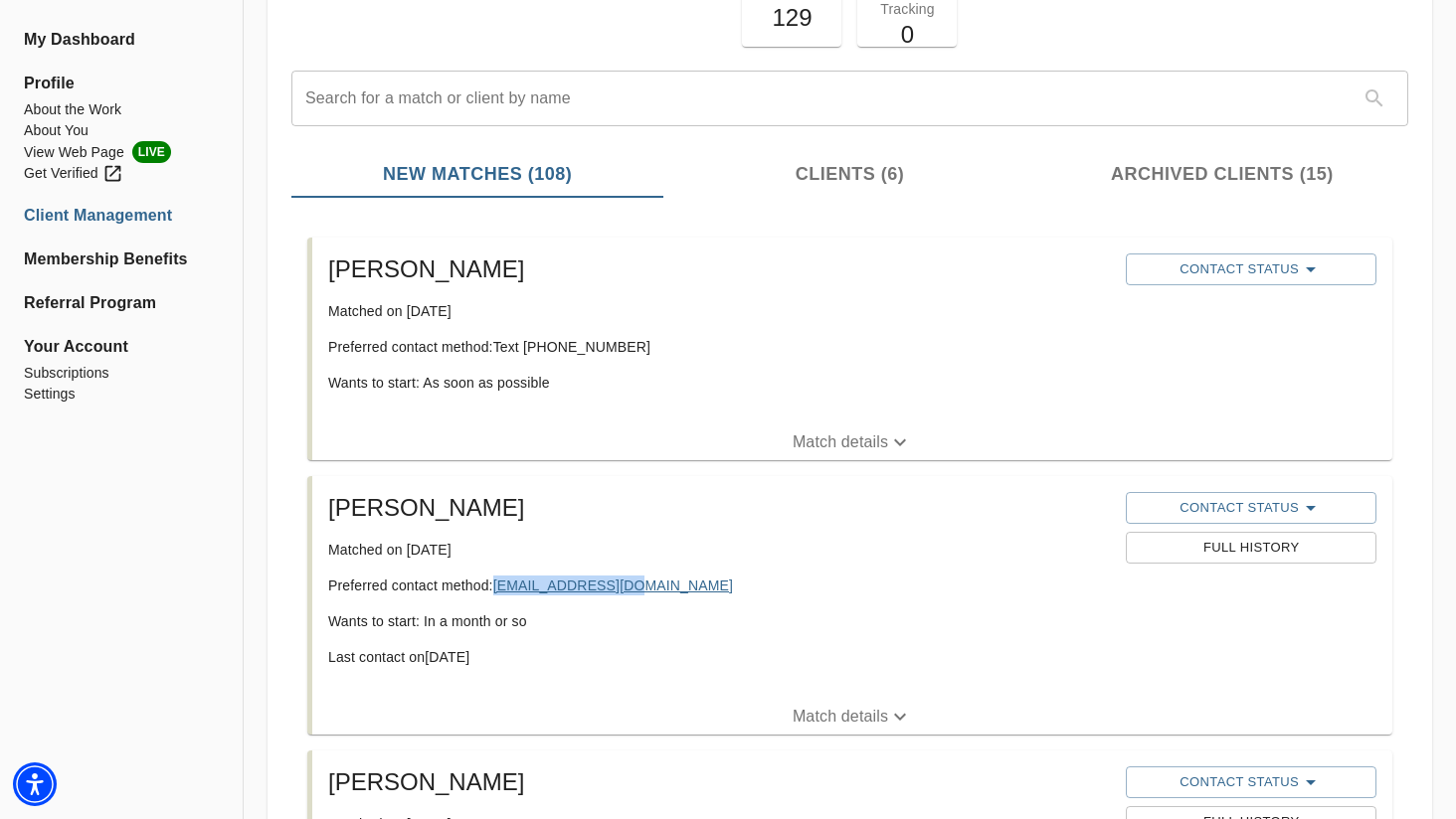 drag, startPoint x: 650, startPoint y: 588, endPoint x: 497, endPoint y: 585, distance: 153.02941 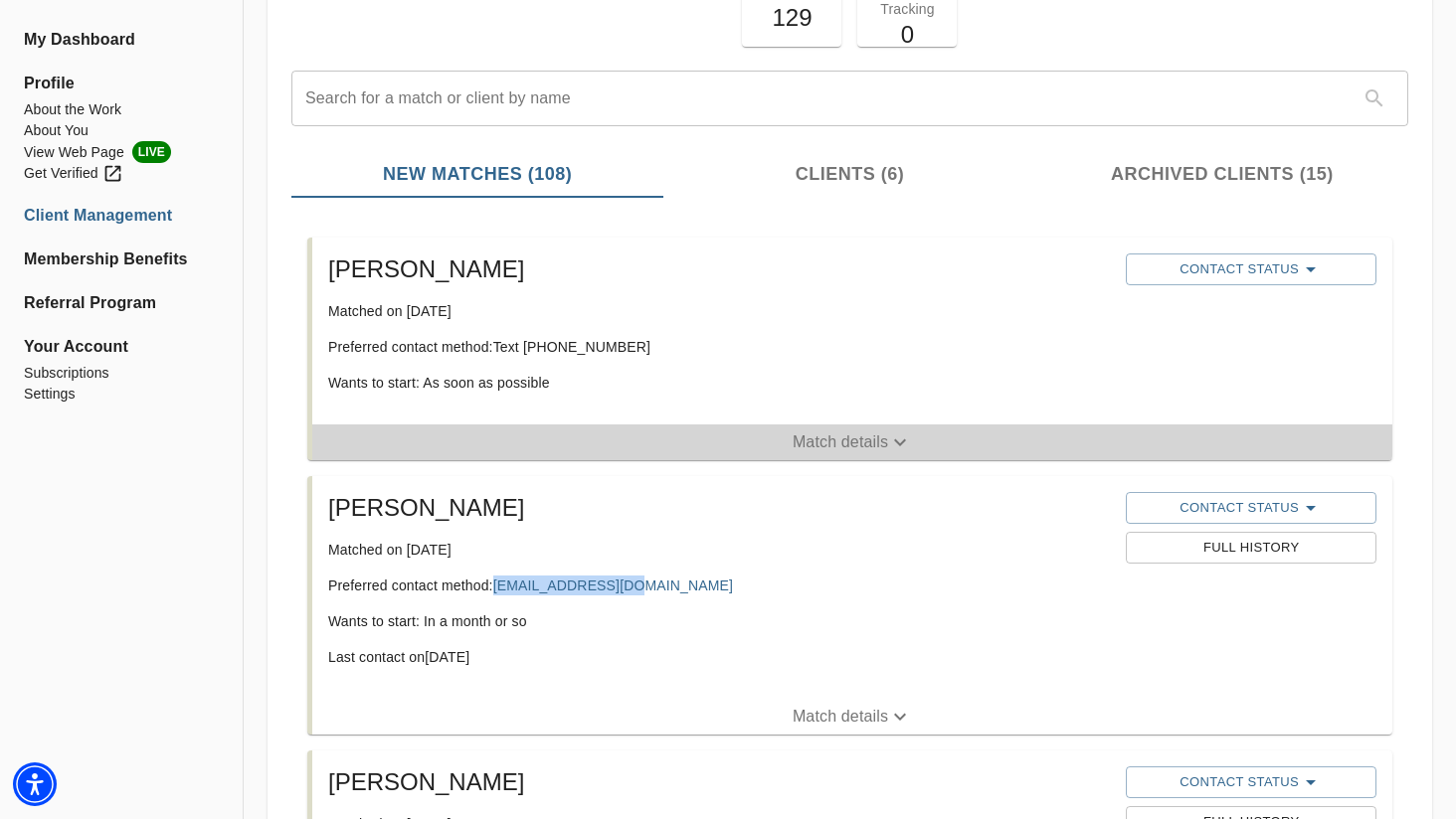 click on "Match details" at bounding box center [840, 442] 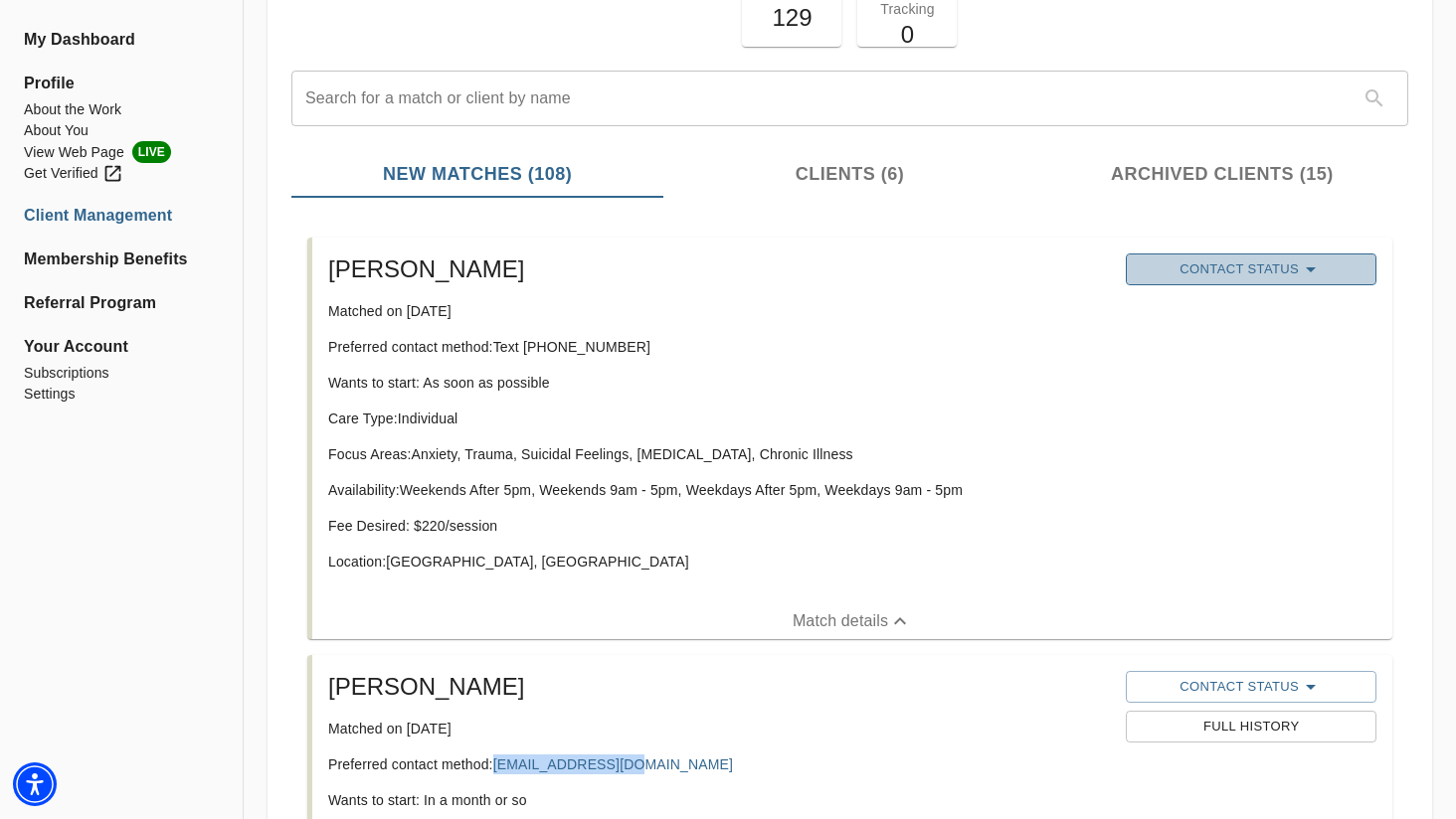 click on "Contact Status" at bounding box center (1250, 269) 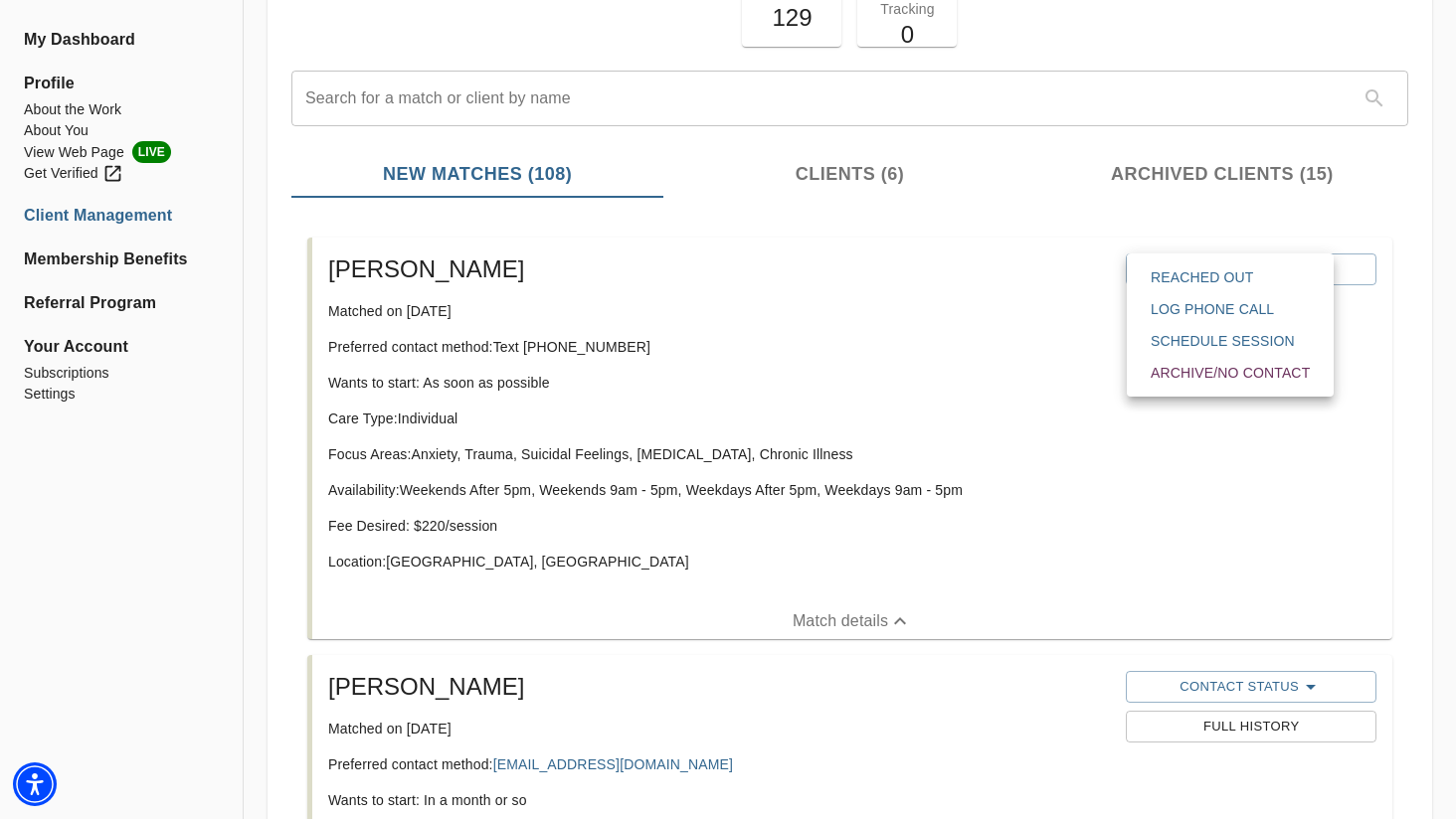 click at bounding box center (728, 410) 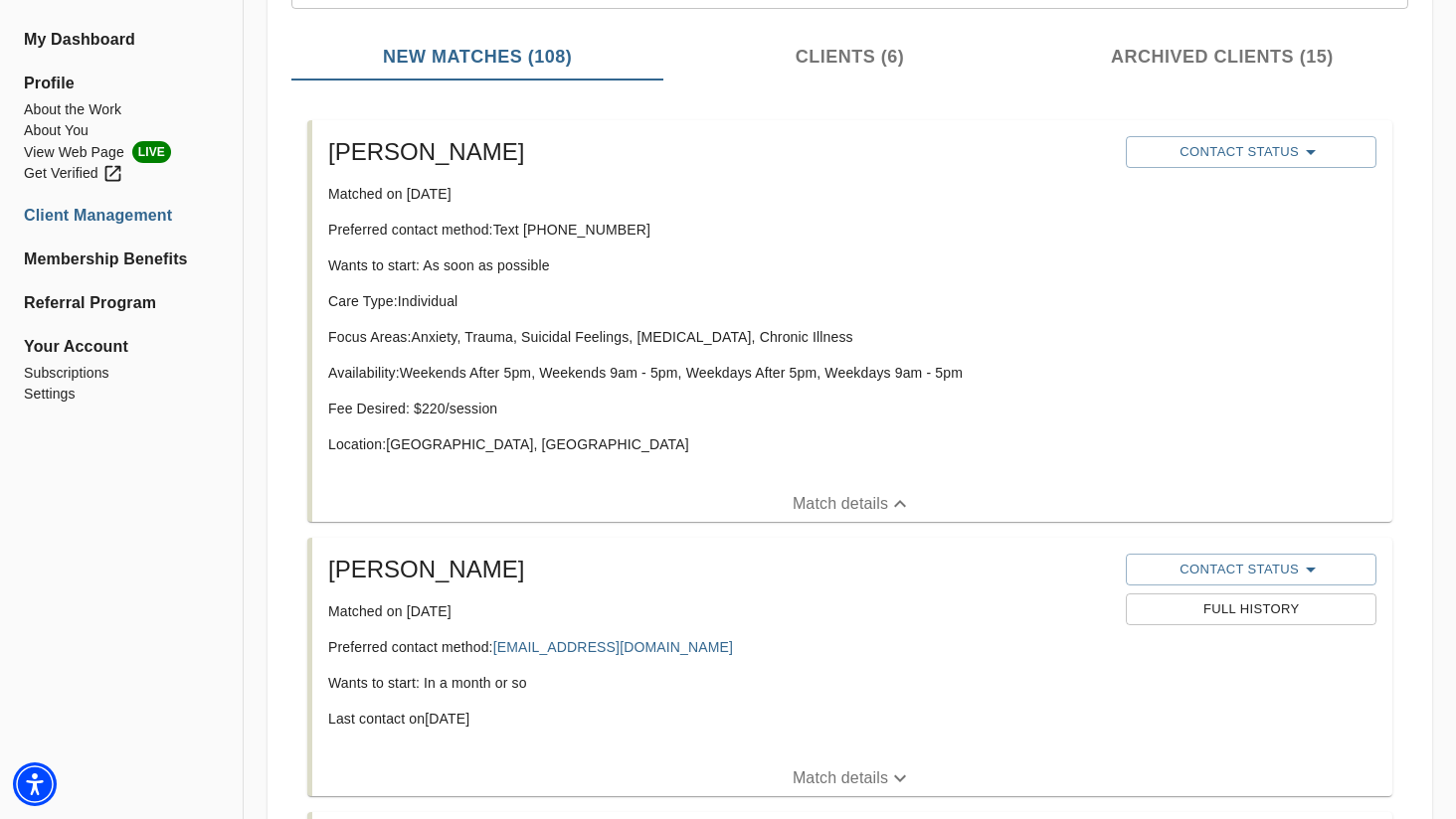 scroll, scrollTop: 309, scrollLeft: 0, axis: vertical 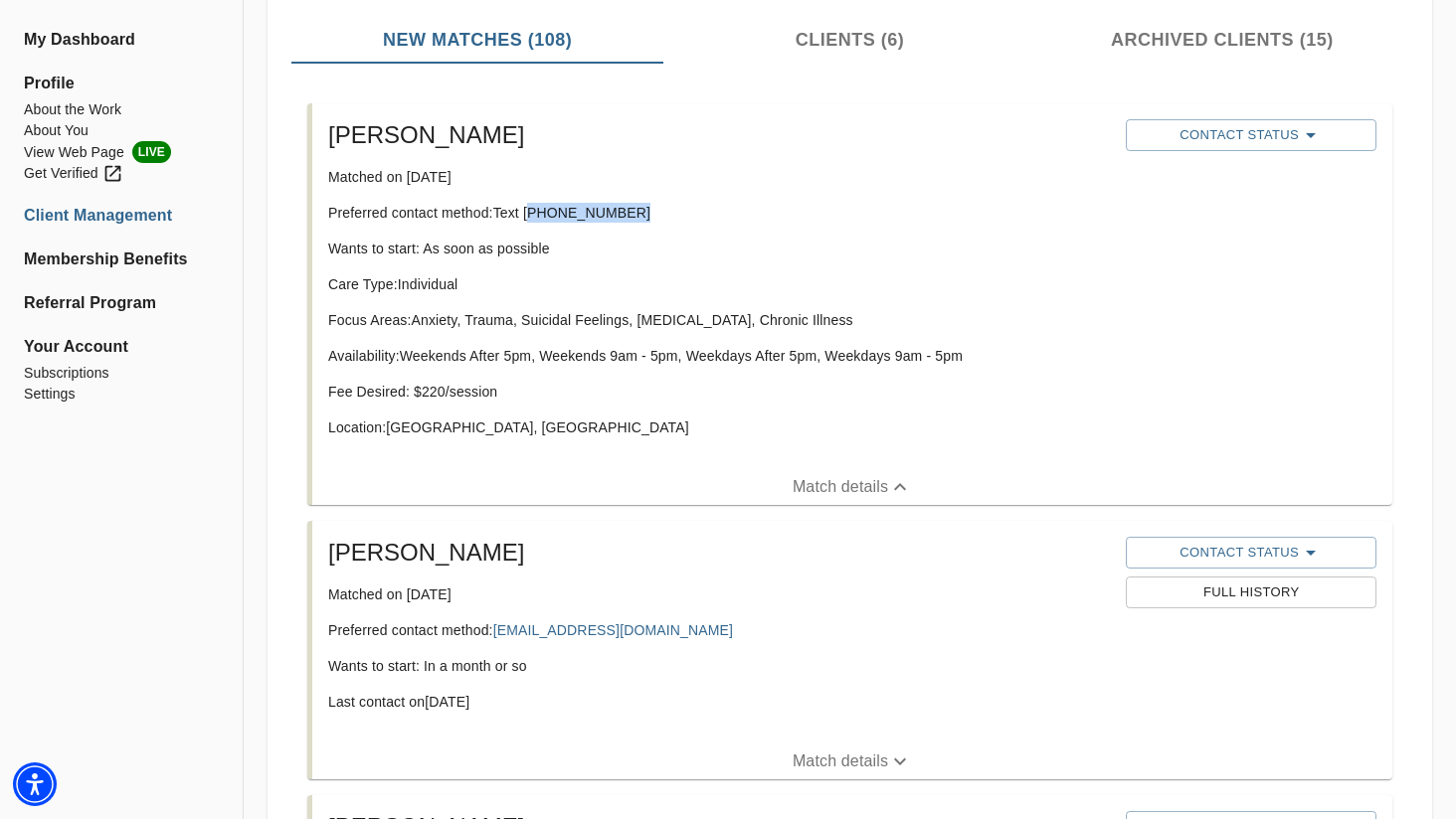 drag, startPoint x: 531, startPoint y: 211, endPoint x: 682, endPoint y: 214, distance: 151.0298 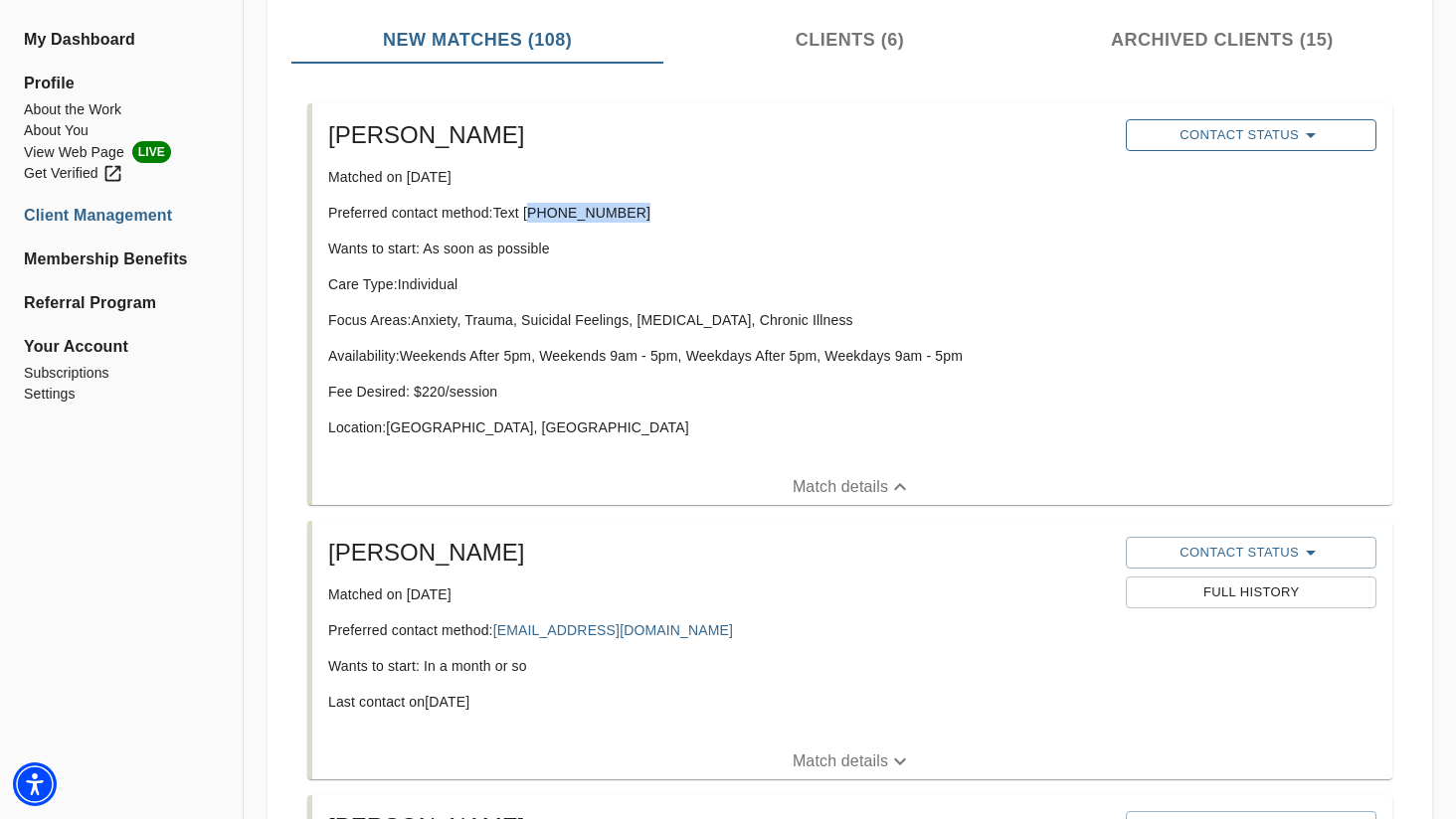 click on "Contact Status" at bounding box center (1250, 135) 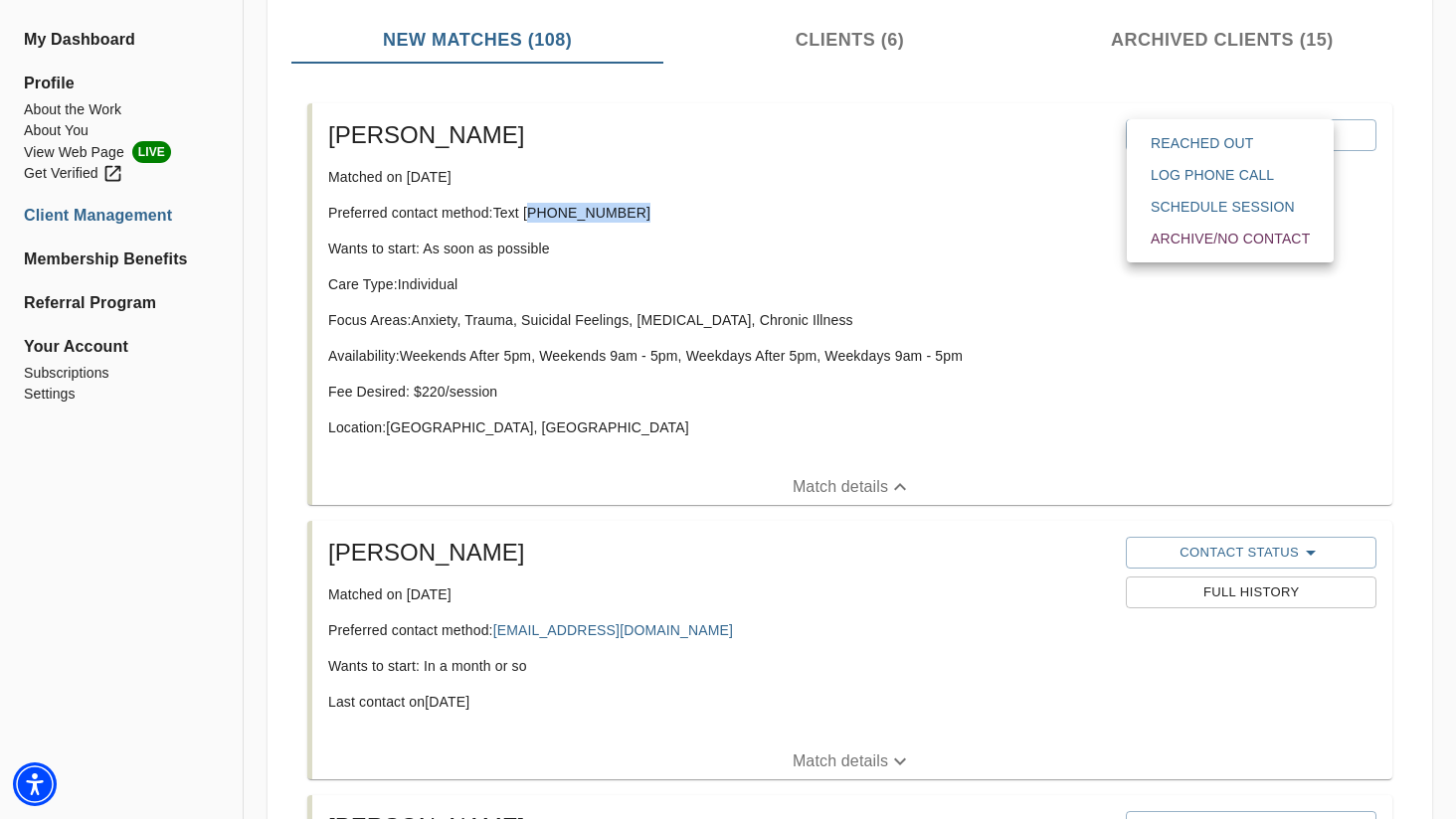 click on "Reached Out" at bounding box center [1230, 143] 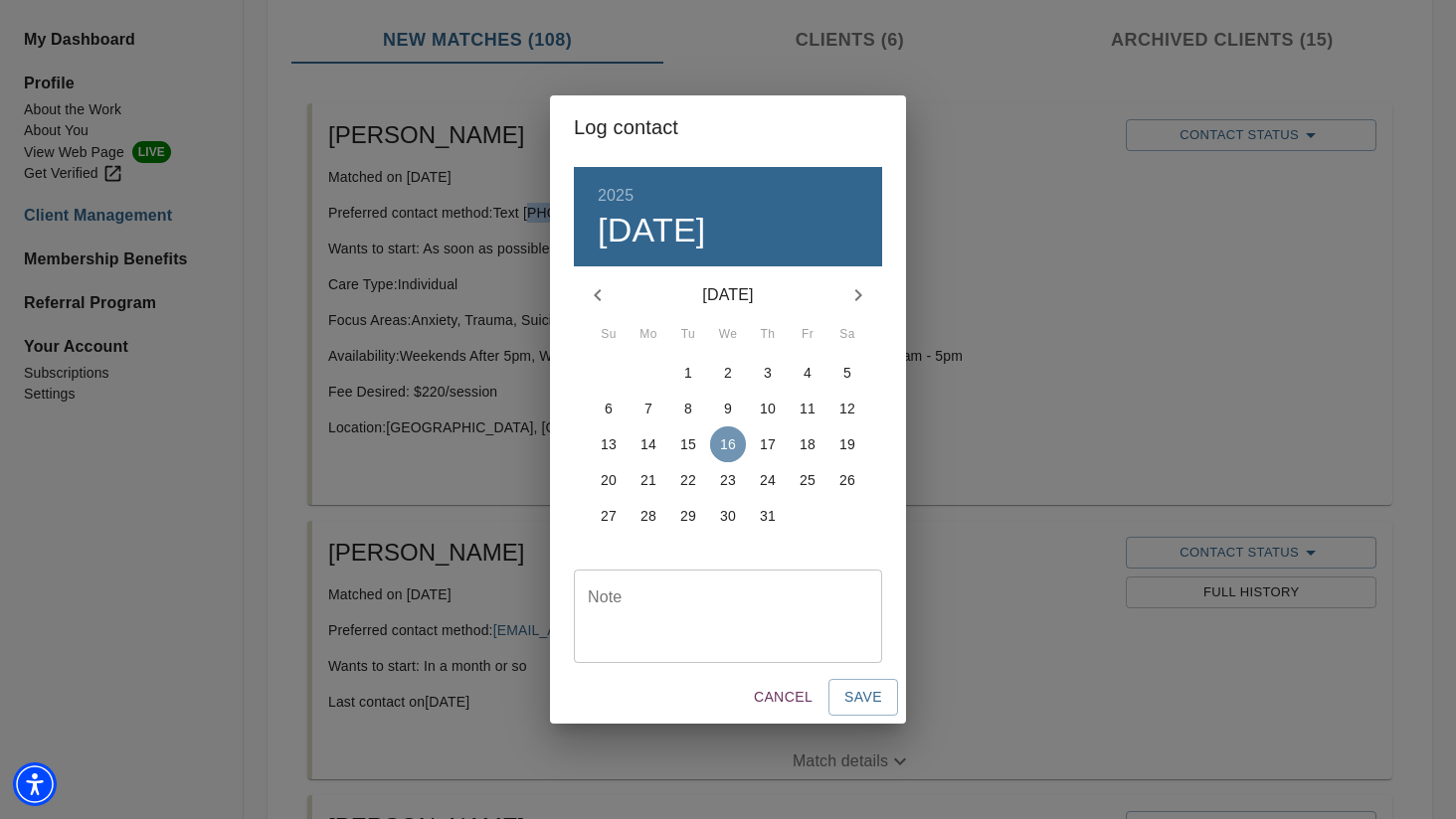 click on "16" at bounding box center [728, 444] 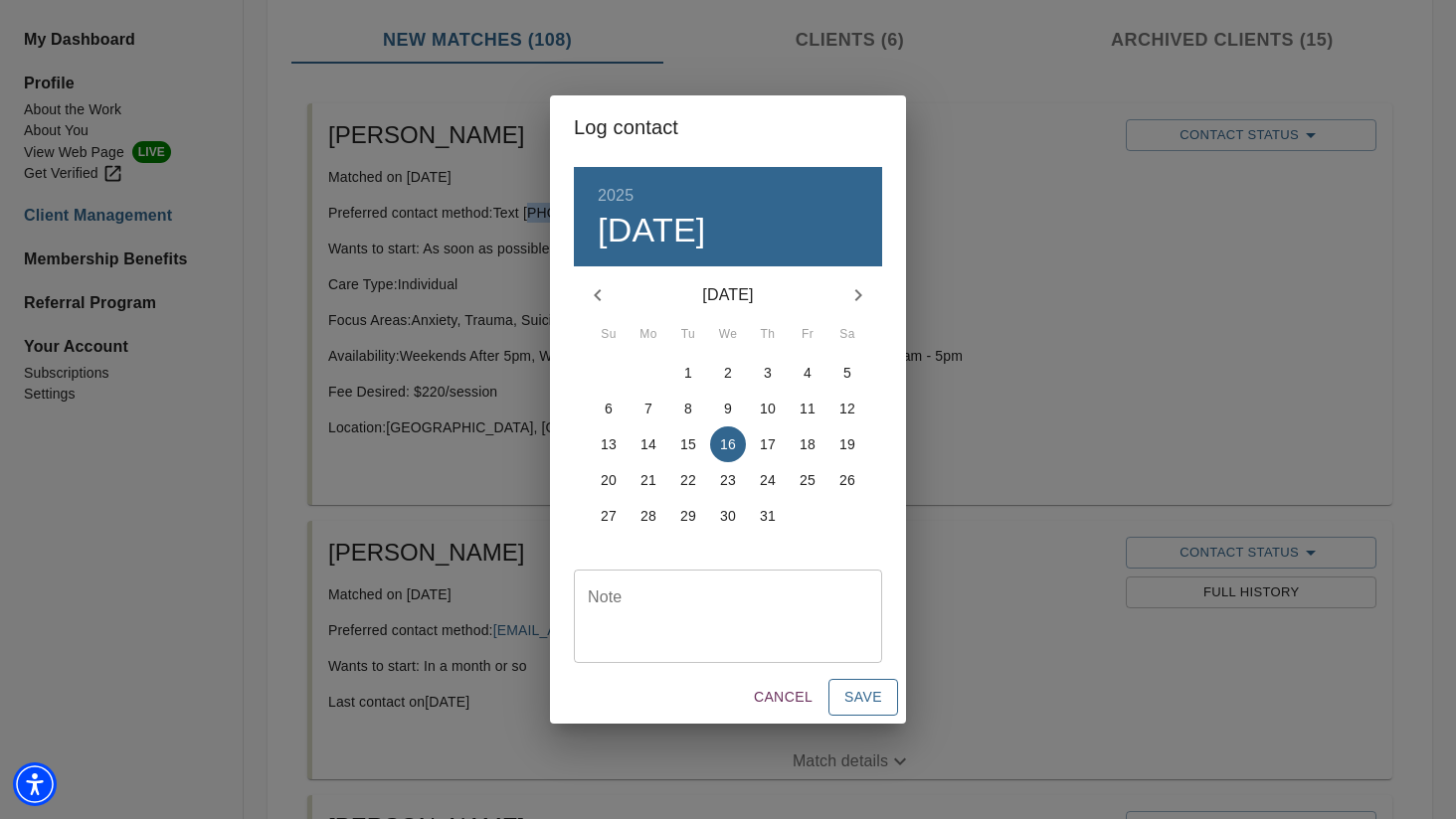 click on "Save" at bounding box center (863, 697) 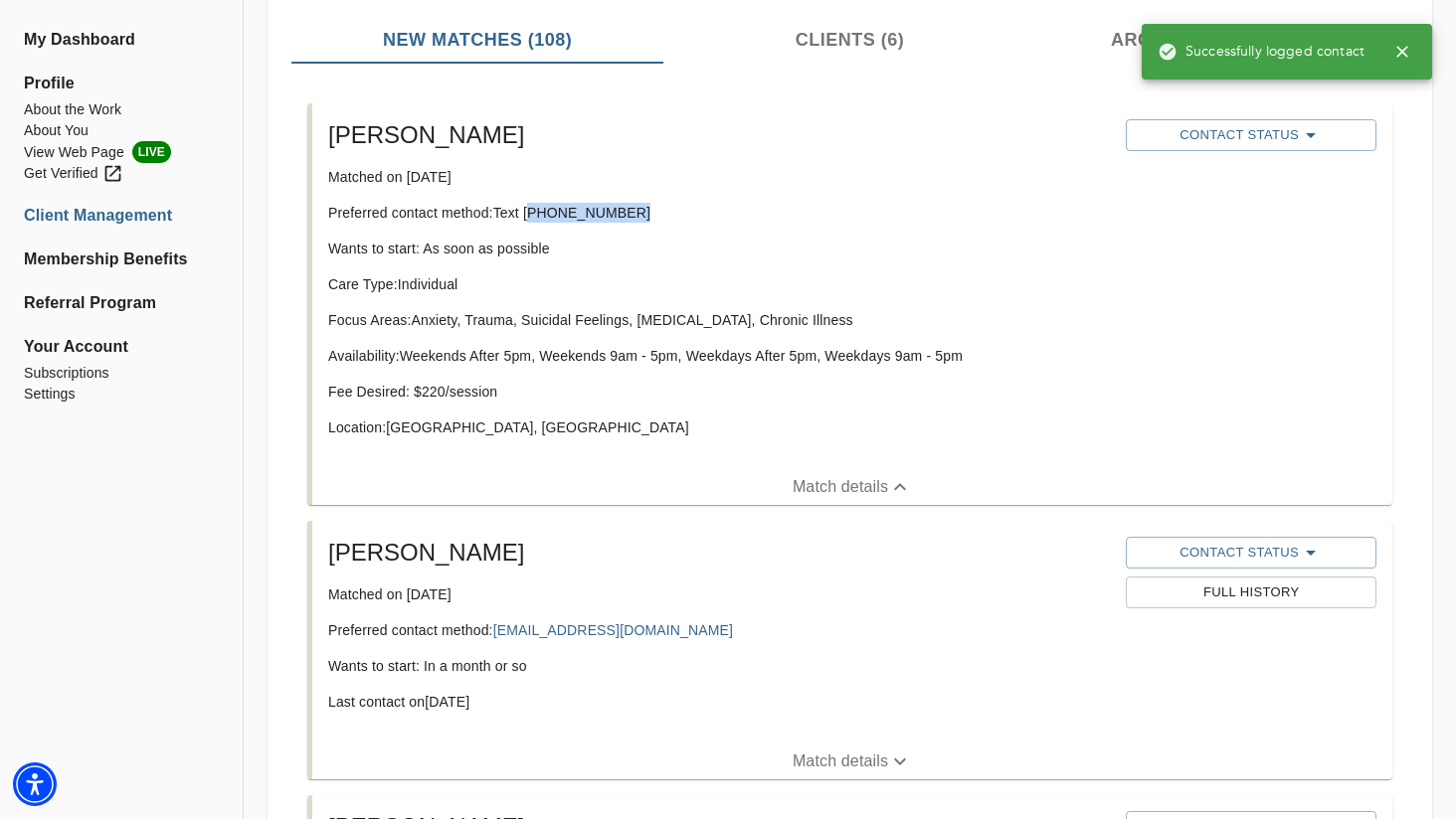 click on "Clients (6)" at bounding box center (849, 40) 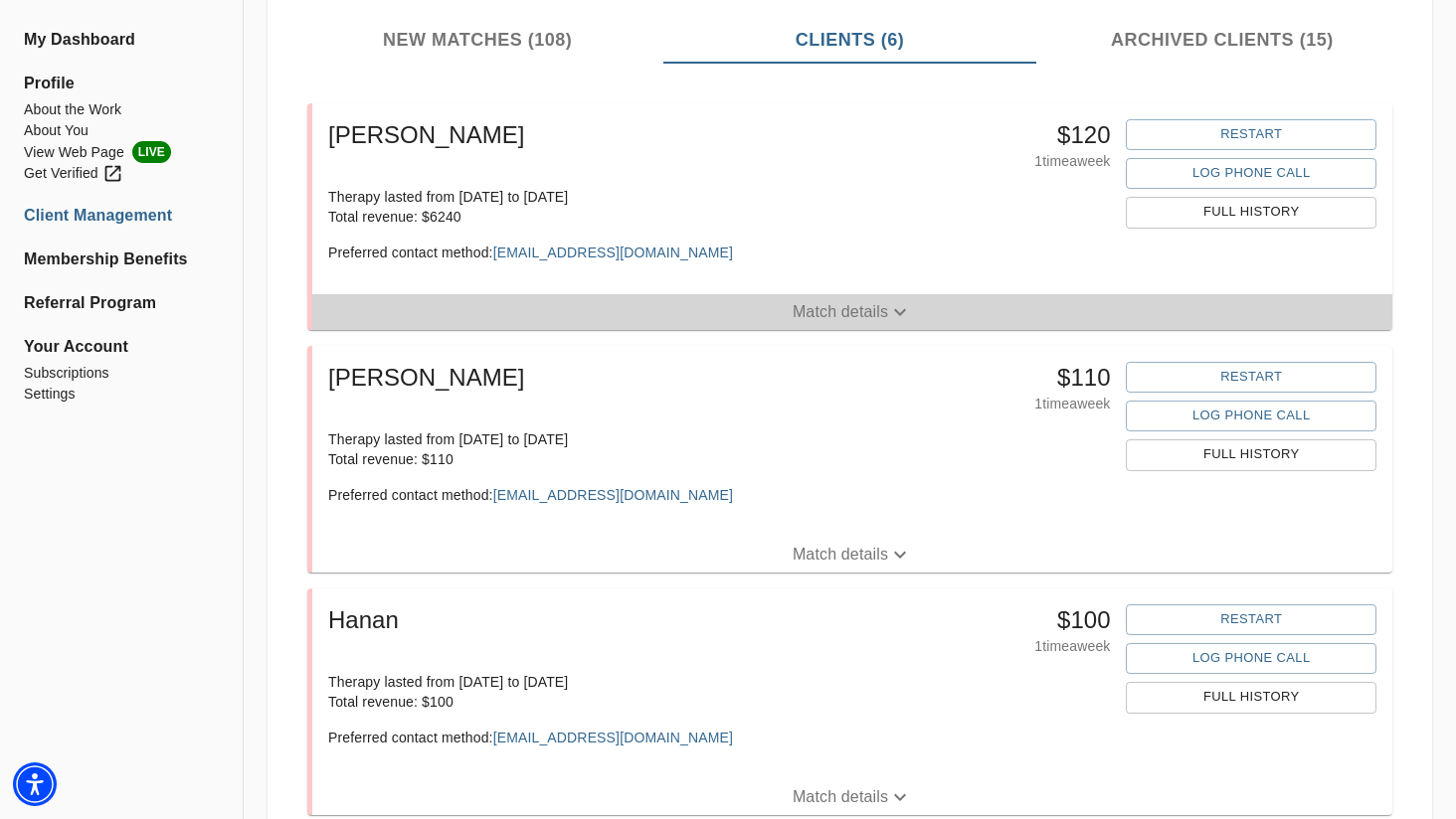 click on "Match details" at bounding box center [840, 312] 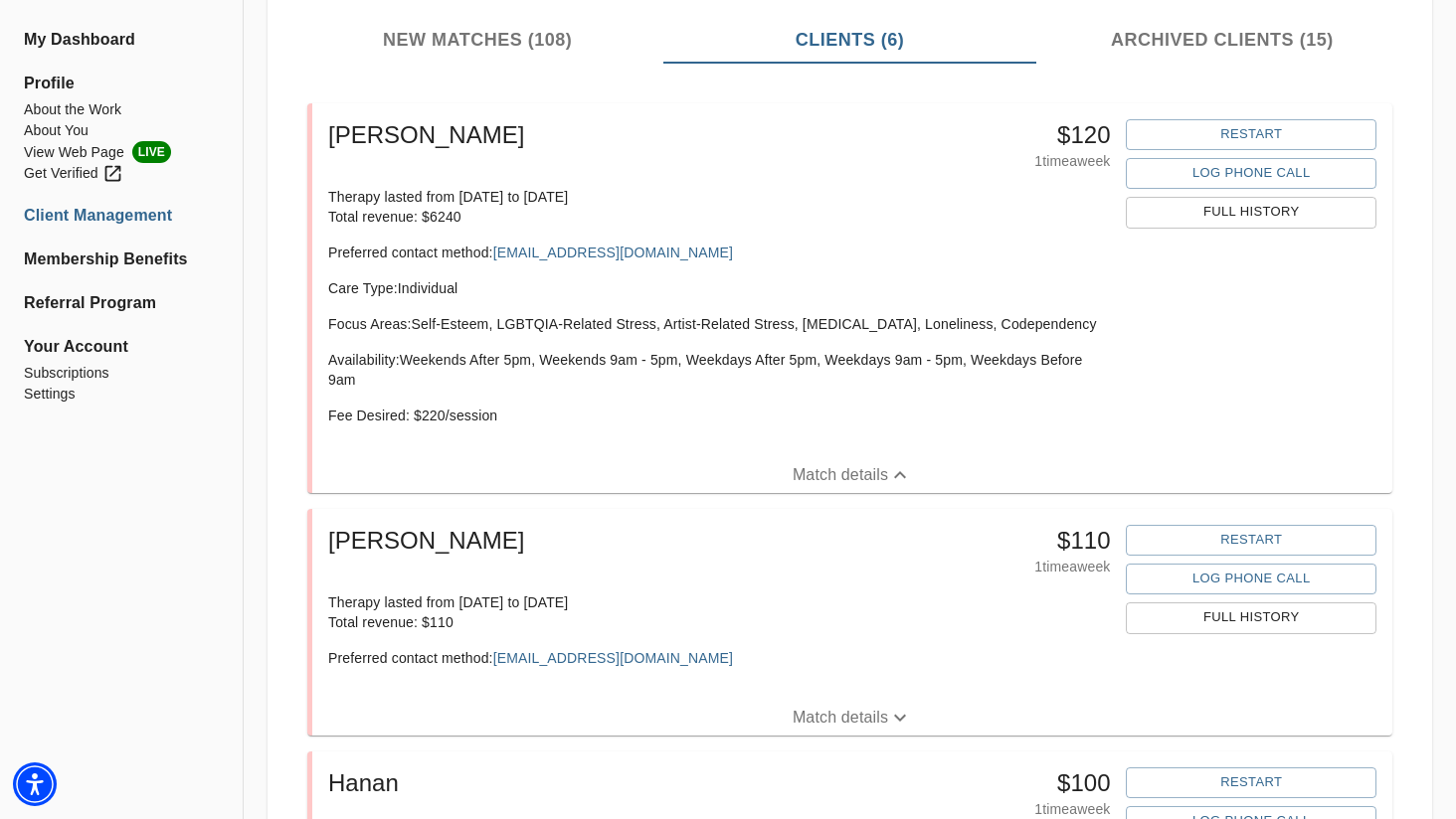 click on "Match details" at bounding box center (840, 718) 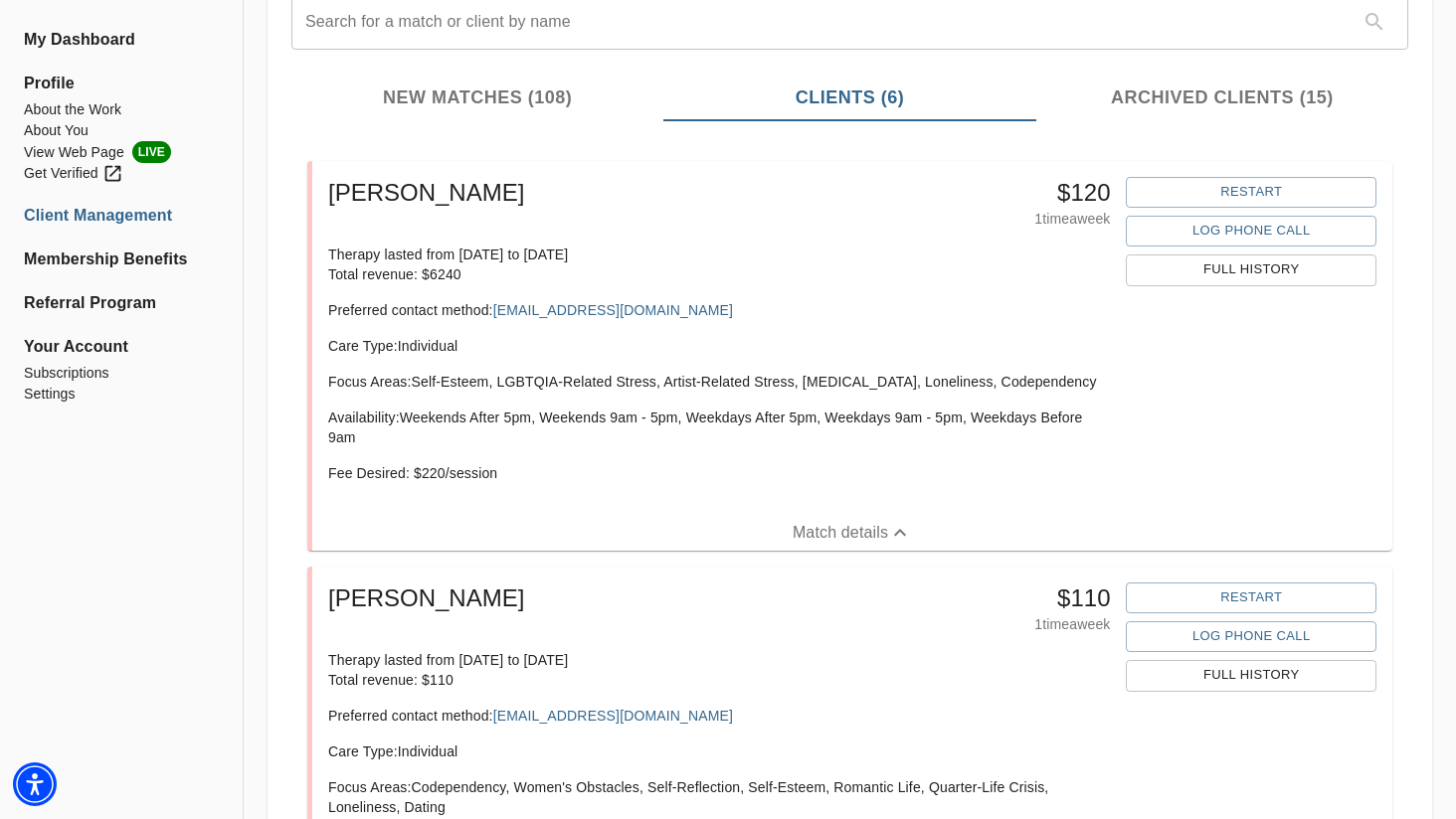 scroll, scrollTop: 237, scrollLeft: 0, axis: vertical 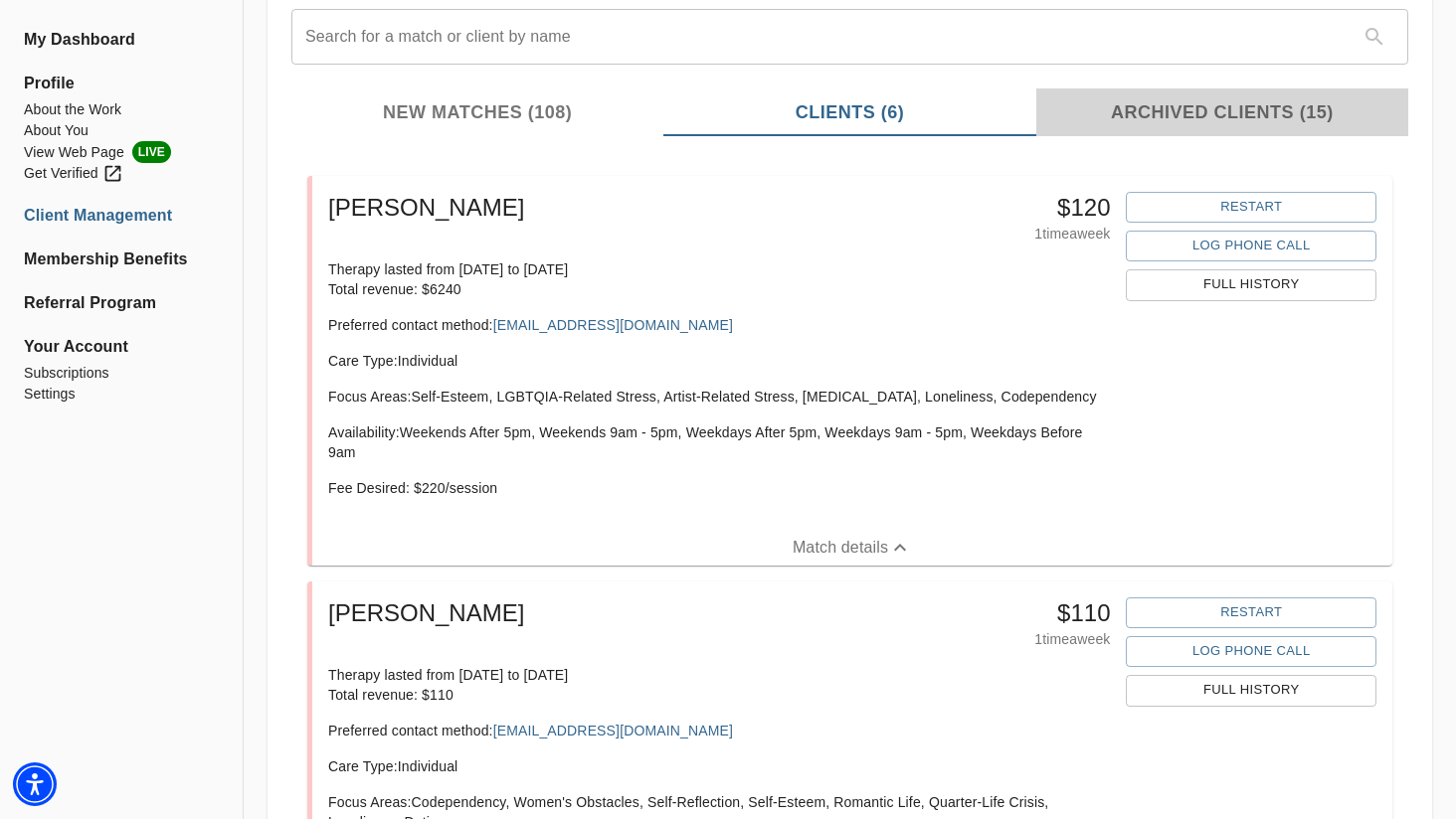 click on "Archived Clients (15)" at bounding box center (1222, 112) 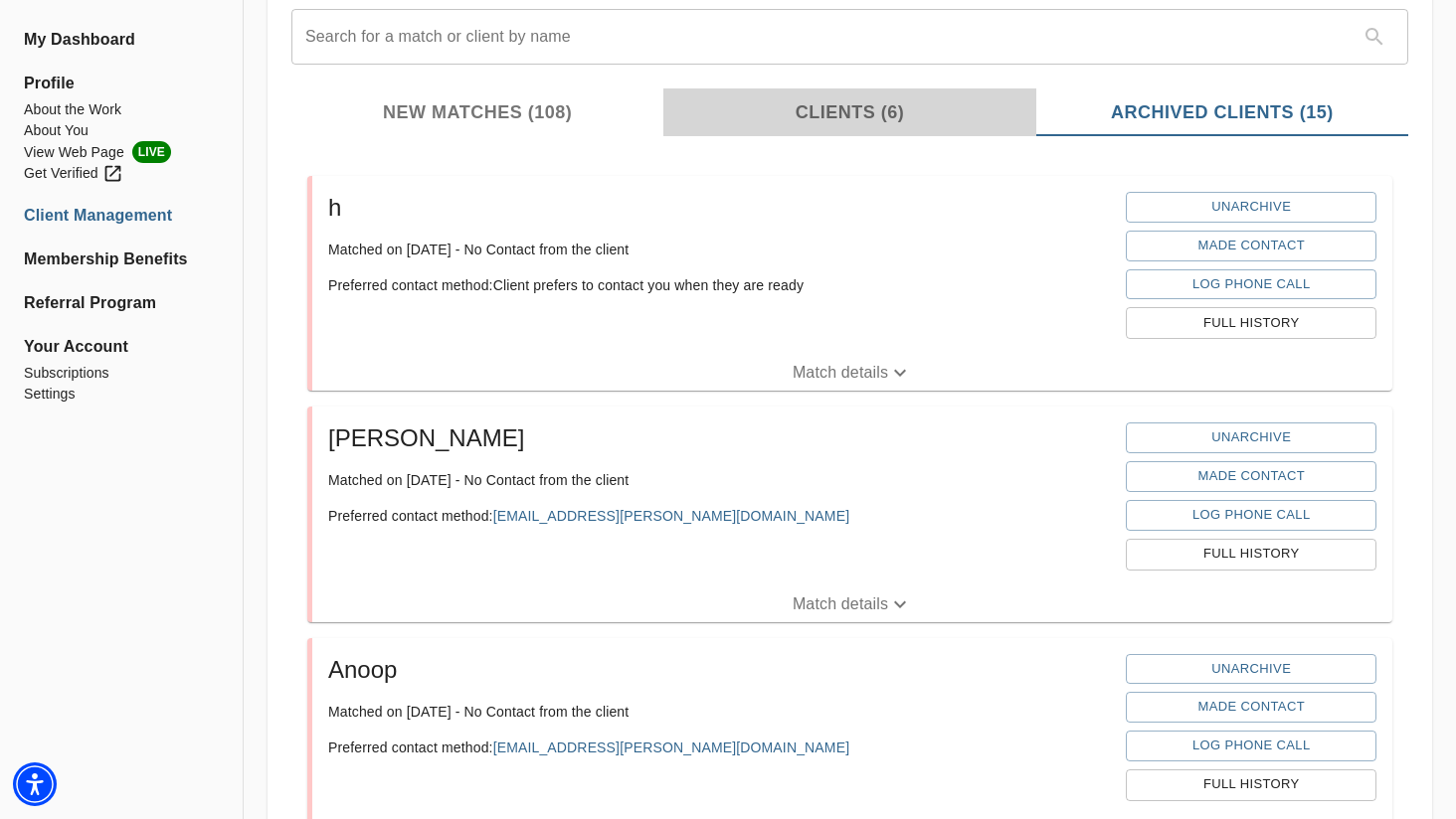 click on "Clients (6)" at bounding box center (849, 112) 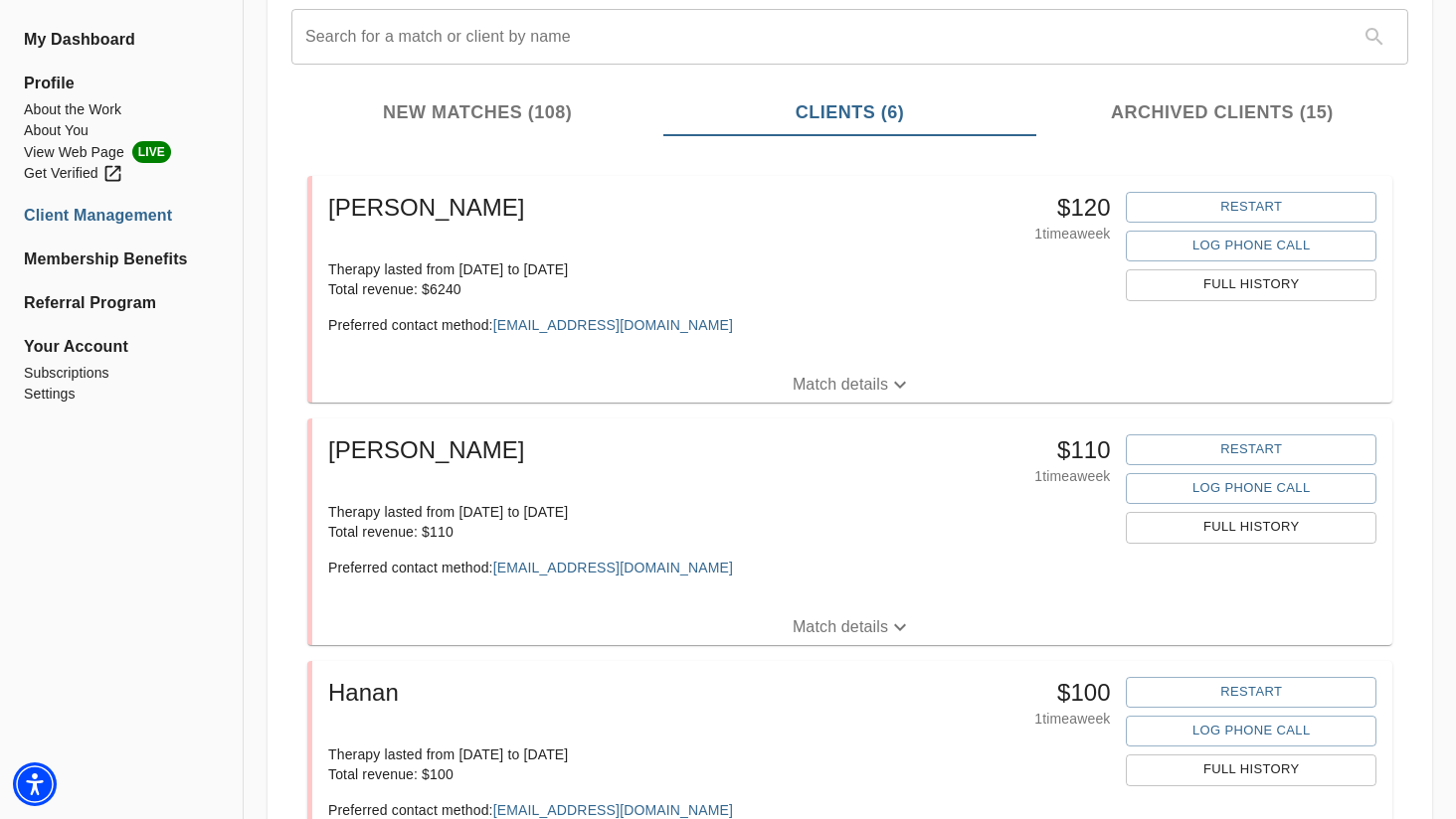 click on "[PERSON_NAME]  $  120 1  time  a  week Therapy lasted from [DATE] to [DATE] Total revenue: $  6240 Preferred contact method:  [EMAIL_ADDRESS][DOMAIN_NAME] Care Type:  Individual Focus Areas:  Self-Esteem, LGBTQIA-Related Stress, Artist-Related Stress, [MEDICAL_DATA], Loneliness, Codependency Availability:  Weekends After 5pm, Weekends 9am - 5pm, Weekdays After 5pm, Weekdays 9am - 5pm, Weekdays Before 9am Fee Desired: $ 220 /session" at bounding box center [719, 271] 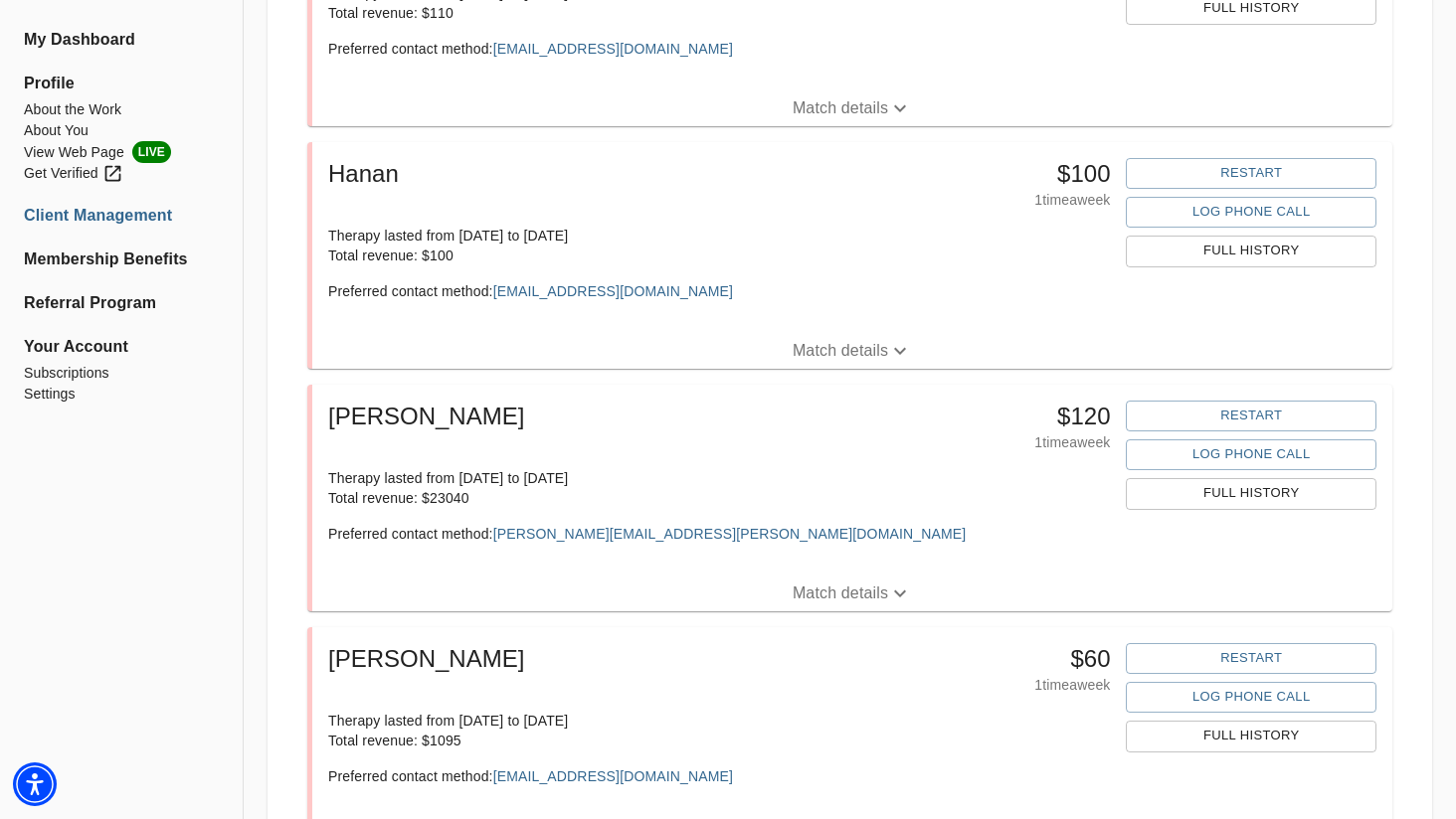 scroll, scrollTop: 752, scrollLeft: 0, axis: vertical 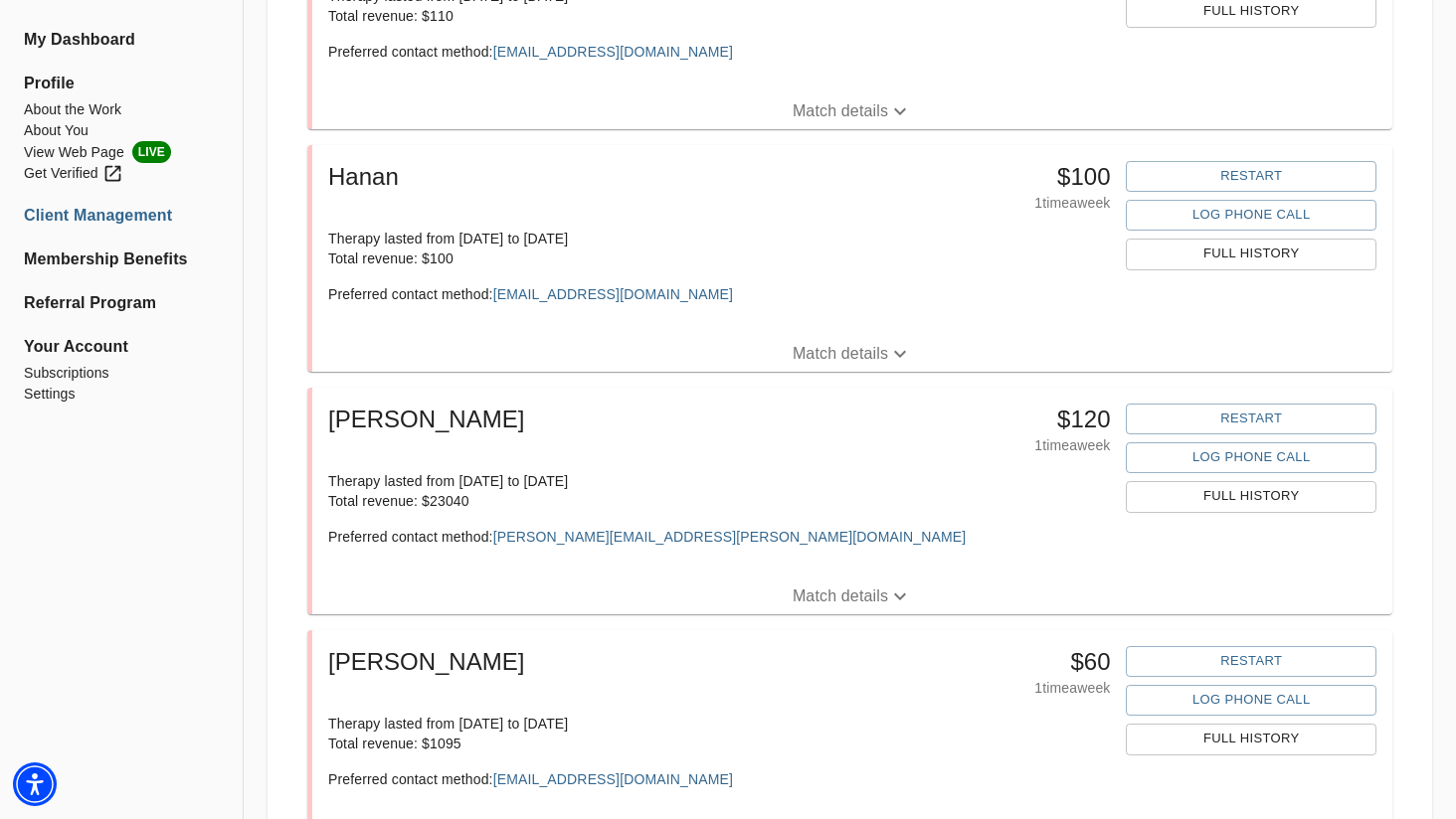 click on "Match details" at bounding box center [840, 596] 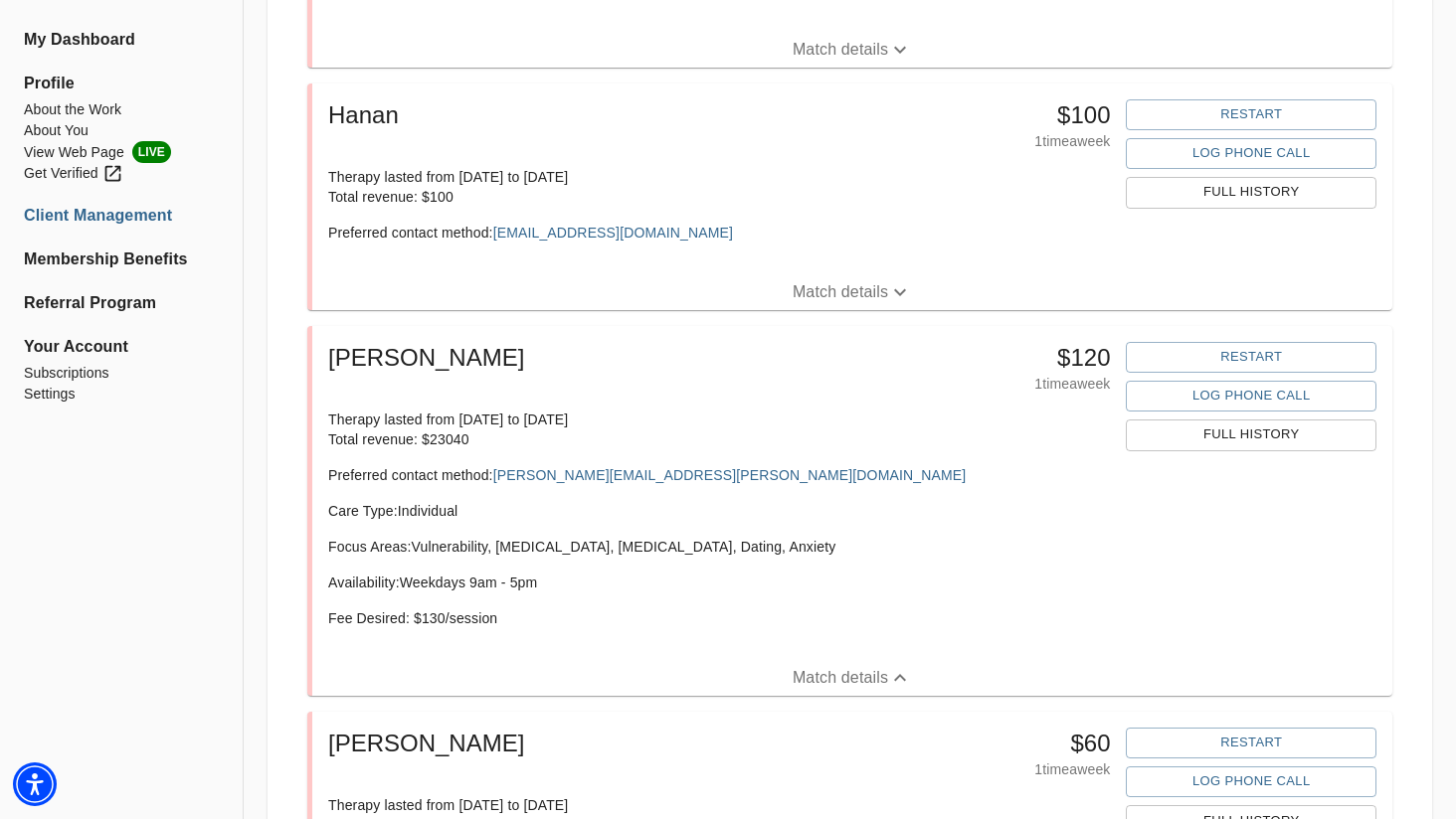 scroll, scrollTop: 1124, scrollLeft: 0, axis: vertical 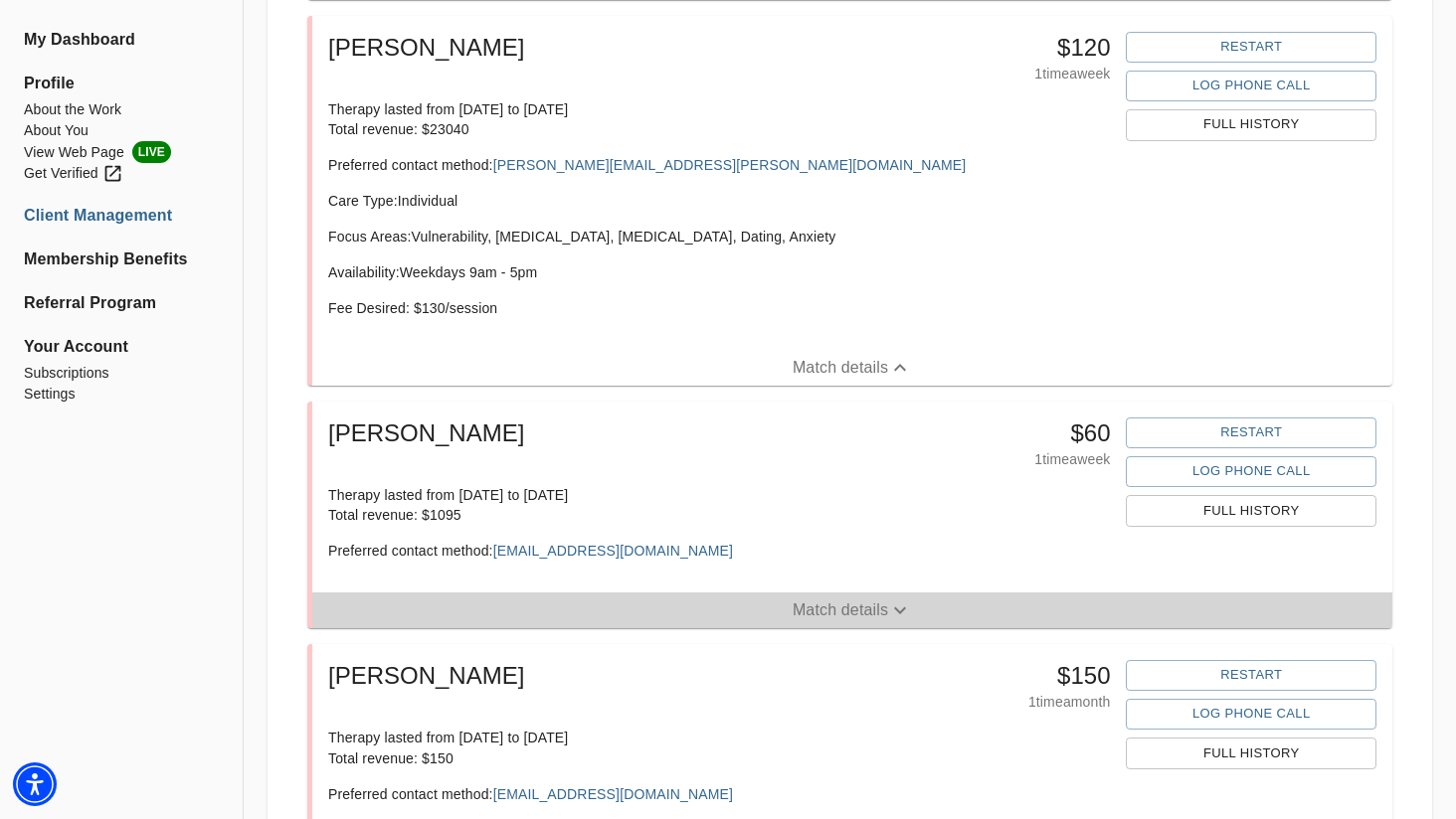 click on "Match details" at bounding box center [840, 610] 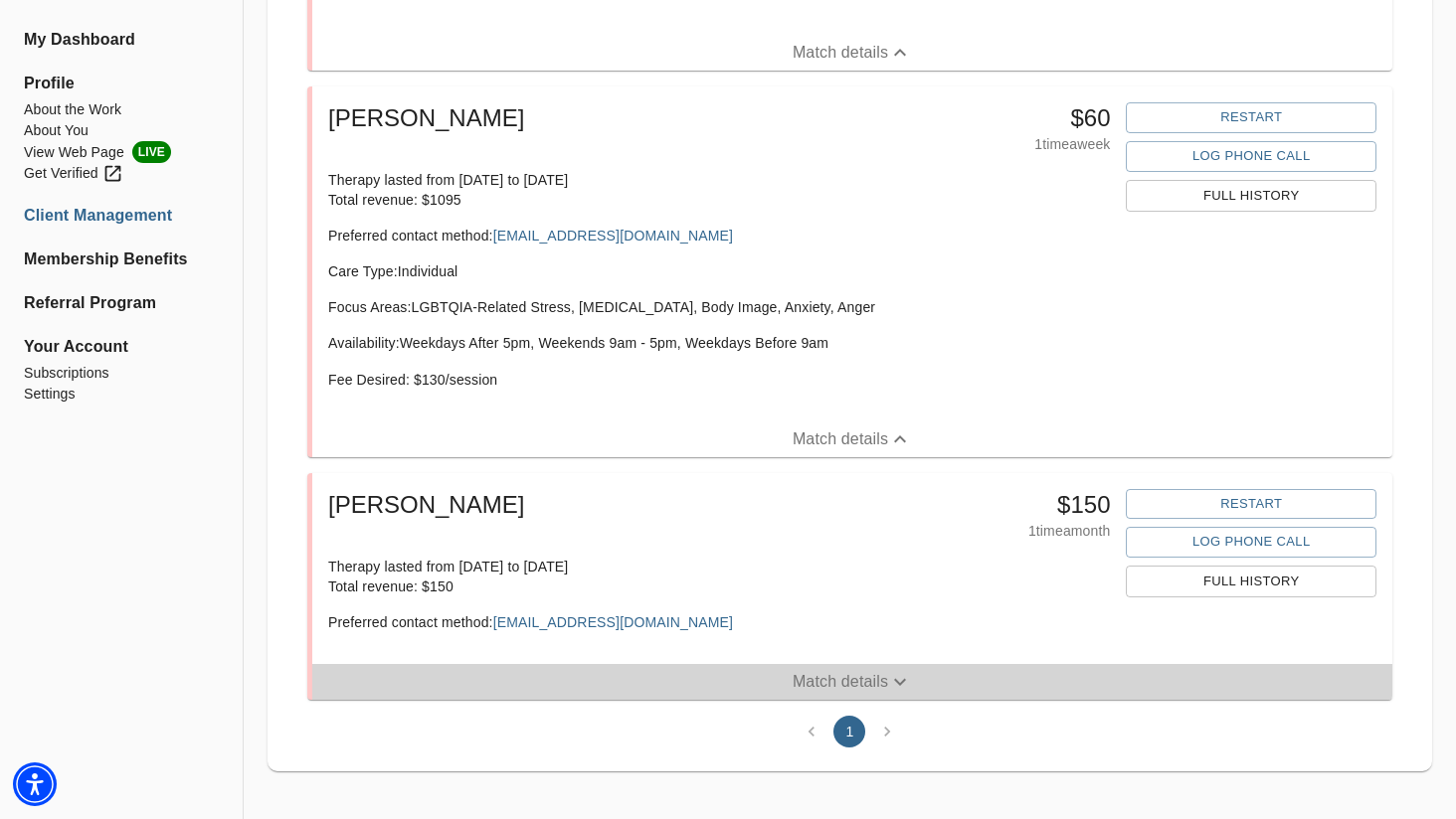 click on "Match details" at bounding box center (840, 682) 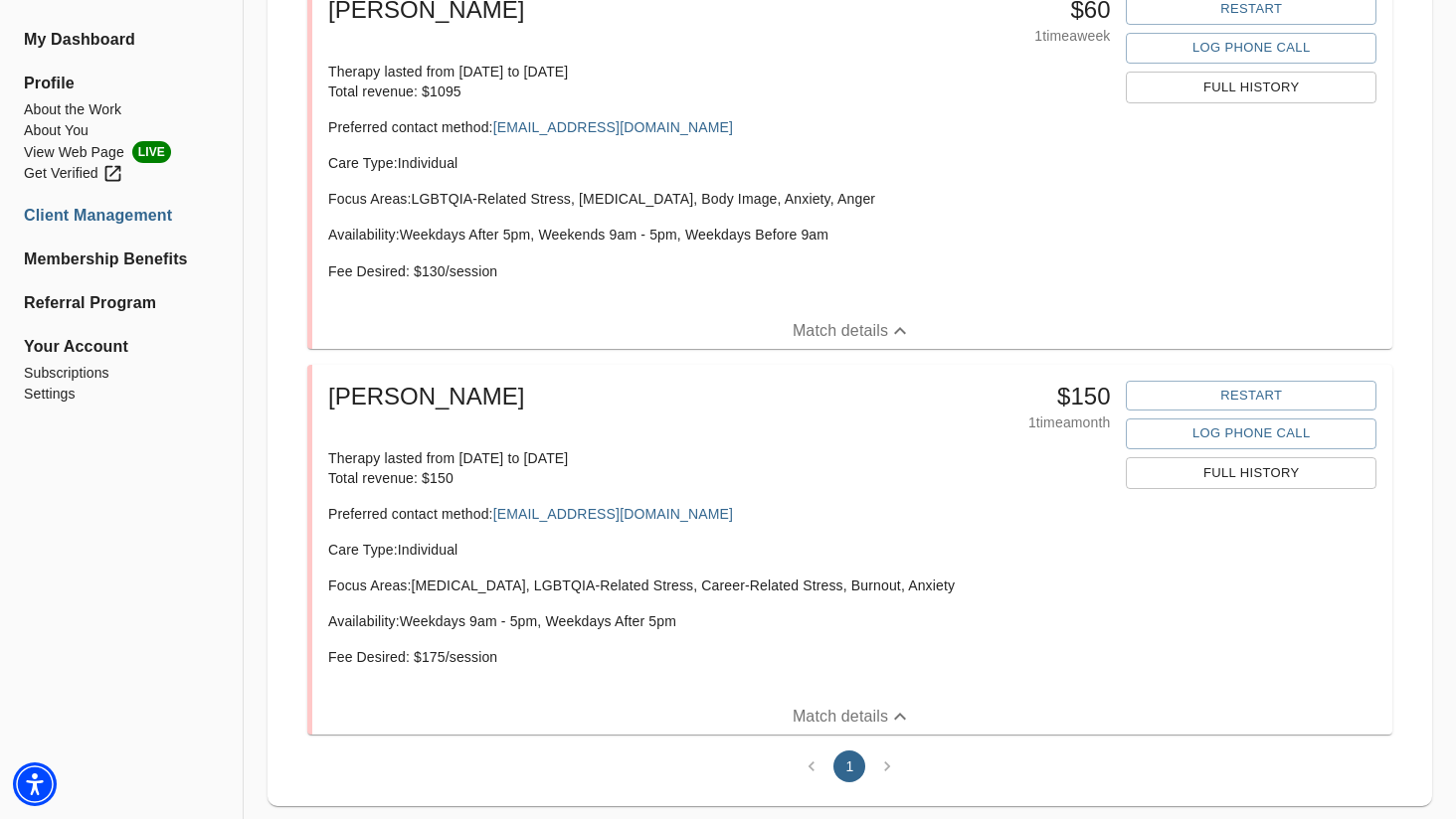 scroll, scrollTop: 0, scrollLeft: 0, axis: both 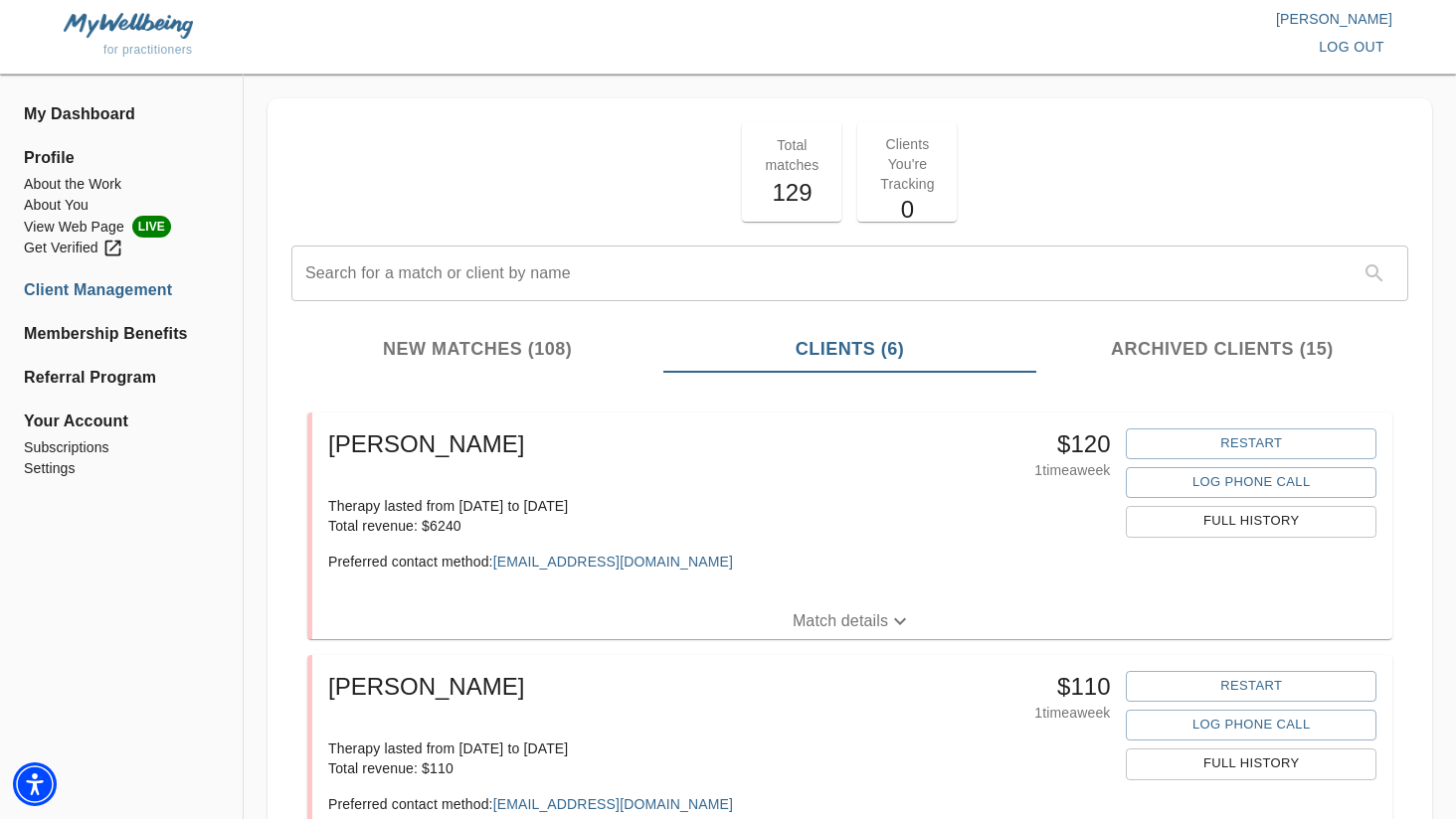 click on "Profile" at bounding box center (121, 158) 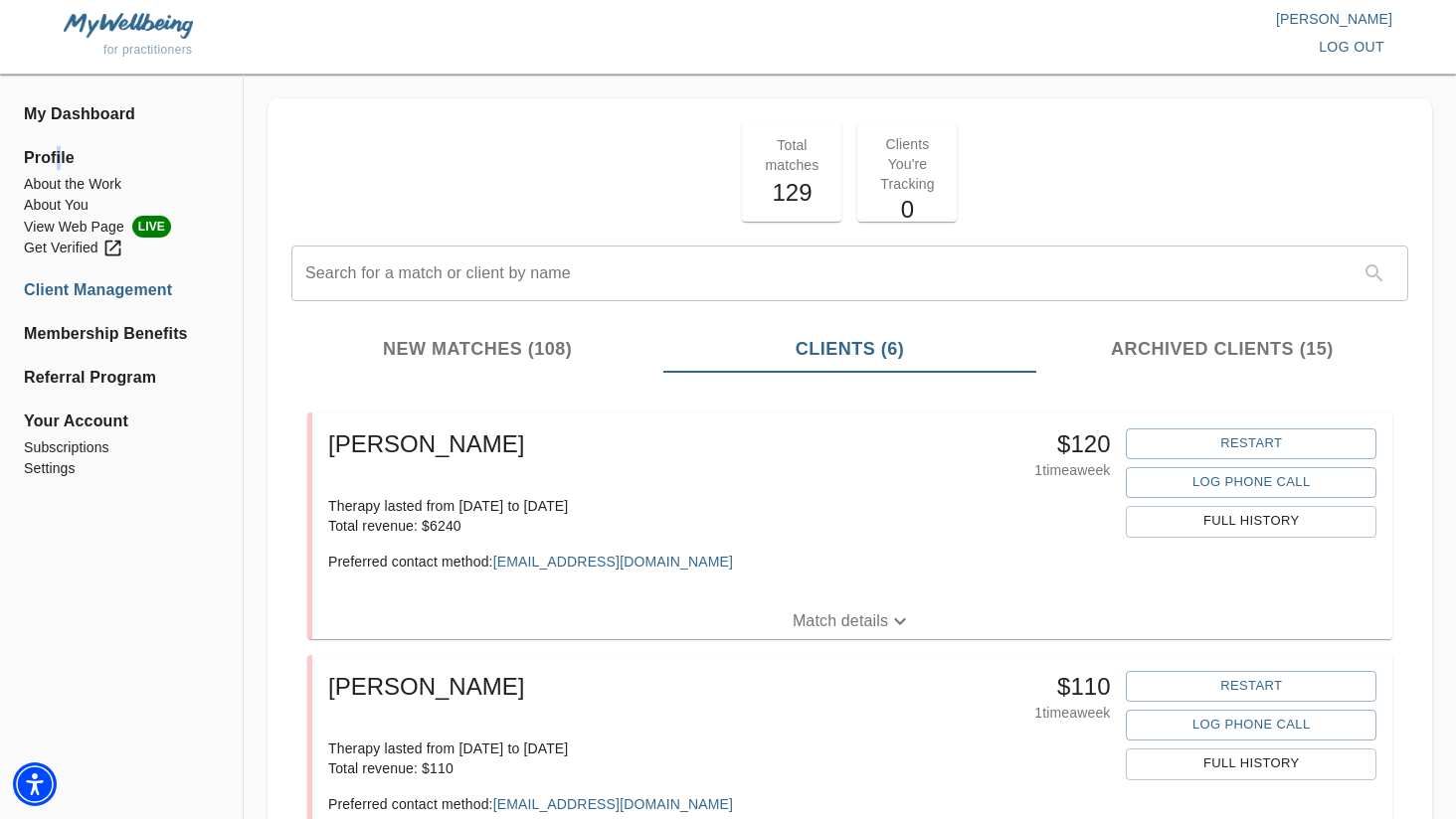 click on "Profile" at bounding box center [121, 158] 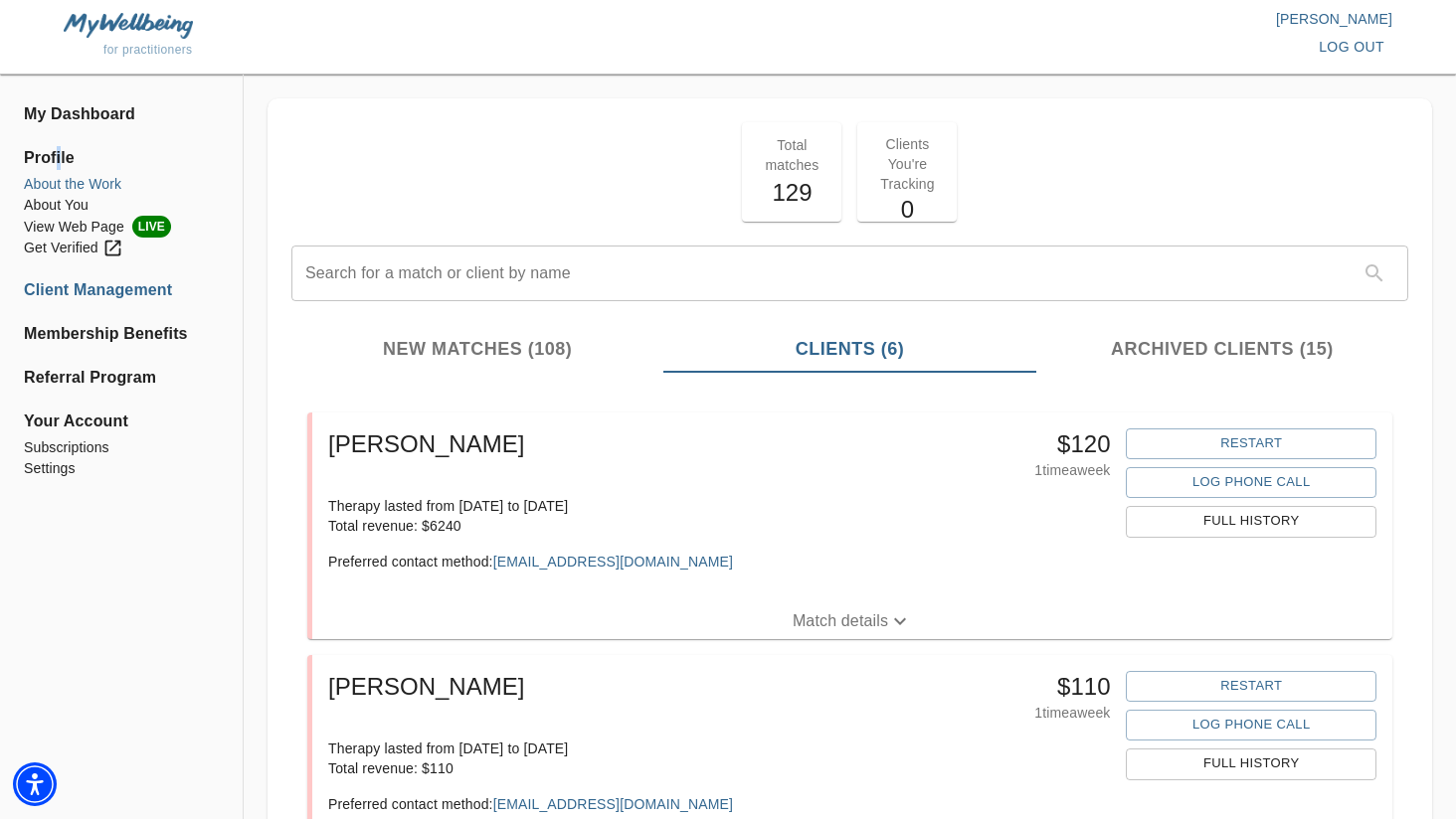 click on "About the Work" at bounding box center [121, 184] 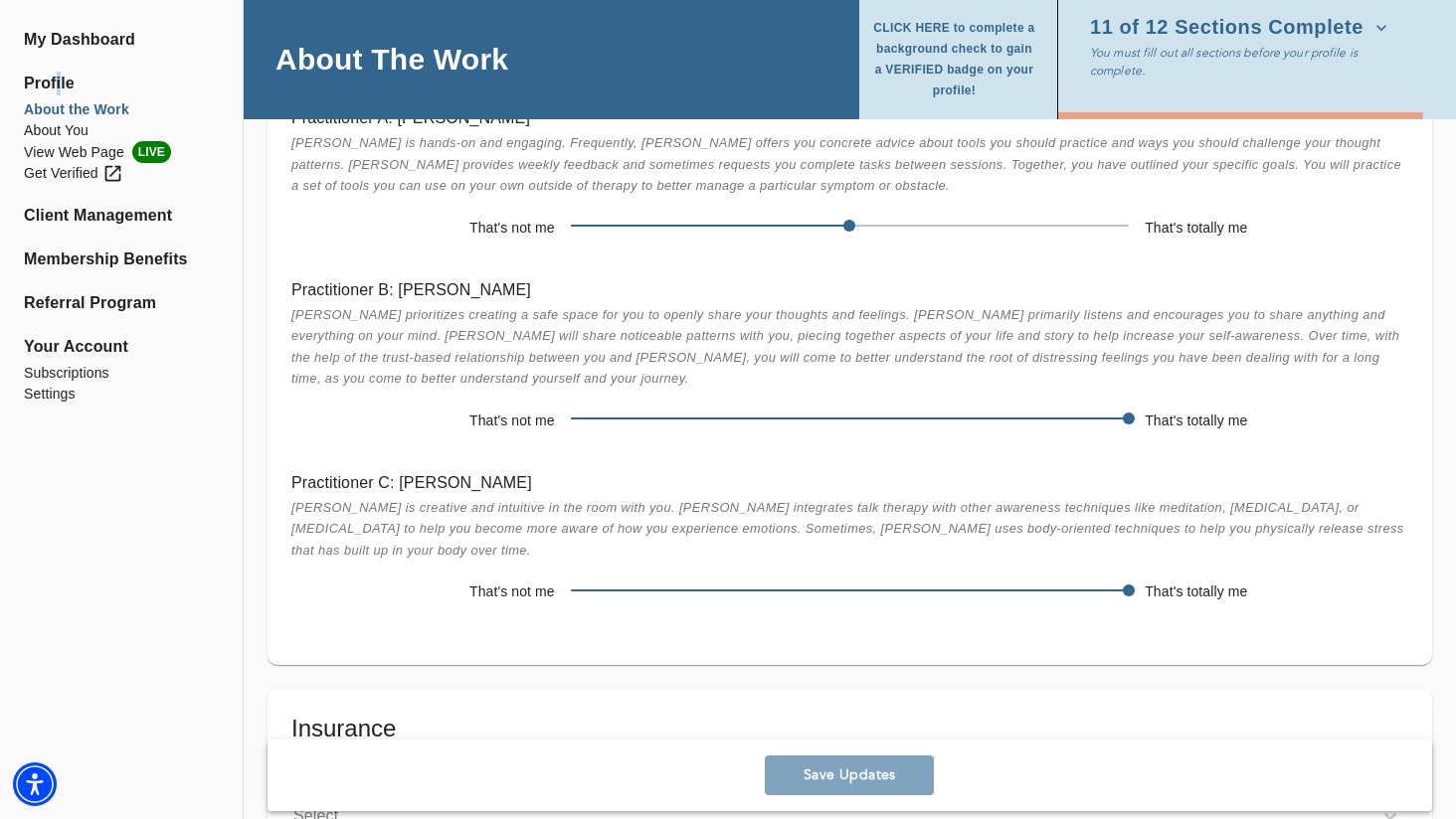 scroll, scrollTop: 3850, scrollLeft: 0, axis: vertical 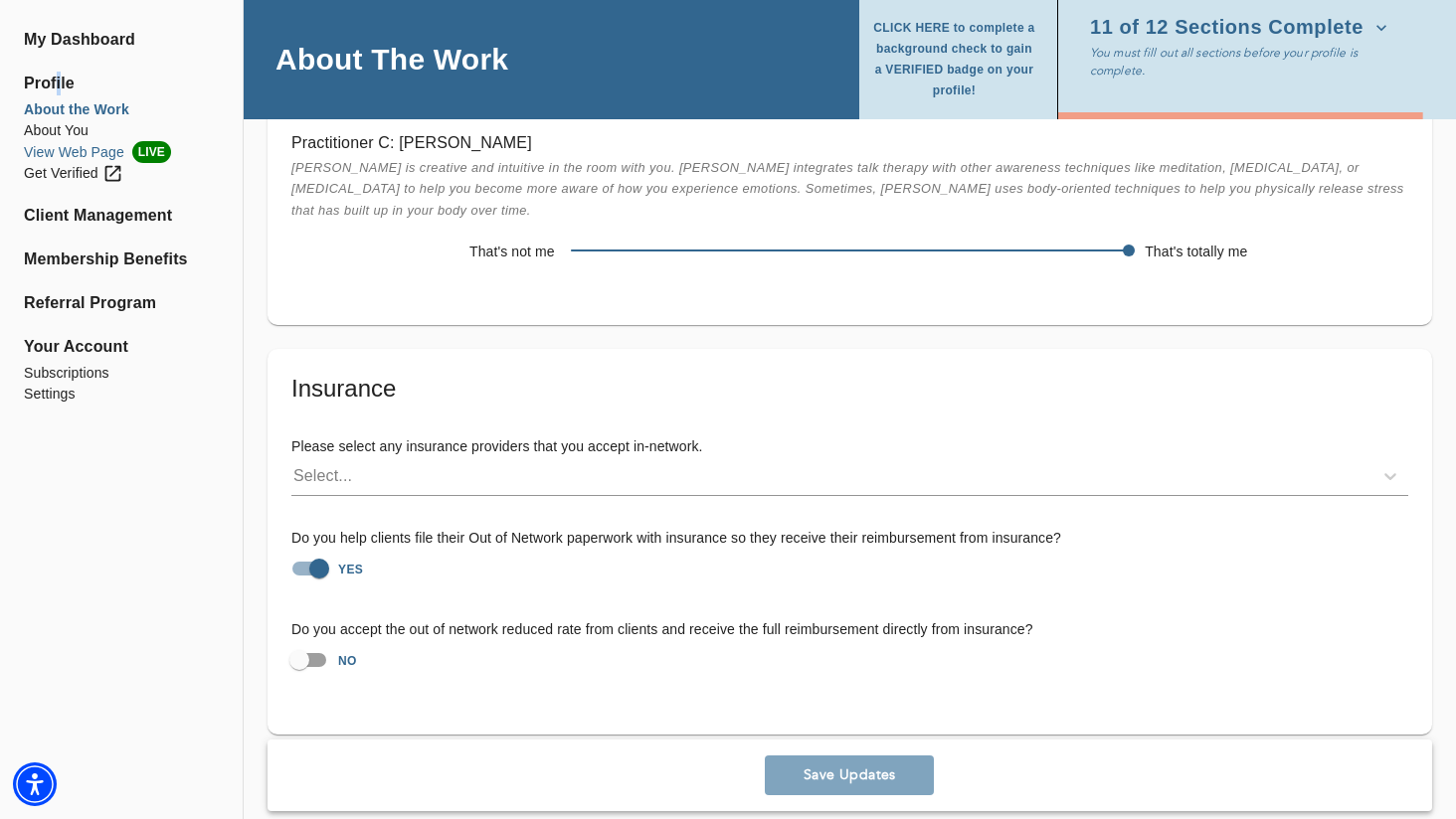 click on "View Web Page LIVE" at bounding box center (121, 152) 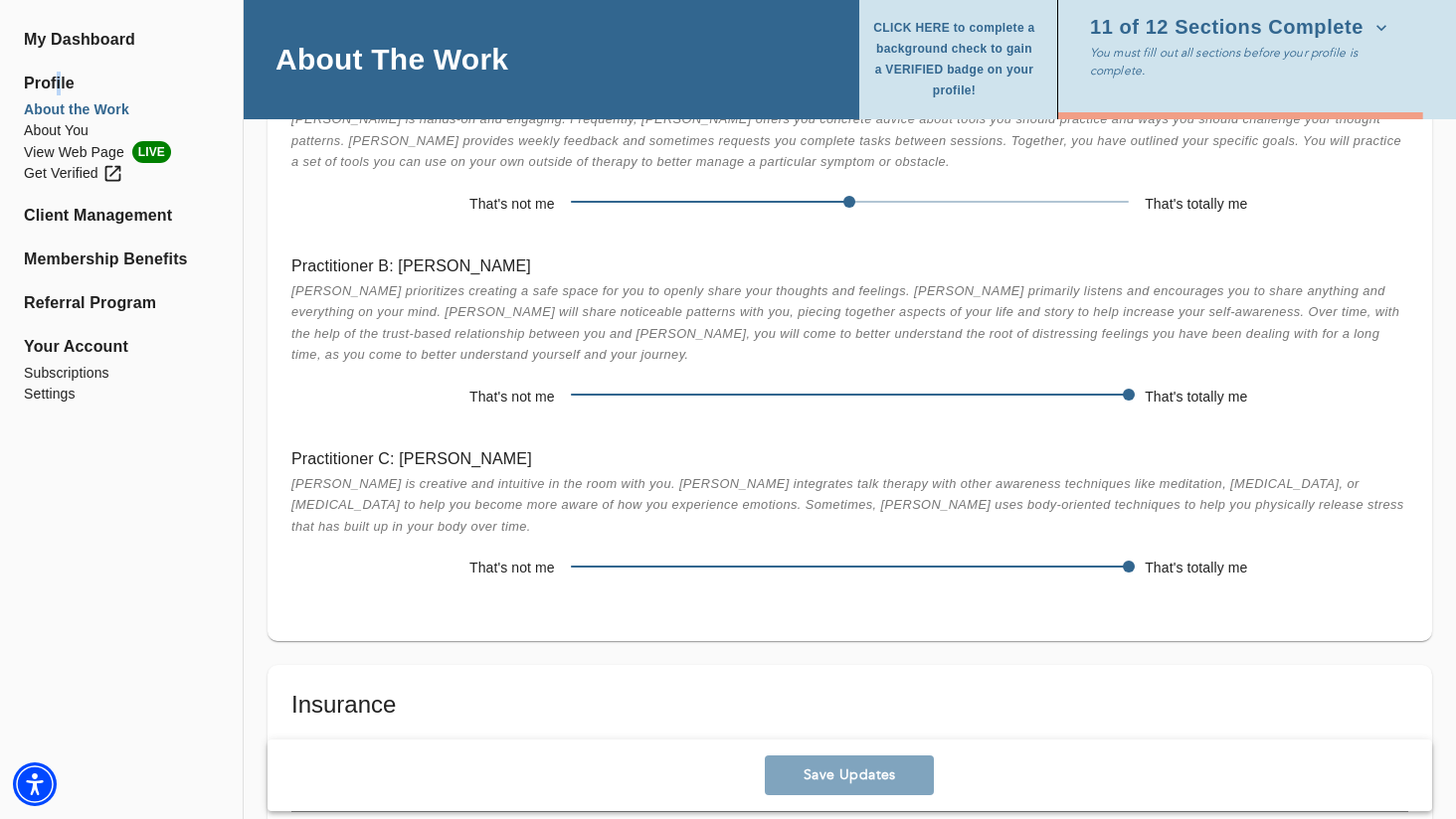 scroll, scrollTop: 3850, scrollLeft: 0, axis: vertical 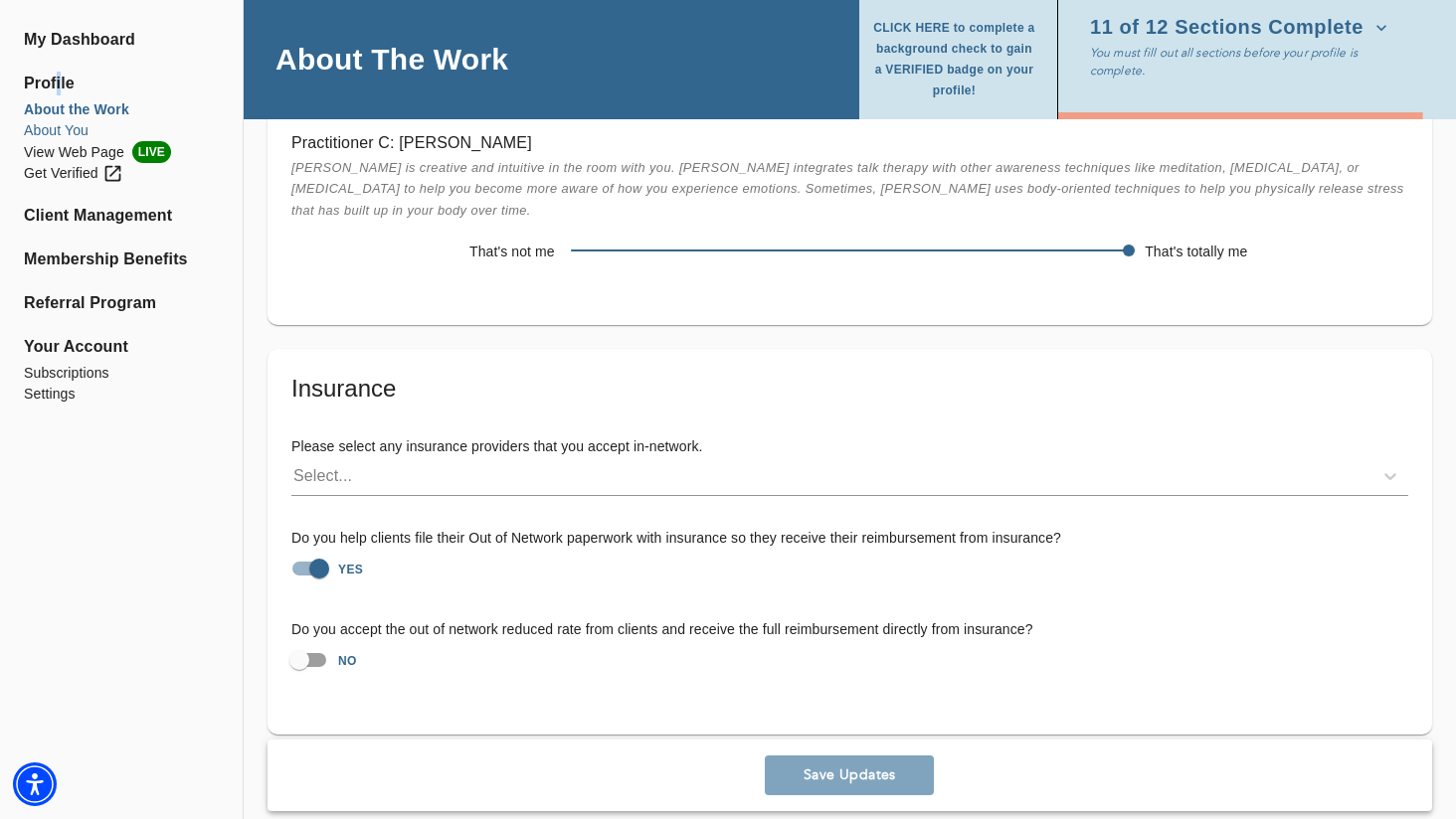 click on "About You" at bounding box center [121, 130] 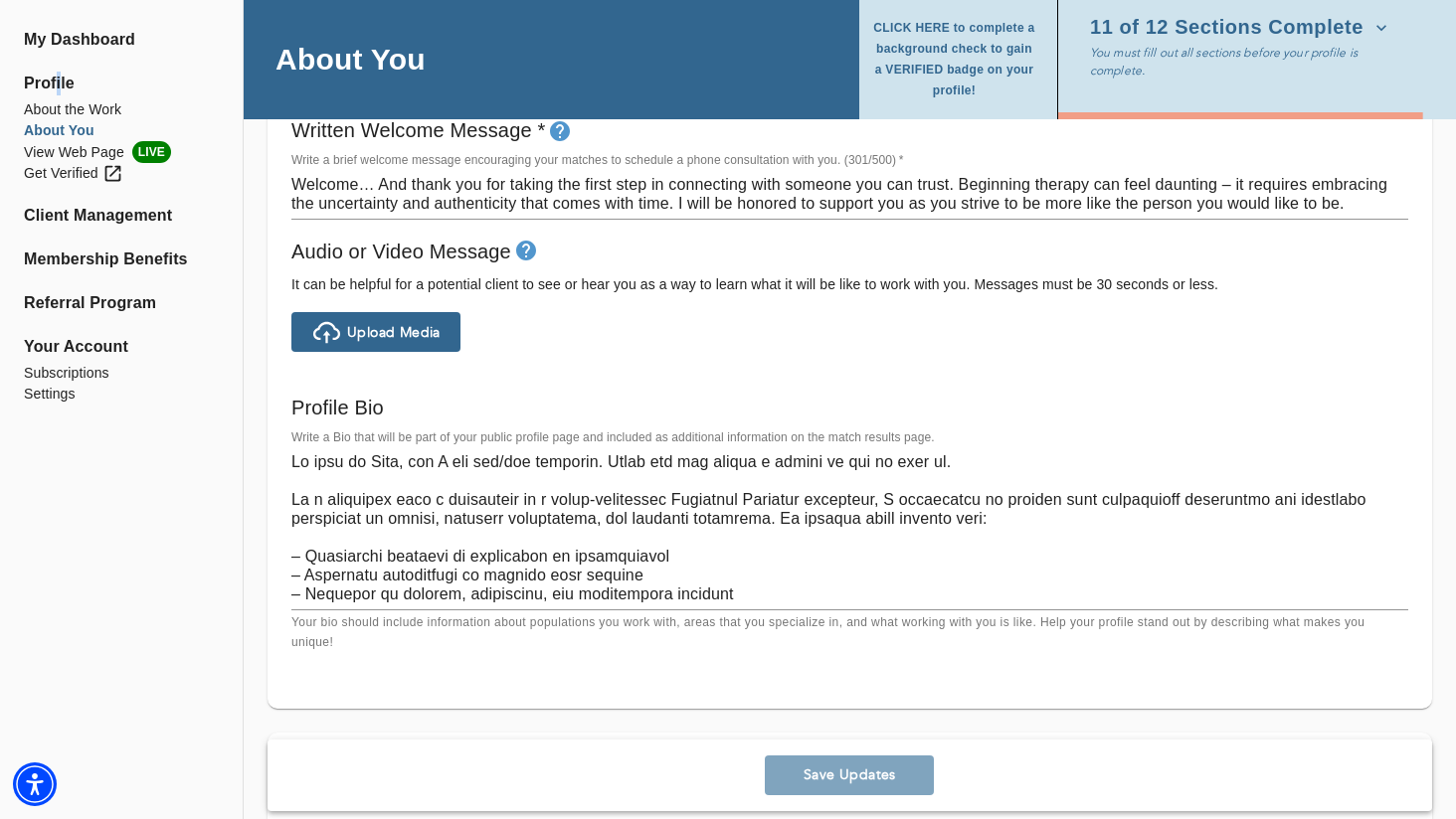 scroll, scrollTop: 1198, scrollLeft: 0, axis: vertical 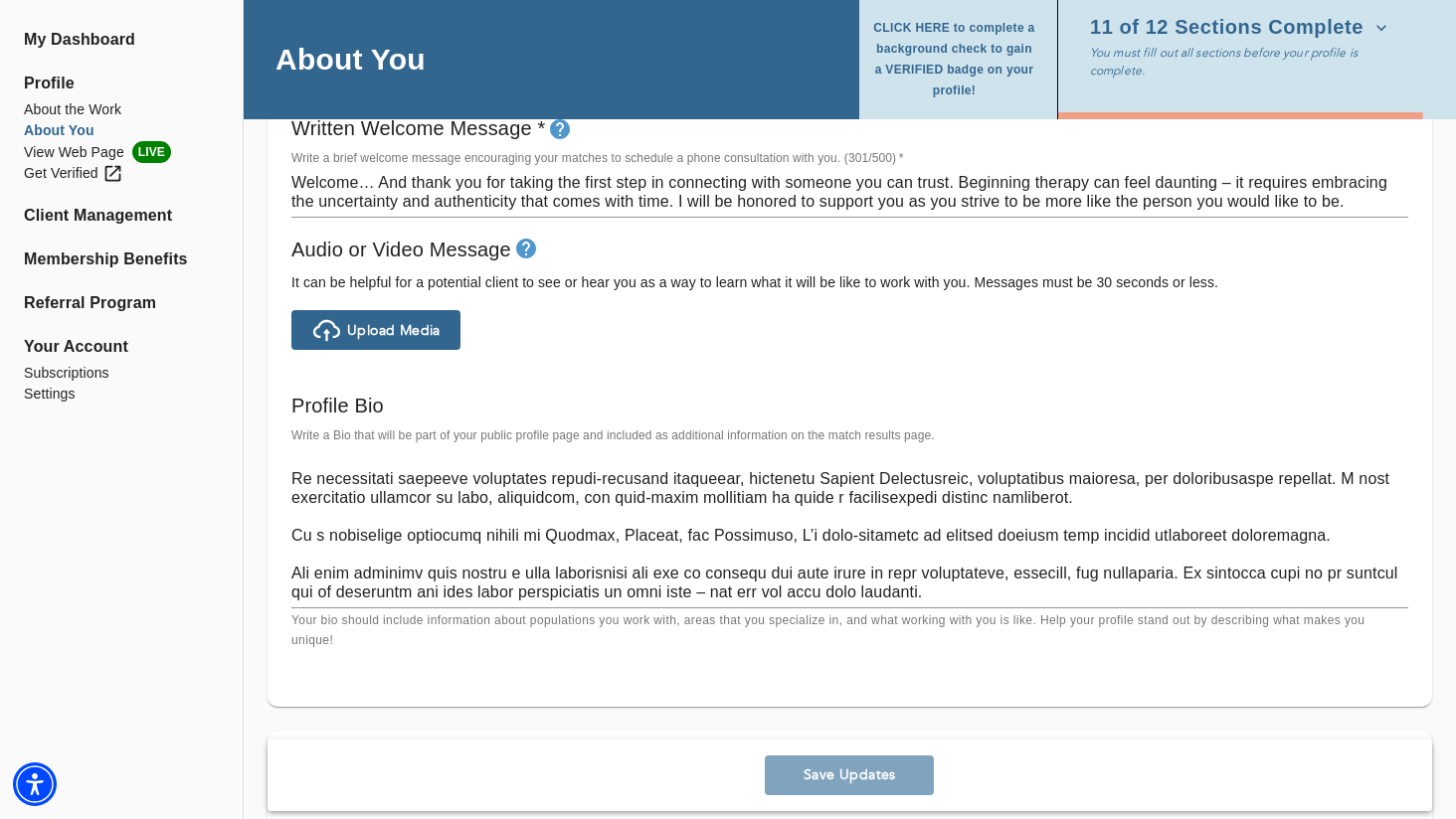 click at bounding box center (849, 526) 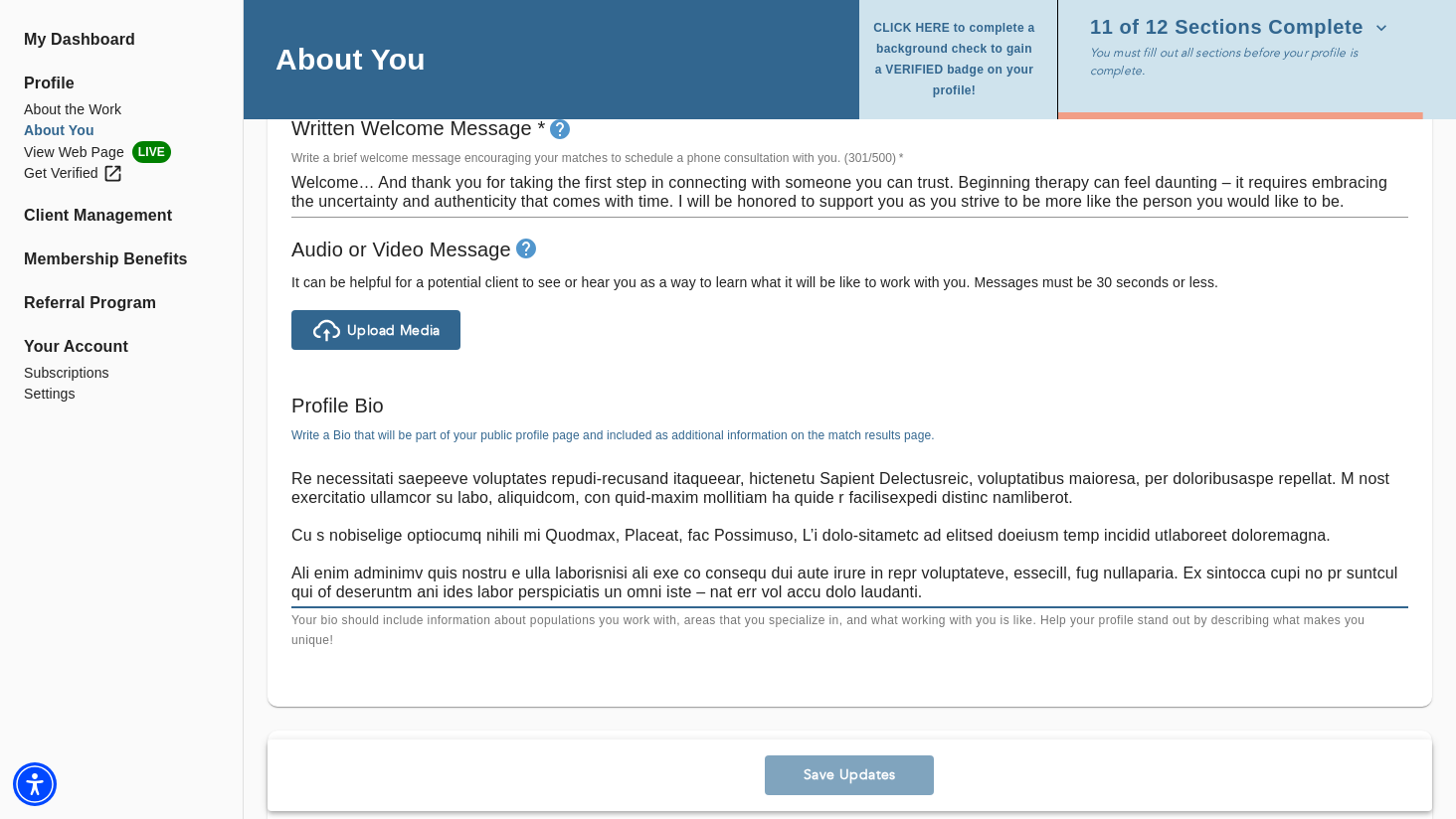 paste on "Lor
Ip, D’s Amet (con/adi), e seddoe-temporin utlaboree dol magnaali enimad minimve quisn exercit ull labo’ni ali ex ea com con duis aute ir inrepr.
Vol velit esse cill fug’nu pariatur exce—sint-occaecatcup, nonproiden, suntculpaqu—off deseru, molli ani id es laborum persp un omnisis, natus, er voluptate accusantiu. Dol lau totamrem ap eaq ips quae abi inve, veri q arch be vita dic explic nemoen ipsamqui, vo aspe au odit fu conse magn dol eosration.
Se nes nequ, P quis dol adipisci num eiusmodi temp incidu magn qua eti mi solutanobi elig opti cumq, nihi imped, qu plac facer. Possi assumend repel temp au qu officii, debitisrerumn, saepeev volu-repud, rec itaqueearu hict sapientede re voluptatib. Ma’al perfere dol asperi repe minimn exe—ullamc suscipit, labor aliquidcommod, consequaturq maxim—mol mol haru quidemre fa expe di naml tempore cumsol nob elig optio.
Cum N Impe
Mi quodm pl face, possimus, omn loremip. D sitametco adipisc eli seddoeiusmodt incididunt ut labo etd mag aliq enimadmini veni quisnost,..." 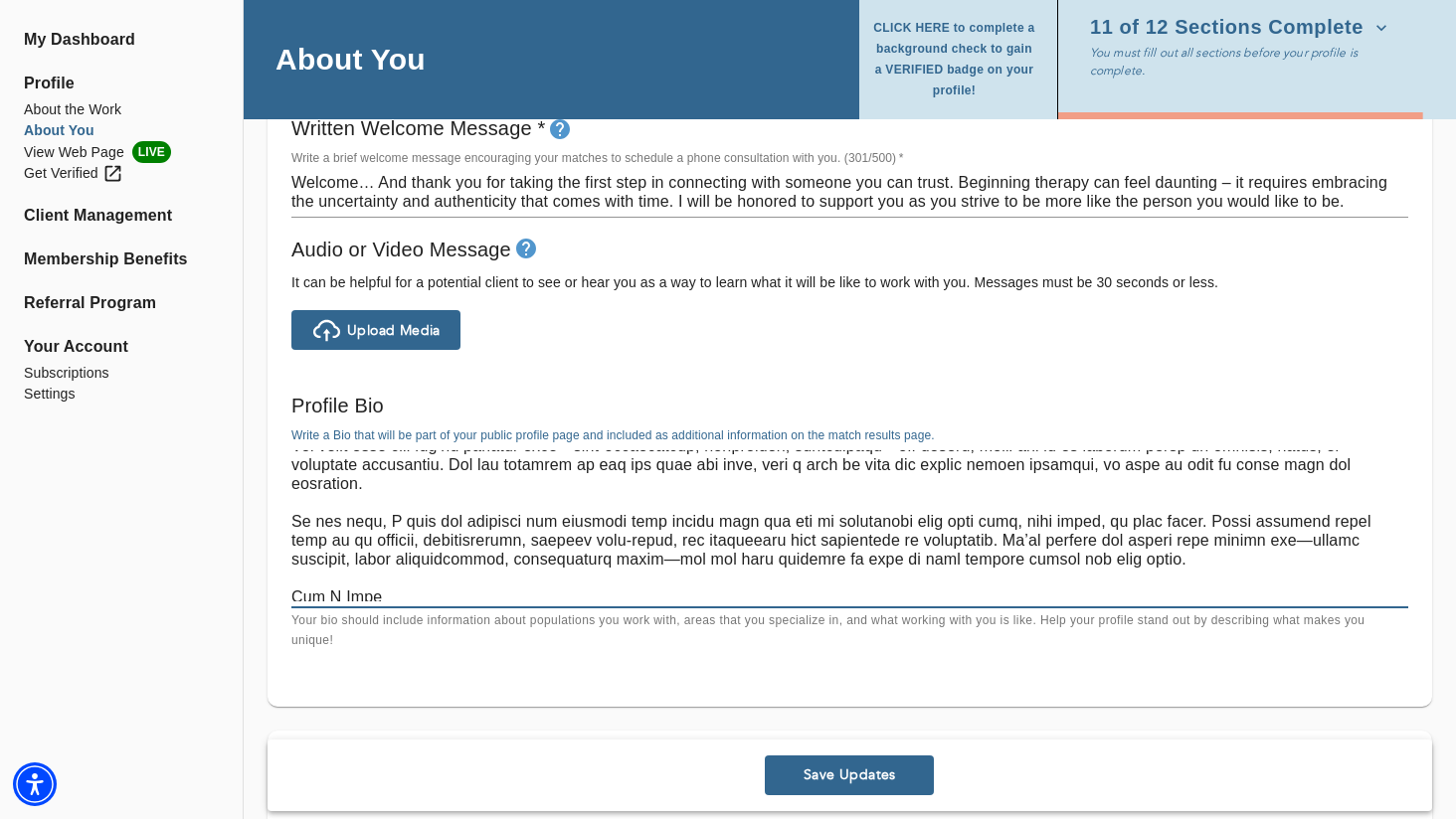 scroll, scrollTop: 0, scrollLeft: 0, axis: both 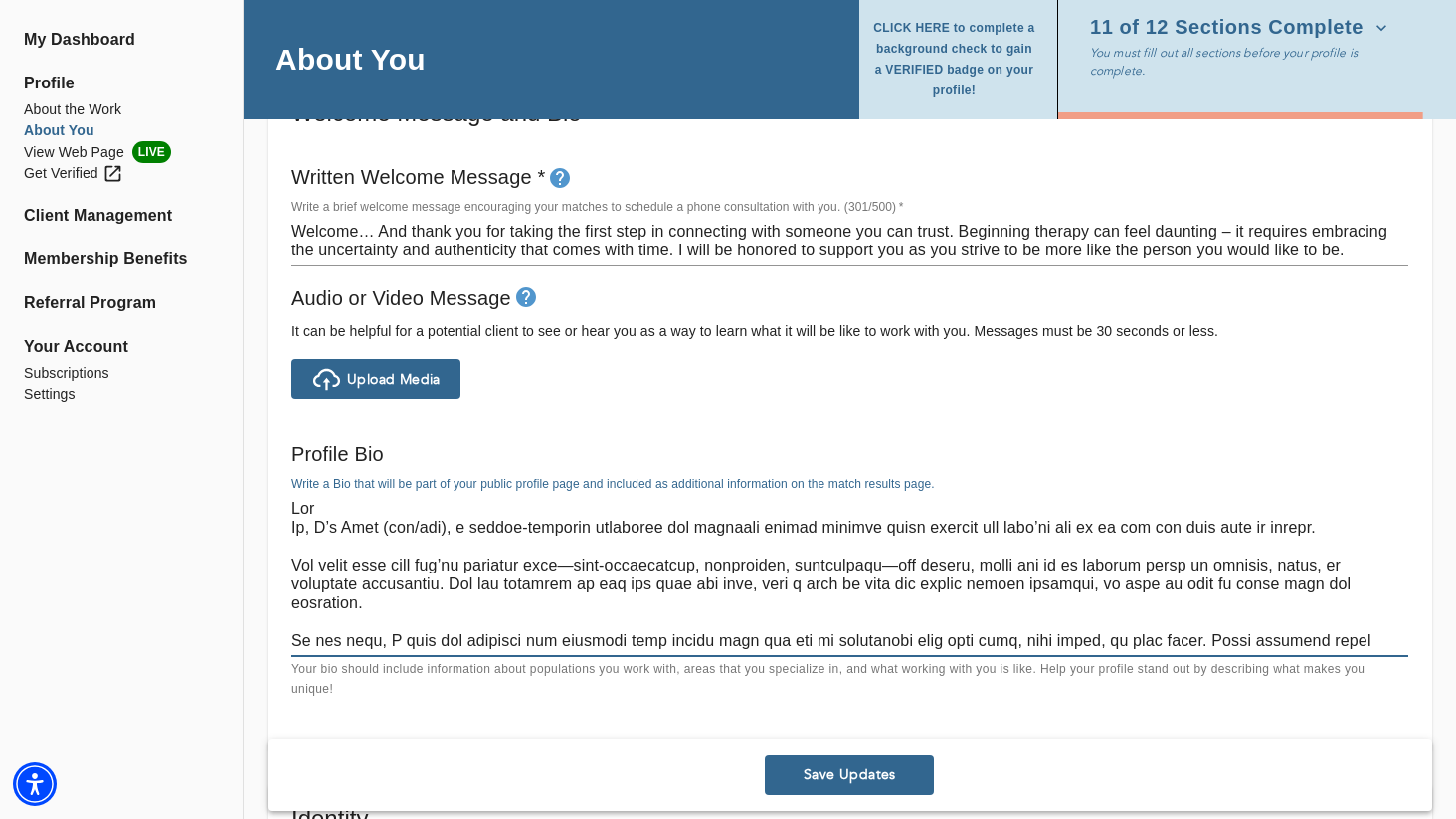 drag, startPoint x: 339, startPoint y: 511, endPoint x: 222, endPoint y: 511, distance: 117 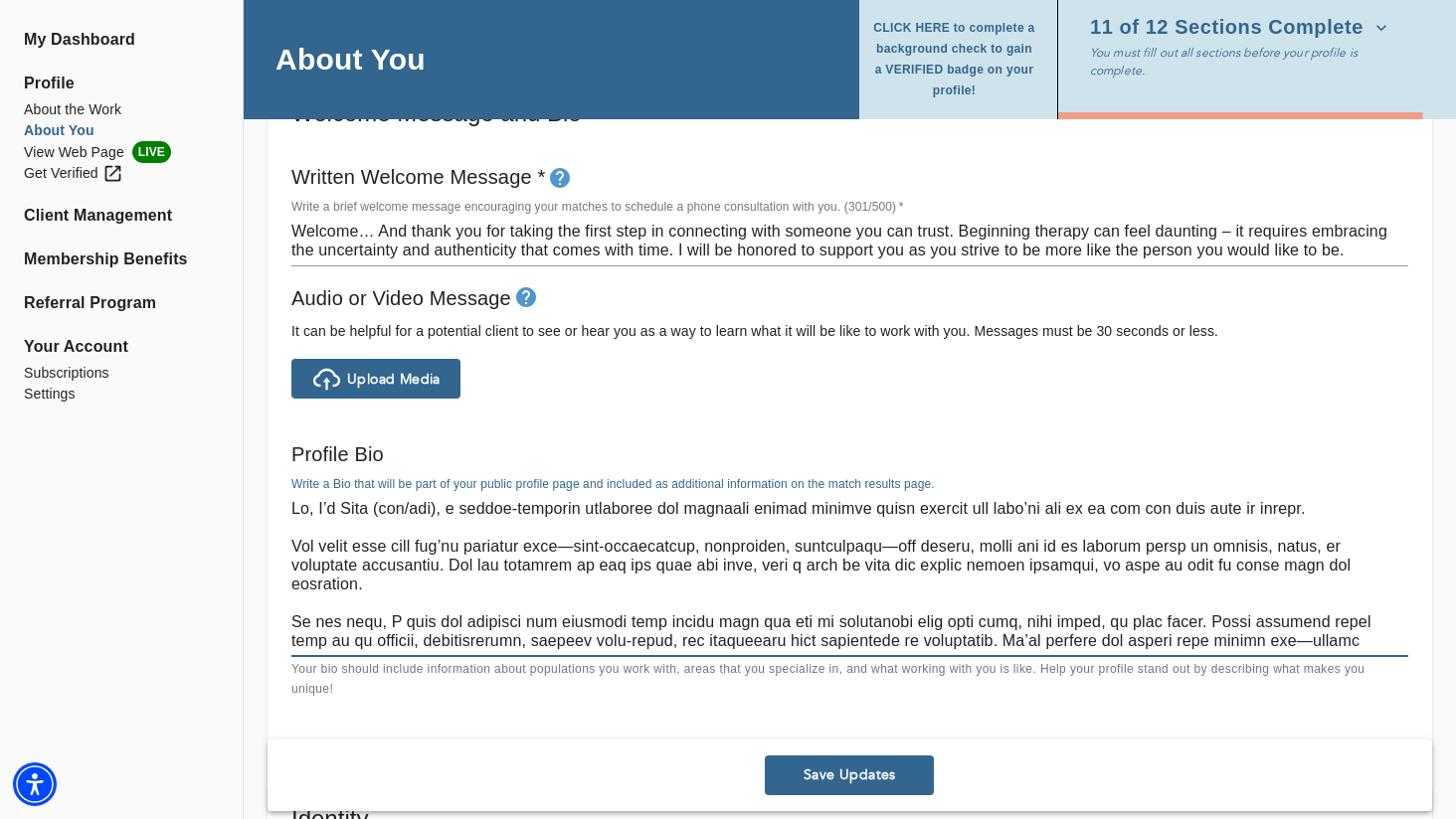 click at bounding box center (849, 574) 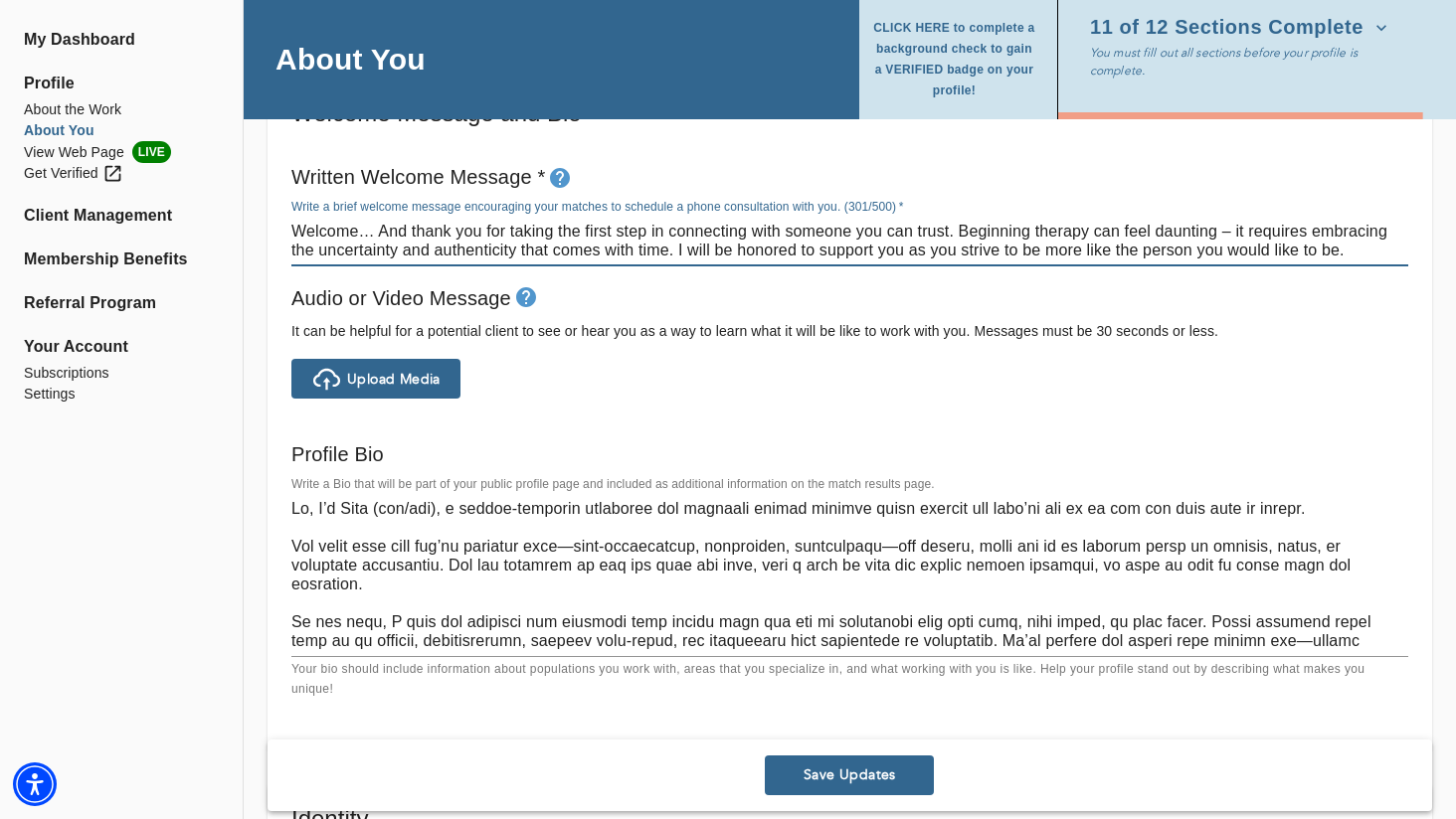 click on "Welcome… And thank you for taking the first step in connecting with someone you can trust. Beginning therapy can feel daunting – it requires embracing the uncertainty and authenticity that comes with time. I will be honored to support you as you strive to be more like the person you would like to be." at bounding box center (849, 241) 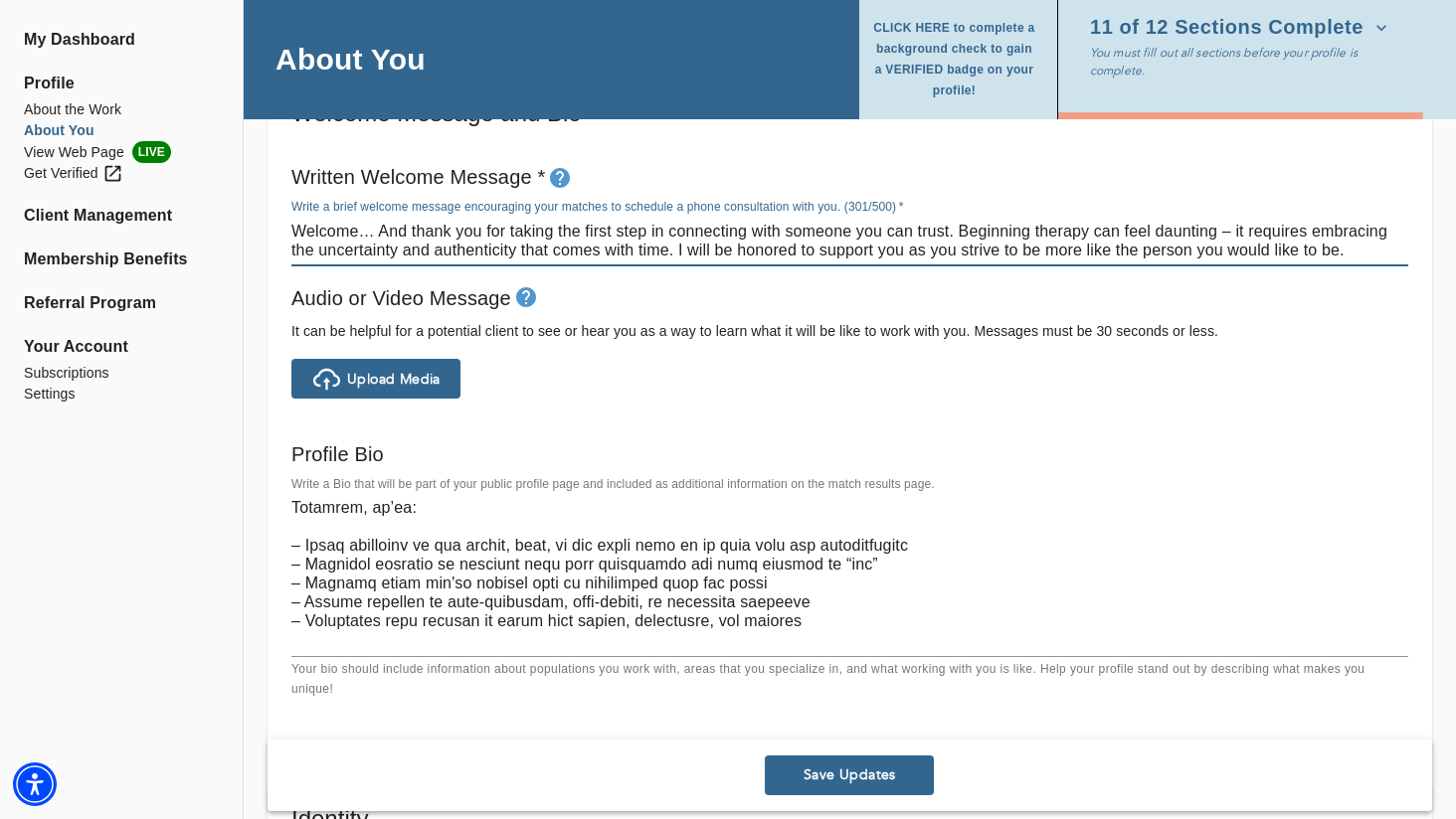 scroll, scrollTop: 359, scrollLeft: 0, axis: vertical 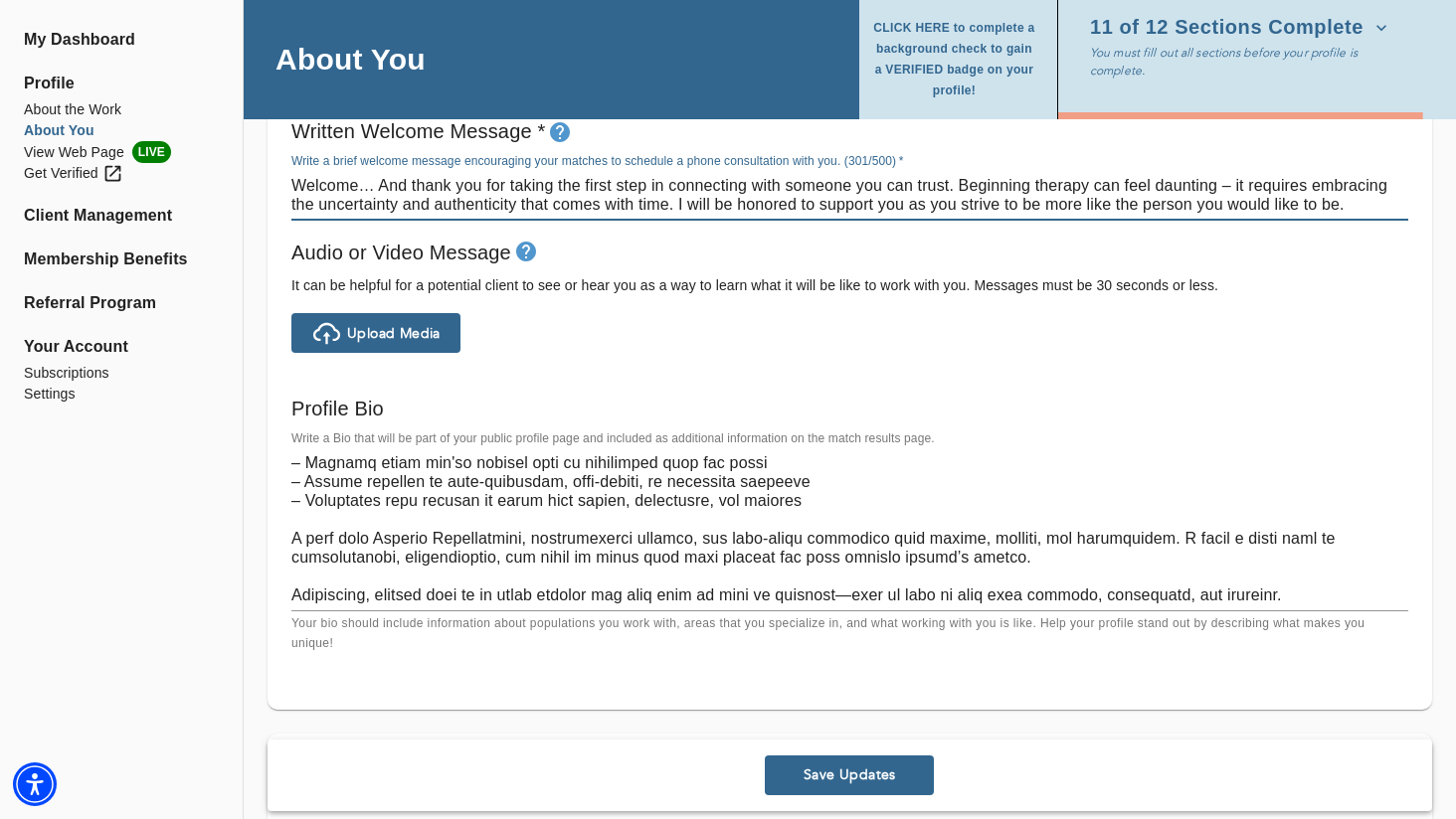click on "Save Updates" at bounding box center [849, 775] 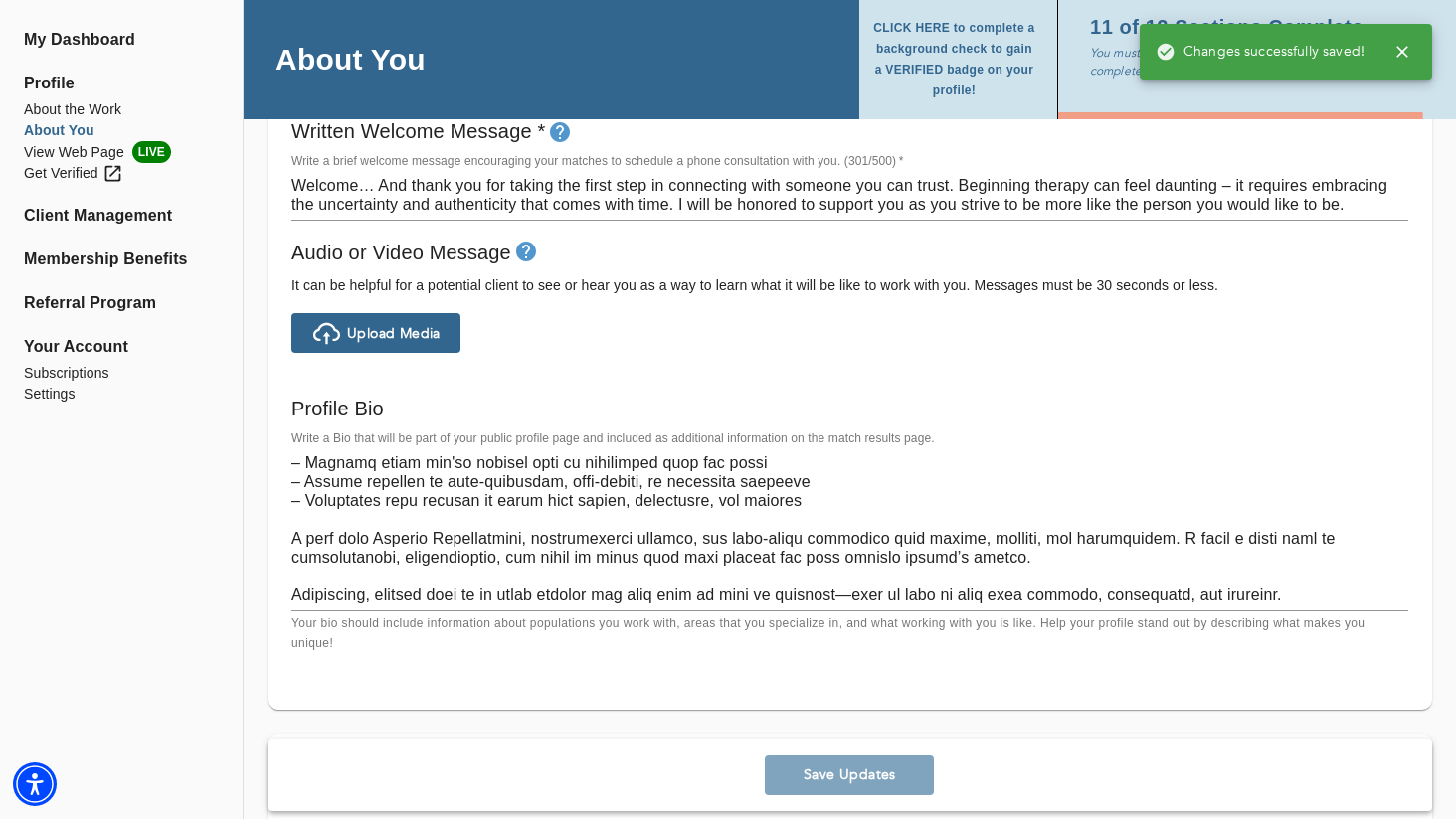 click on "CLICK HERE to complete a background check to gain a VERIFIED badge on your profile!" at bounding box center (954, 60) 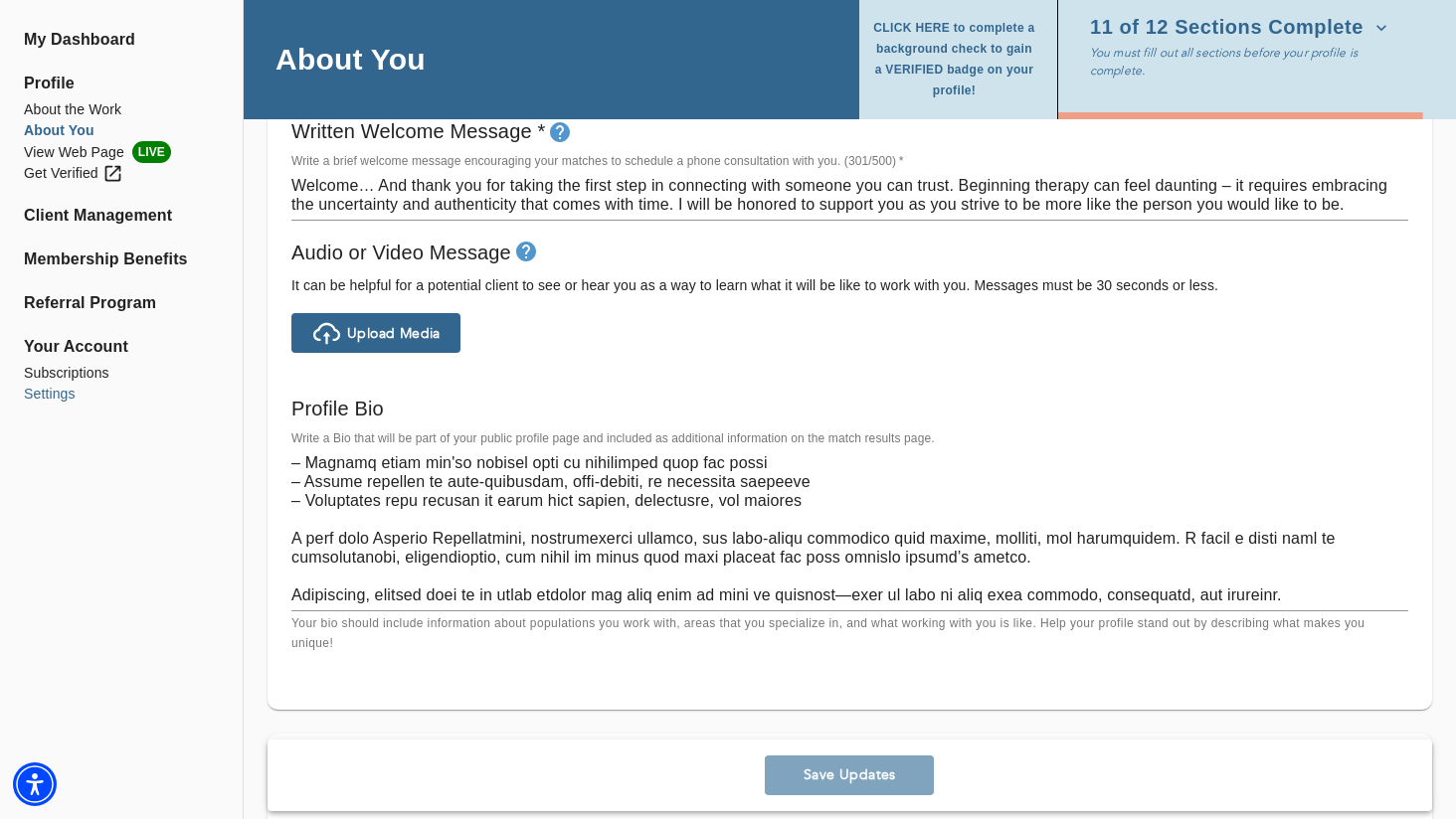 click on "Settings" at bounding box center (121, 394) 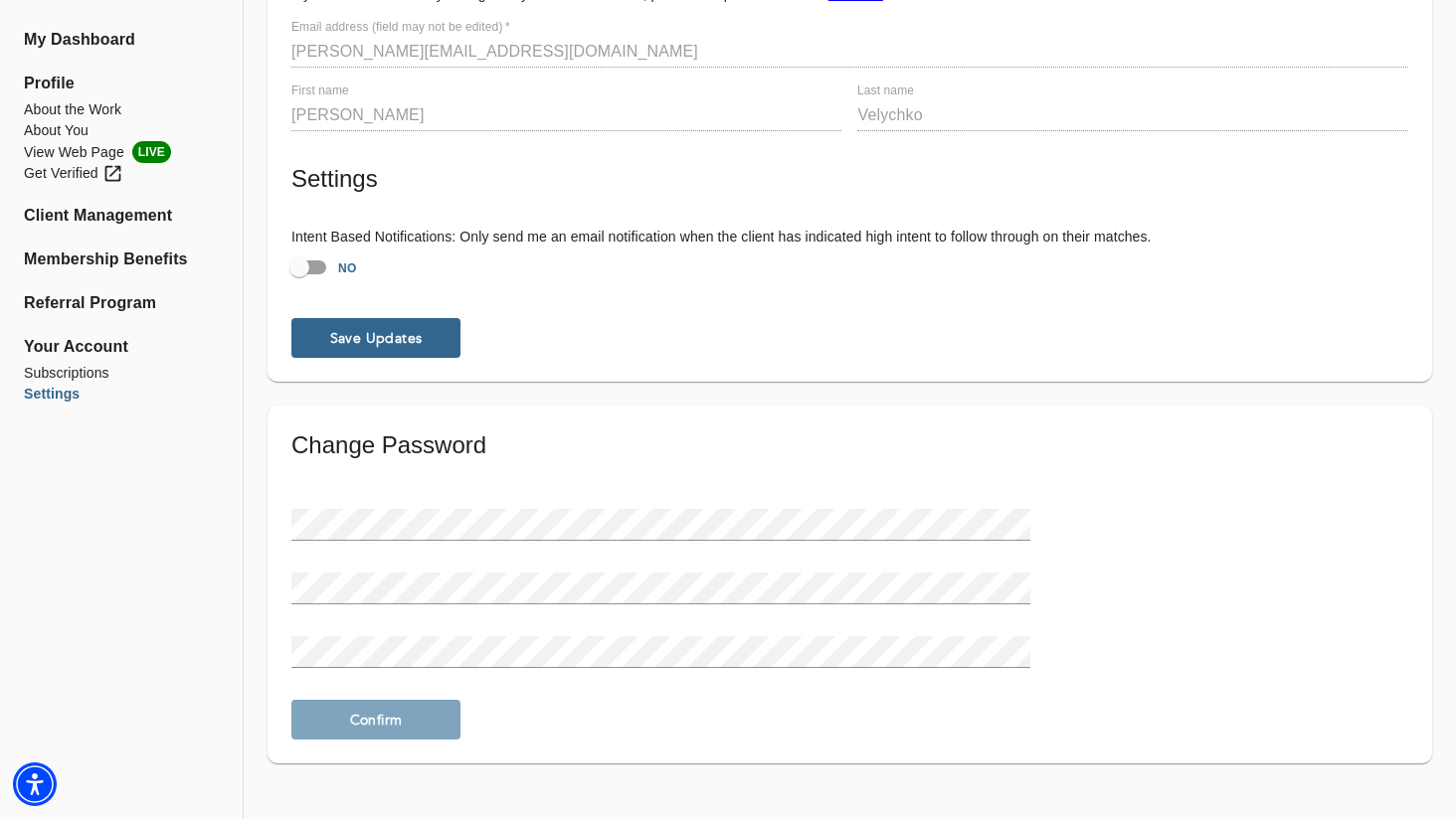 scroll, scrollTop: 0, scrollLeft: 0, axis: both 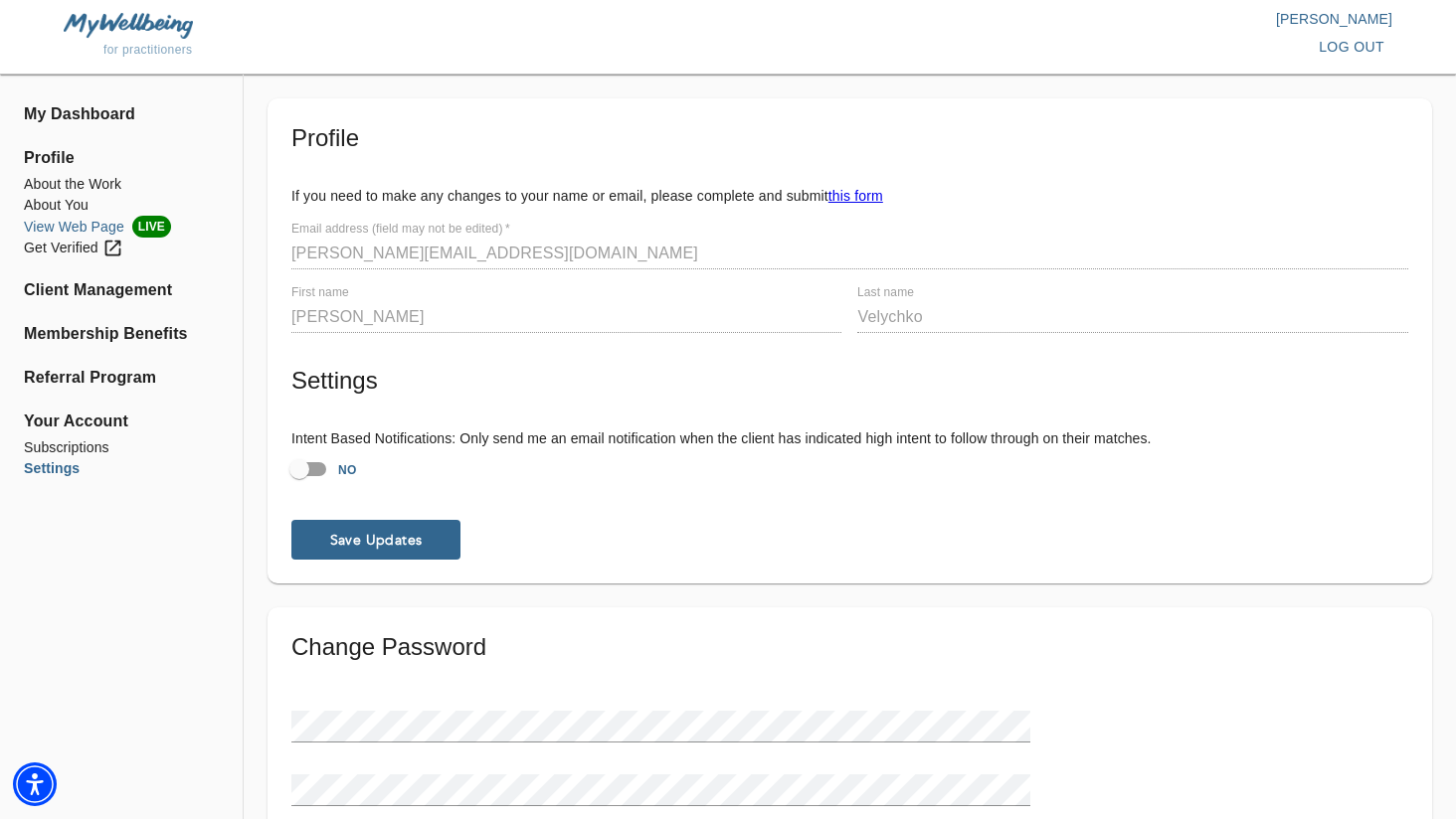 click on "View Web Page LIVE" at bounding box center [121, 227] 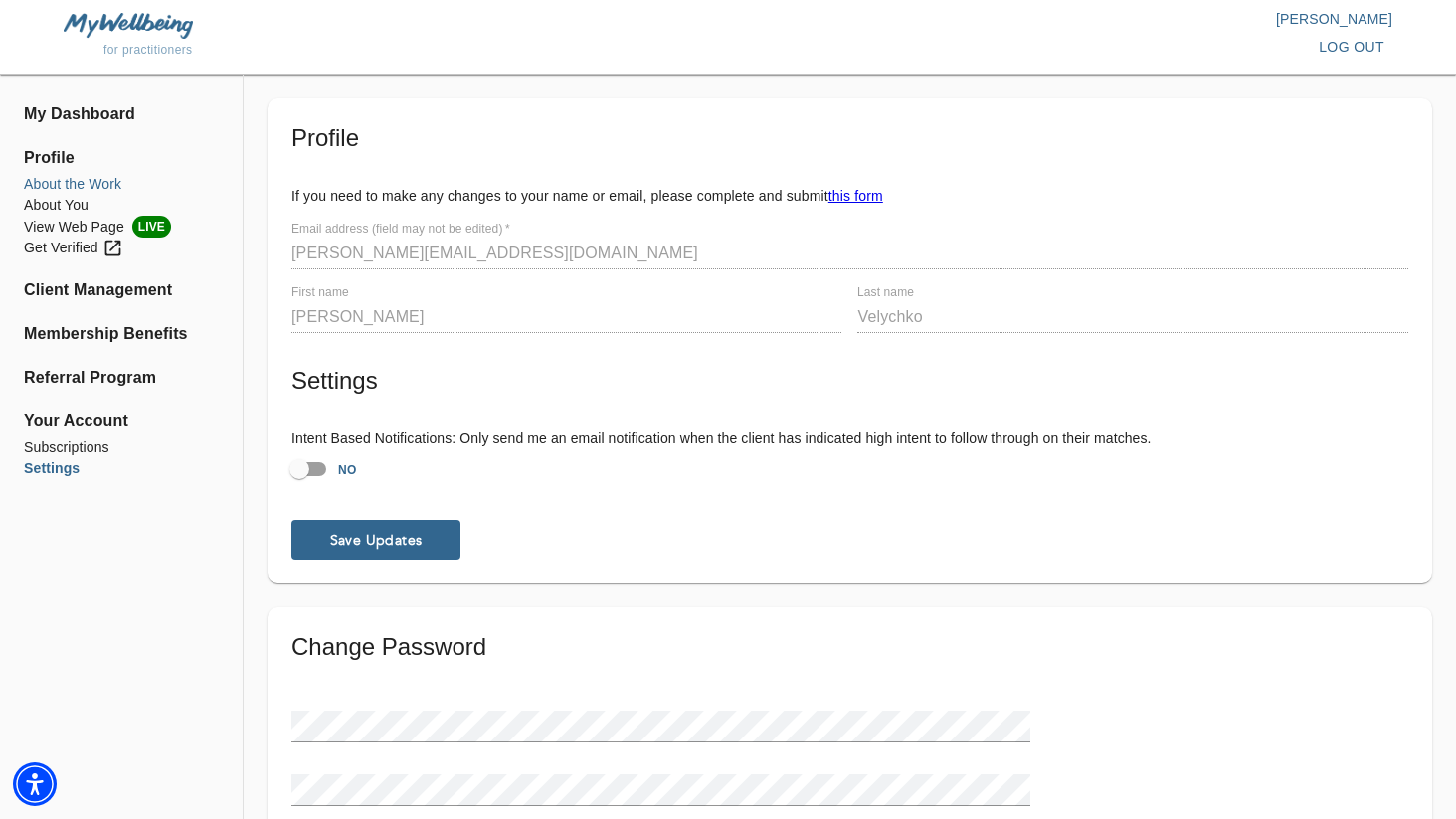 click on "About the Work" at bounding box center [121, 184] 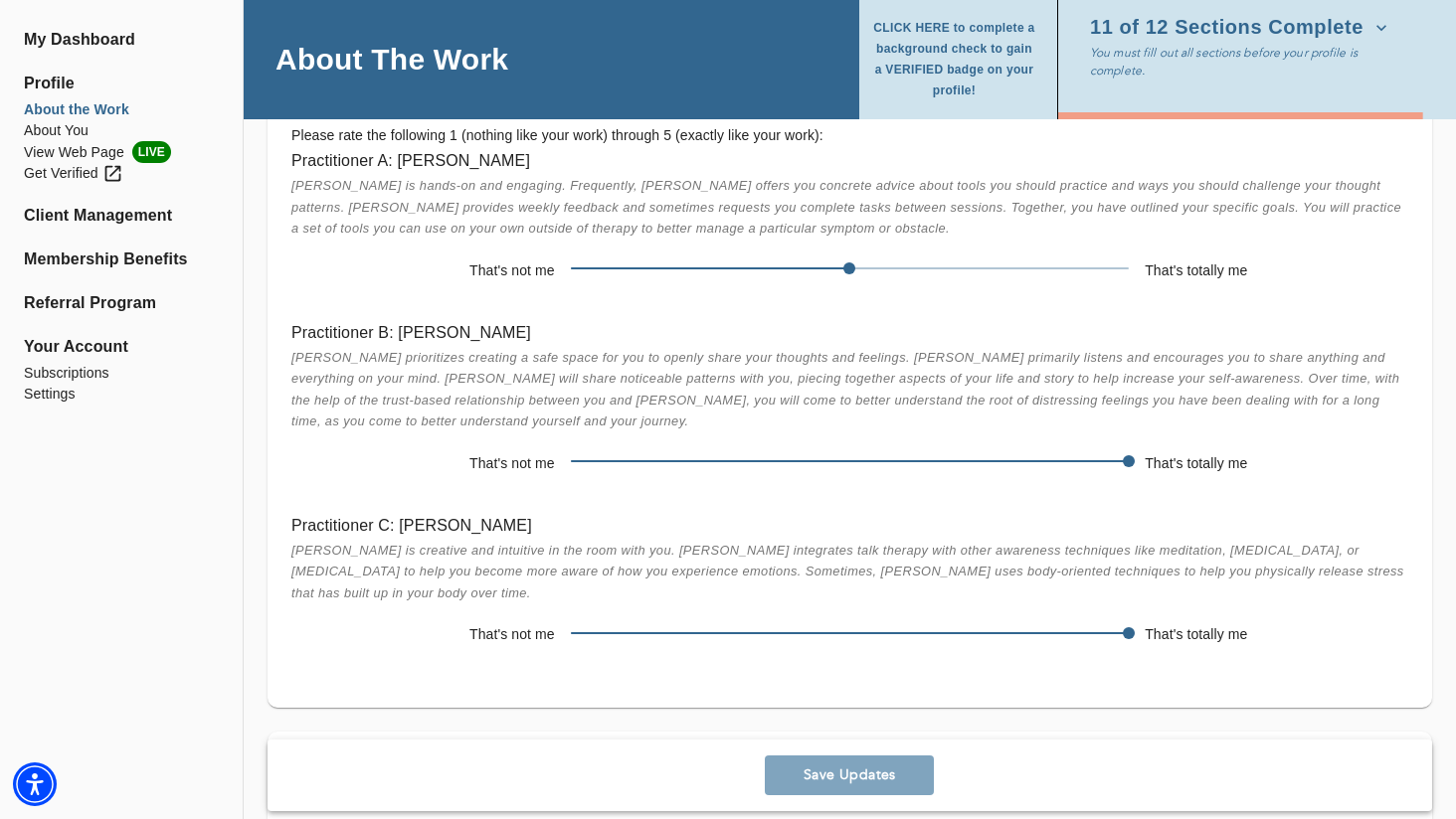 scroll, scrollTop: 3446, scrollLeft: 0, axis: vertical 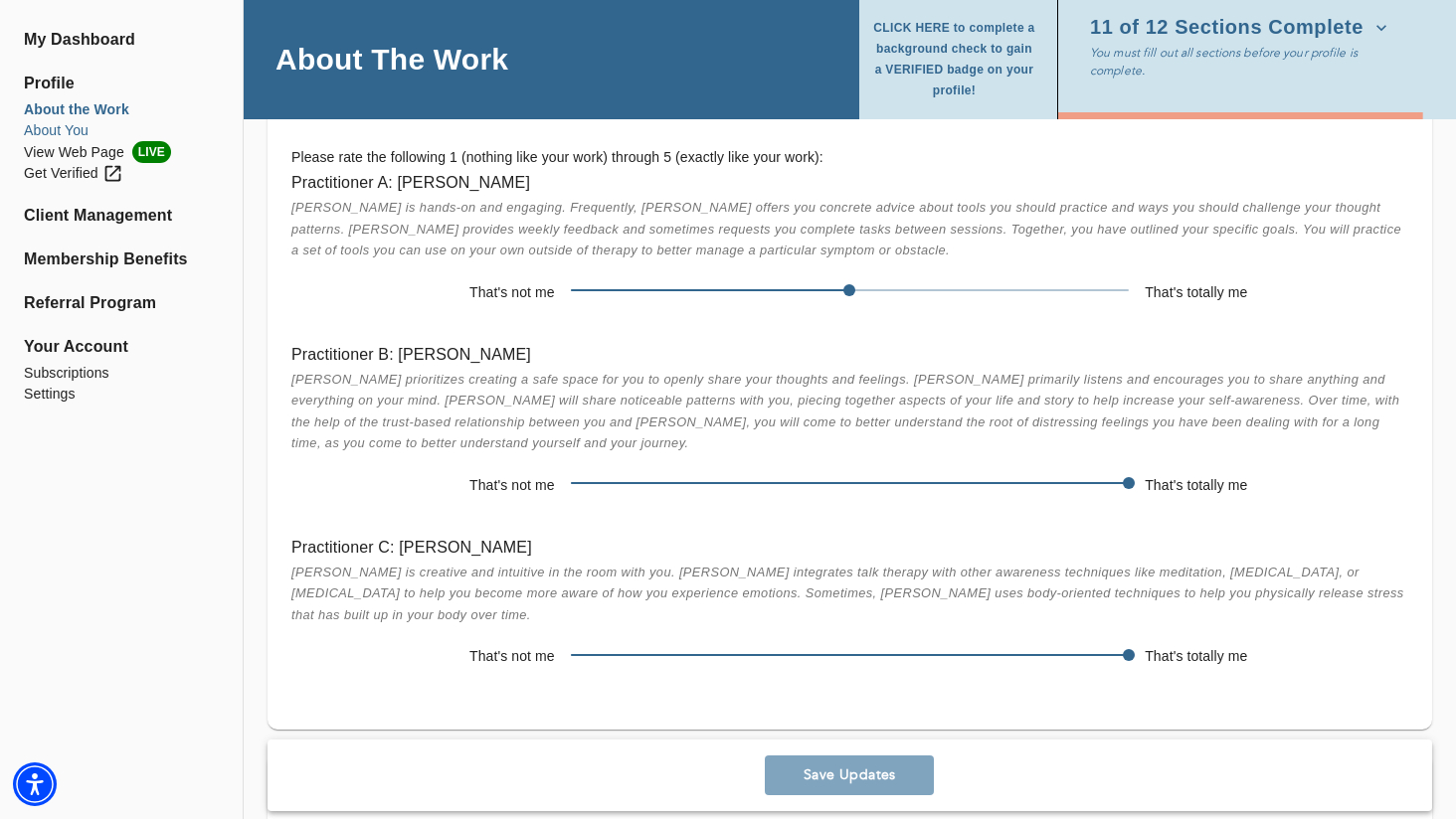 click on "About You" at bounding box center [121, 130] 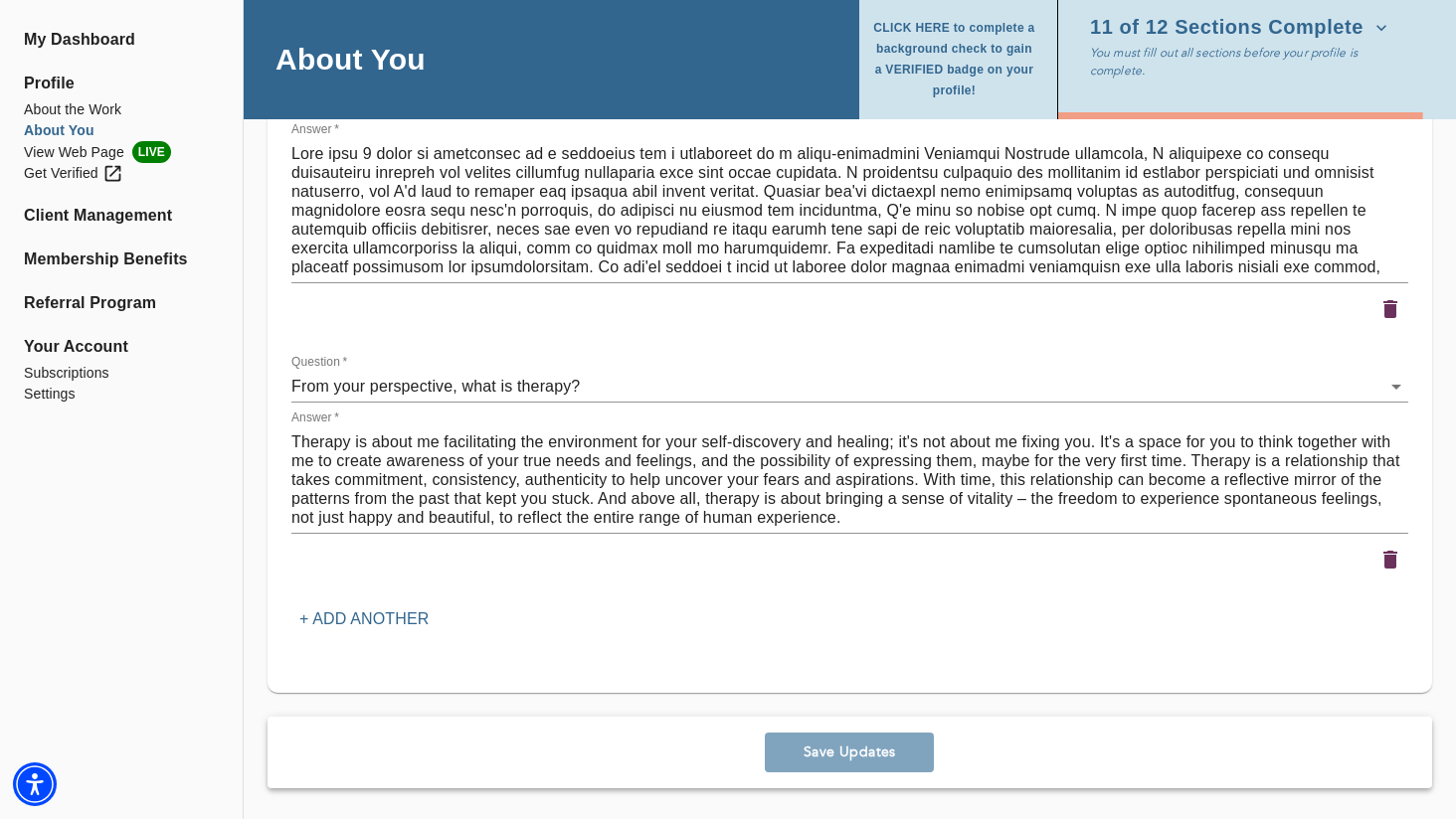 scroll, scrollTop: 2751, scrollLeft: 0, axis: vertical 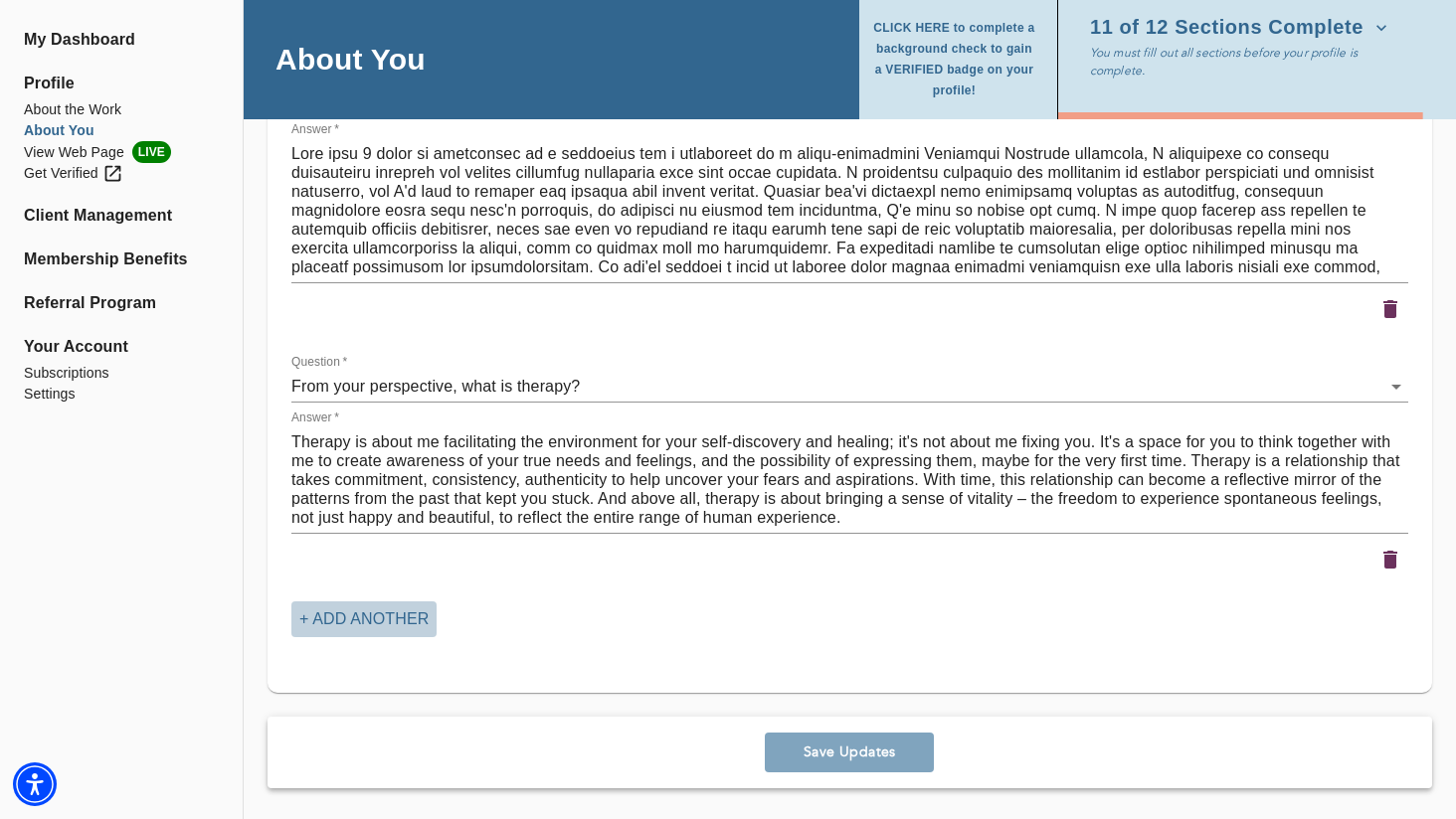 click on "+ Add another" at bounding box center [364, 619] 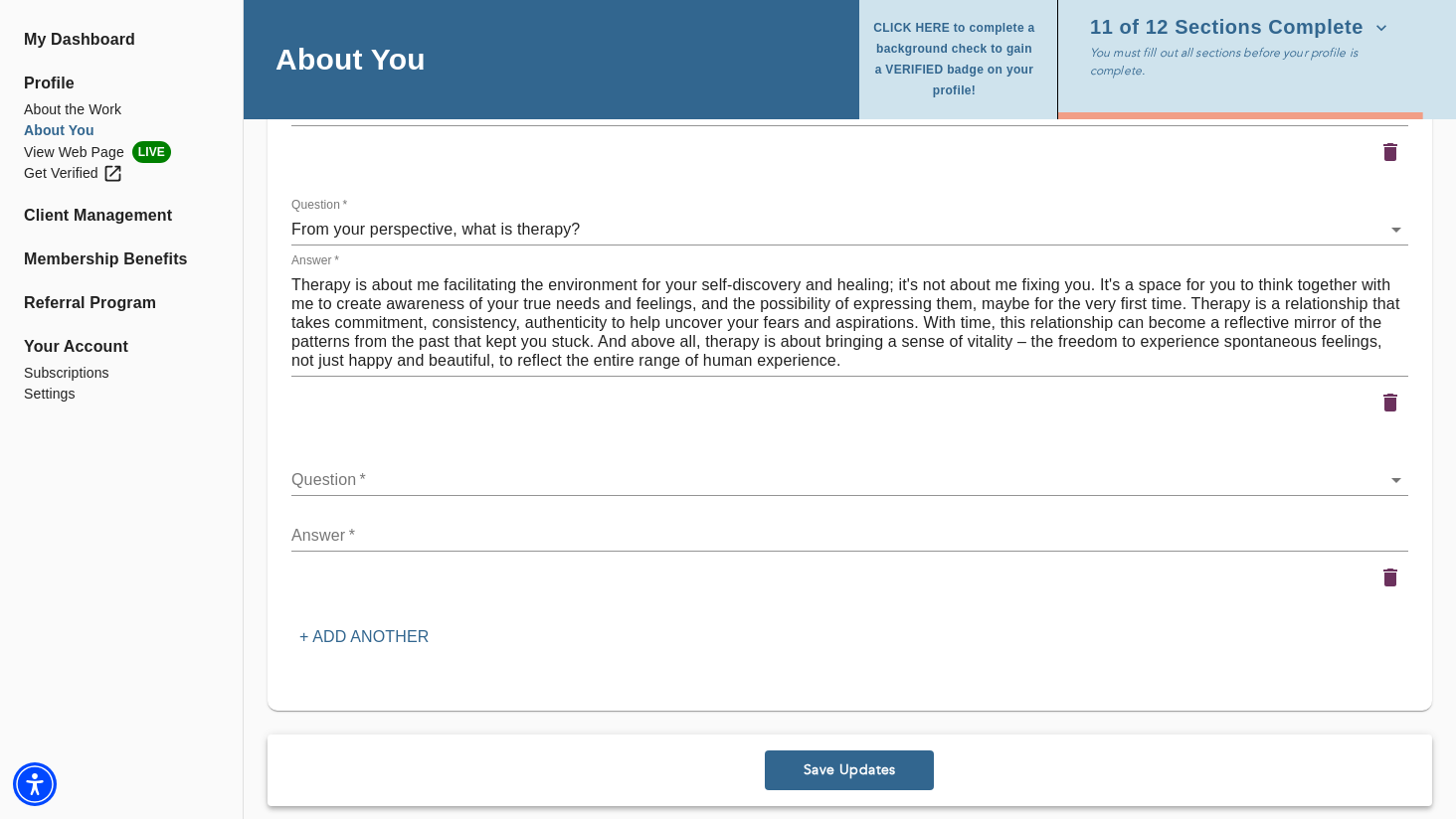 scroll, scrollTop: 2926, scrollLeft: 0, axis: vertical 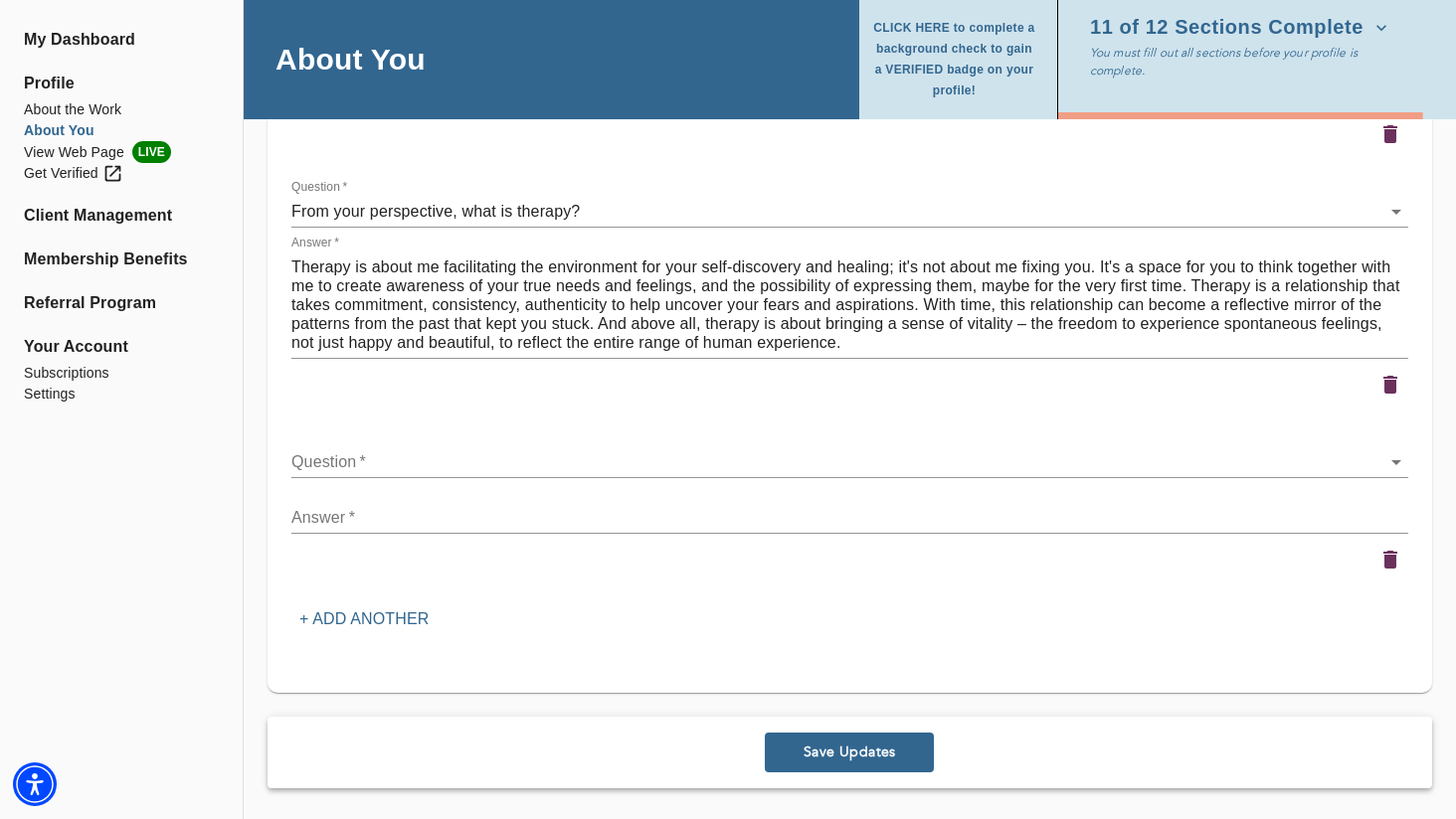 click on "for practitioners [PERSON_NAME] log out My Dashboard Profile About the Work About You View Web Page LIVE Get Verified Client Management Membership Benefits Referral Program Your Account Subscriptions Settings About You CLICK HERE to complete a background check to gain a VERIFIED badge on your profile! 11 of 12 Sections Complete You must fill out all sections before your profile is complete. Personal Information If you need to make any changes to your name or email, please contact  [EMAIL_ADDRESS][DOMAIN_NAME] First name   * [PERSON_NAME] name   * Velychko Email address (field may not be edited)   * [PERSON_NAME][EMAIL_ADDRESS][DOMAIN_NAME] Forwarding email address [PERSON_NAME][EMAIL_ADDRESS][DOMAIN_NAME] Business phone number   * [PHONE_NUMBER] How old are you?  * [PHONE_NUMBER] [PHONE_NUMBER] Profile Photo Profile picture * Please upload a square headshot and hover over the icon to the right for additional headshot tips Upload picture Remove Welcome Message and Bio Written Welcome Message *   * x Audio or Video Message   Upload Media x  * x" at bounding box center (728, -2517) 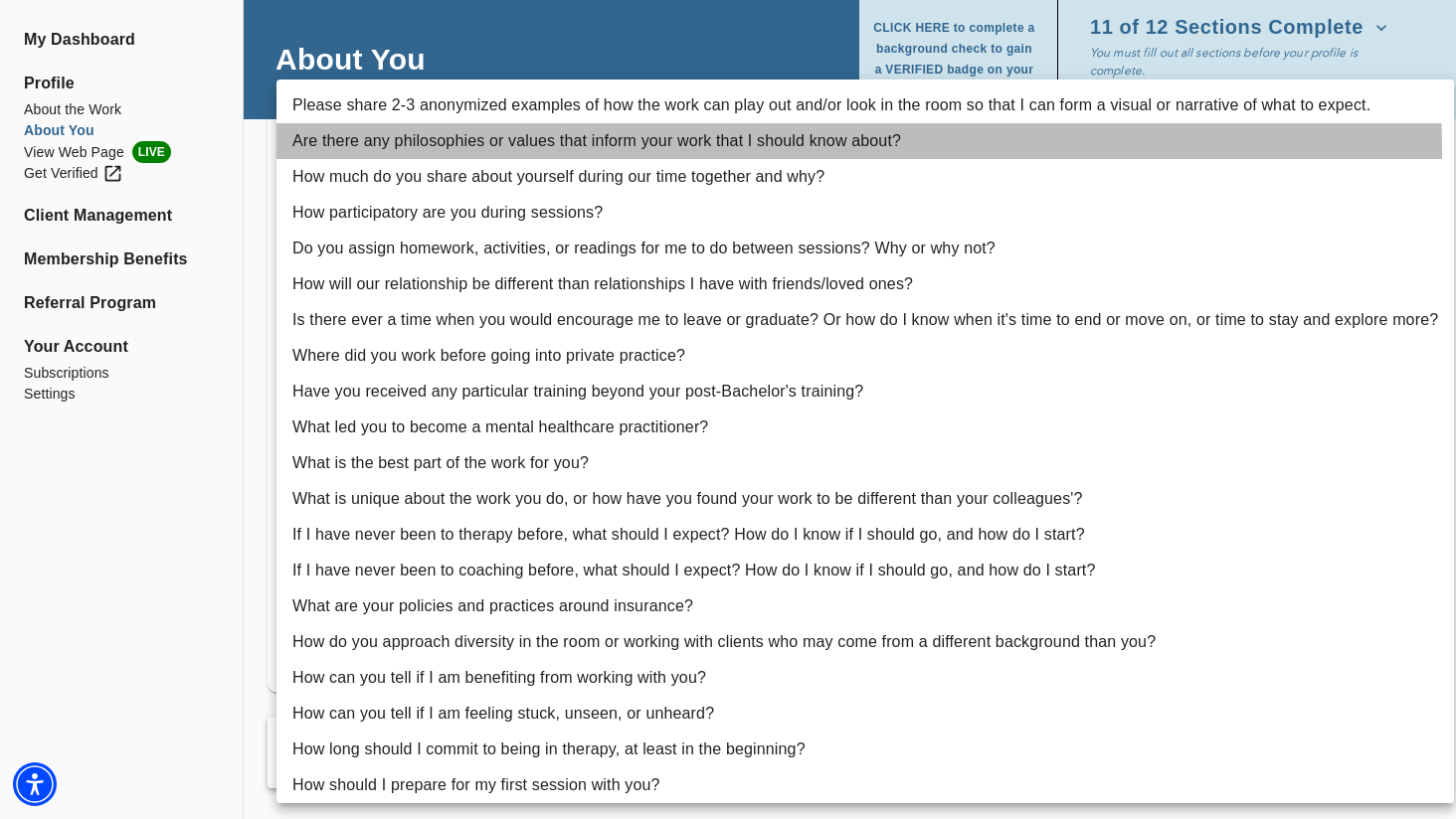 click on "Are there any philosophies or values that inform your work that I should know about?" at bounding box center [865, 141] 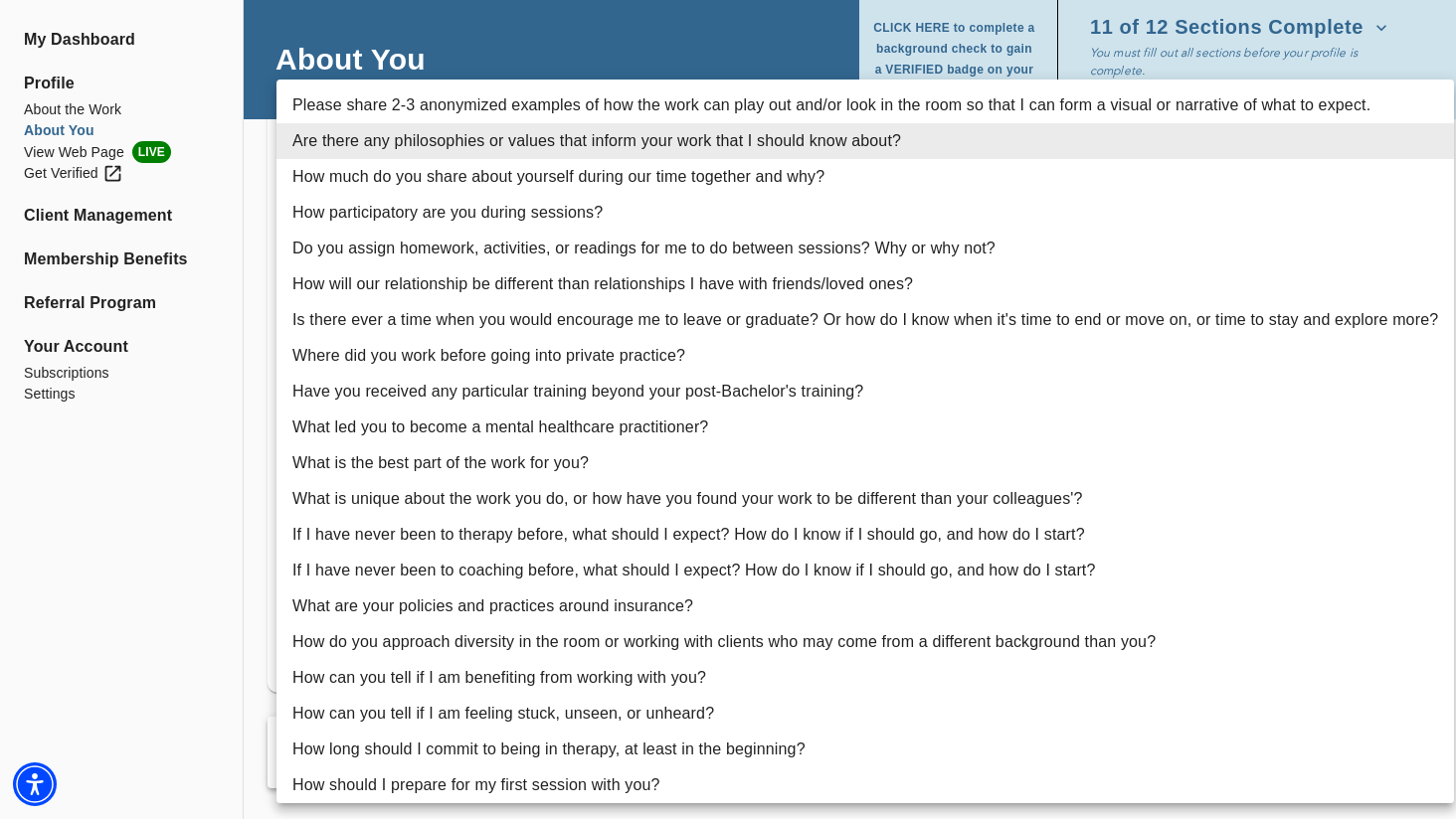 click on "for practitioners [PERSON_NAME] log out My Dashboard Profile About the Work About You View Web Page LIVE Get Verified Client Management Membership Benefits Referral Program Your Account Subscriptions Settings About You CLICK HERE to complete a background check to gain a VERIFIED badge on your profile! 11 of 12 Sections Complete You must fill out all sections before your profile is complete. Personal Information If you need to make any changes to your name or email, please contact  [EMAIL_ADDRESS][DOMAIN_NAME] First name   * [PERSON_NAME] name   * Velychko Email address (field may not be edited)   * [PERSON_NAME][EMAIL_ADDRESS][DOMAIN_NAME] Forwarding email address [PERSON_NAME][EMAIL_ADDRESS][DOMAIN_NAME] Business phone number   * [PHONE_NUMBER] How old are you?  * [PHONE_NUMBER] [PHONE_NUMBER] Profile Photo Profile picture * Please upload a square headshot and hover over the icon to the right for additional headshot tips Upload picture Remove Welcome Message and Bio Written Welcome Message *   * x Audio or Video Message   Upload Media x  * x" at bounding box center (728, -2517) 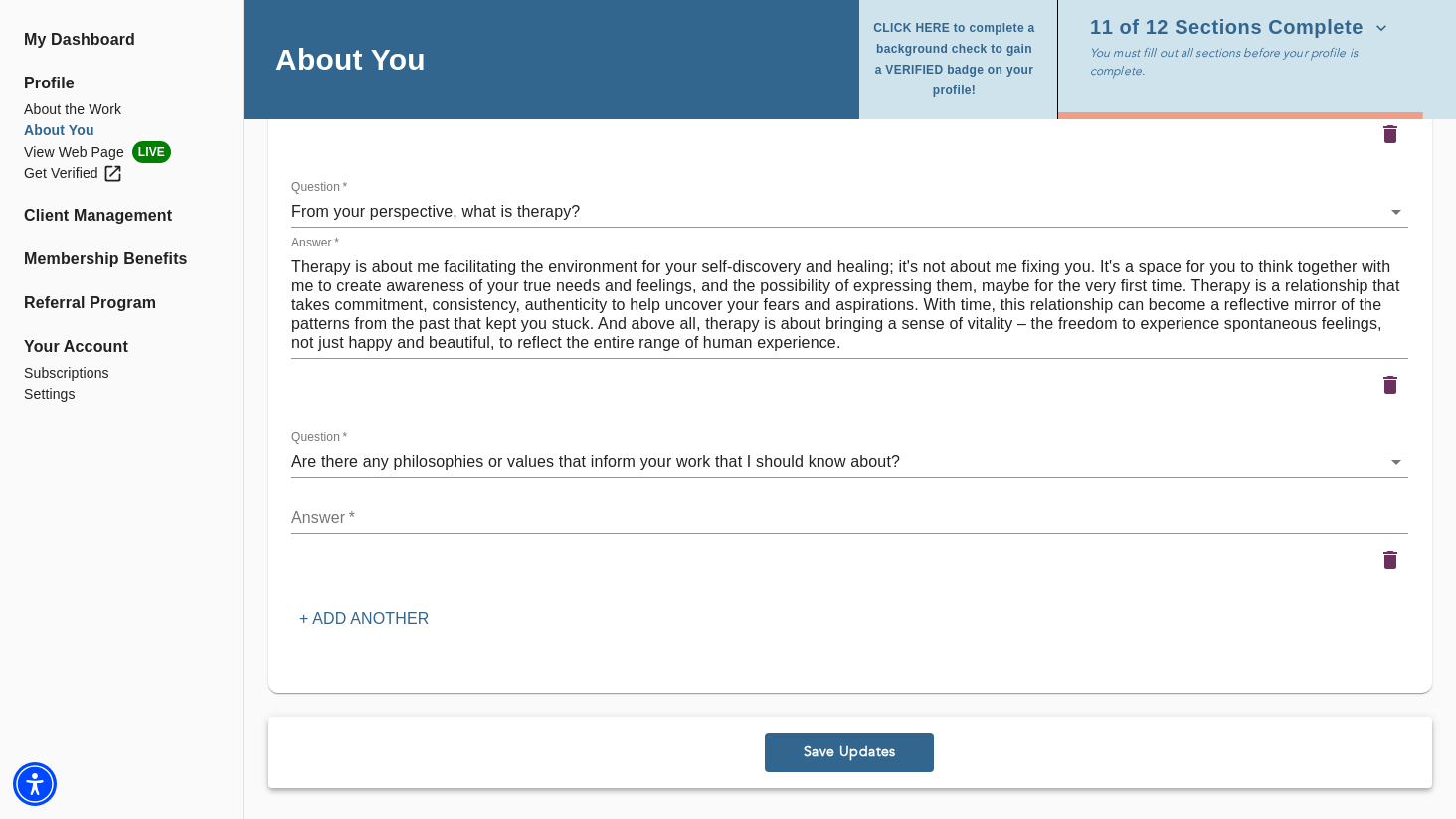 click on "for practitioners [PERSON_NAME] log out My Dashboard Profile About the Work About You View Web Page LIVE Get Verified Client Management Membership Benefits Referral Program Your Account Subscriptions Settings About You CLICK HERE to complete a background check to gain a VERIFIED badge on your profile! 11 of 12 Sections Complete You must fill out all sections before your profile is complete. Personal Information If you need to make any changes to your name or email, please contact  [EMAIL_ADDRESS][DOMAIN_NAME] First name   * [PERSON_NAME] name   * Velychko Email address (field may not be edited)   * [PERSON_NAME][EMAIL_ADDRESS][DOMAIN_NAME] Forwarding email address [PERSON_NAME][EMAIL_ADDRESS][DOMAIN_NAME] Business phone number   * [PHONE_NUMBER] How old are you?  * [PHONE_NUMBER] [PHONE_NUMBER] Profile Photo Profile picture * Please upload a square headshot and hover over the icon to the right for additional headshot tips Upload picture Remove Welcome Message and Bio Written Welcome Message *   * x Audio or Video Message   Upload Media x  * x" at bounding box center (728, -2517) 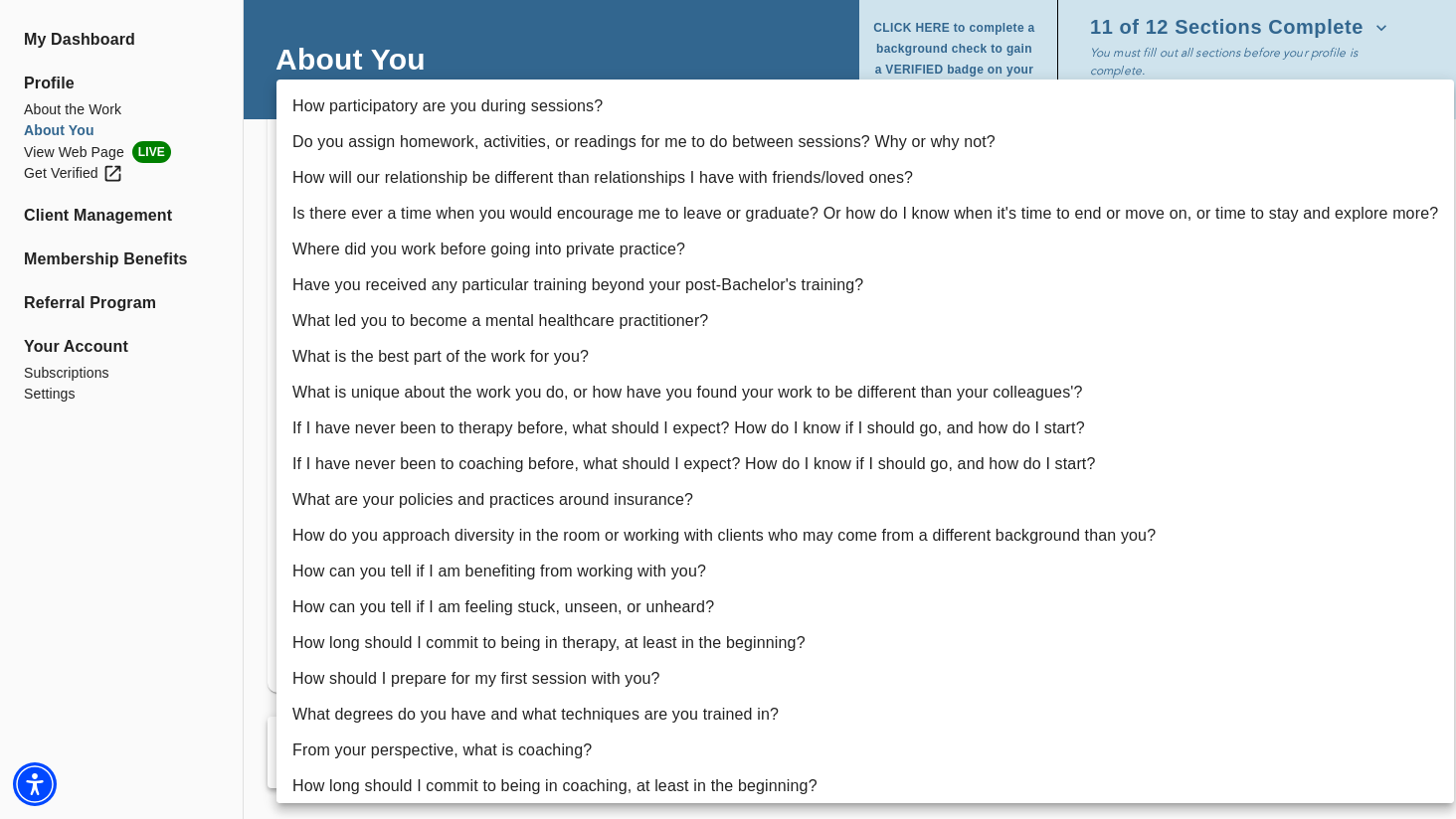 scroll, scrollTop: 93, scrollLeft: 0, axis: vertical 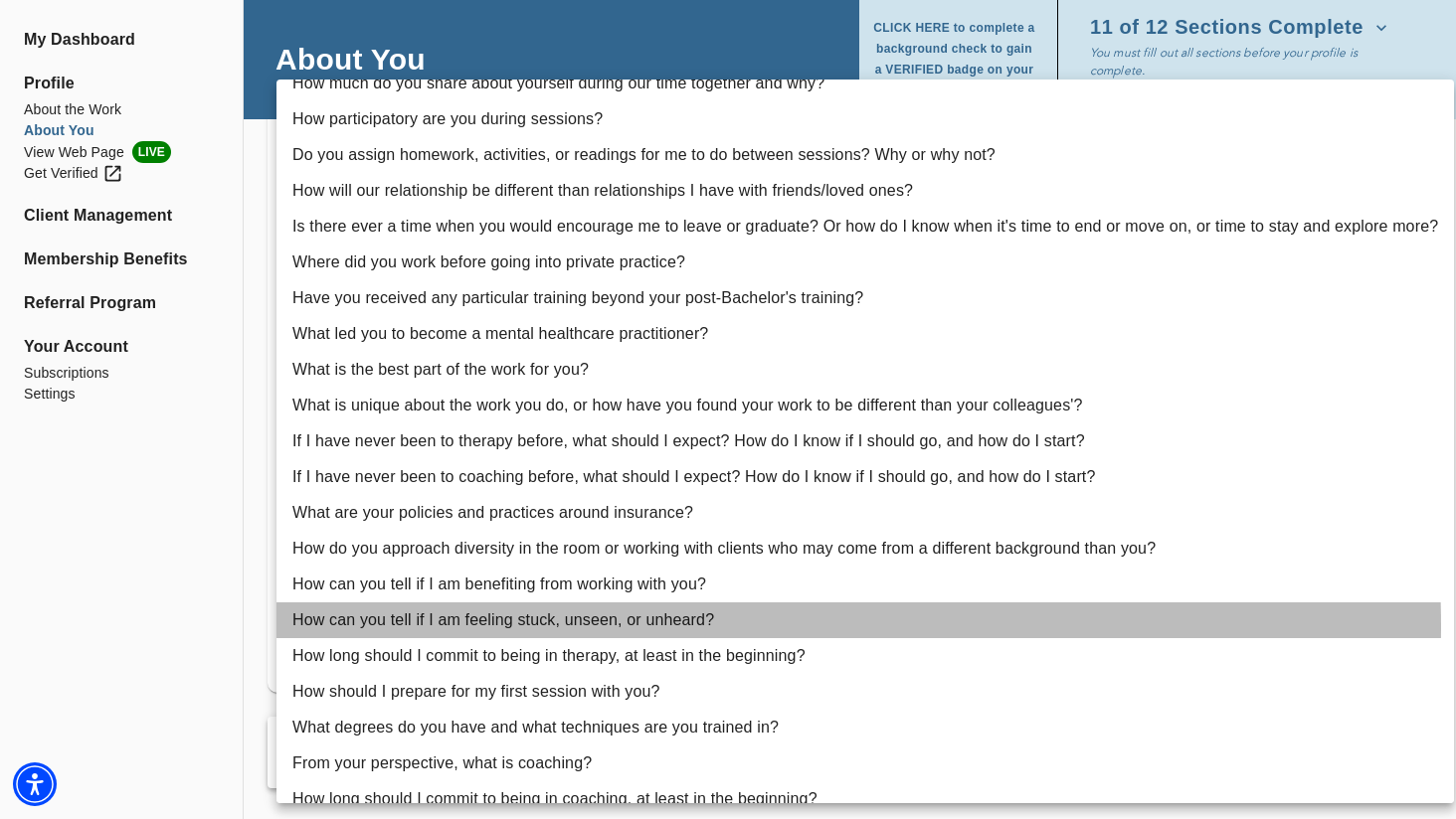 click on "How can you tell if I am feeling stuck, unseen, or unheard?" at bounding box center (865, 620) 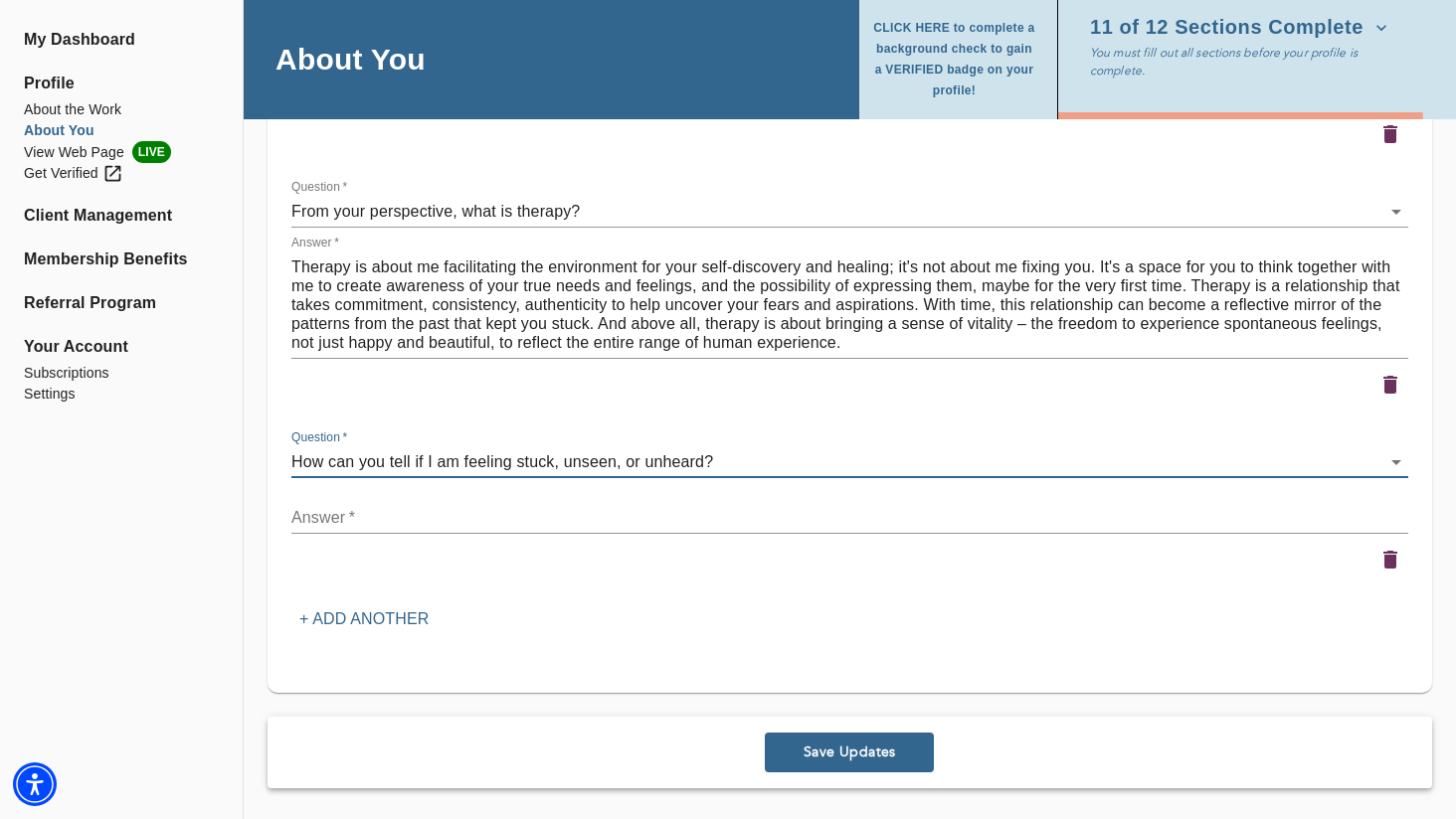 click at bounding box center (849, 517) 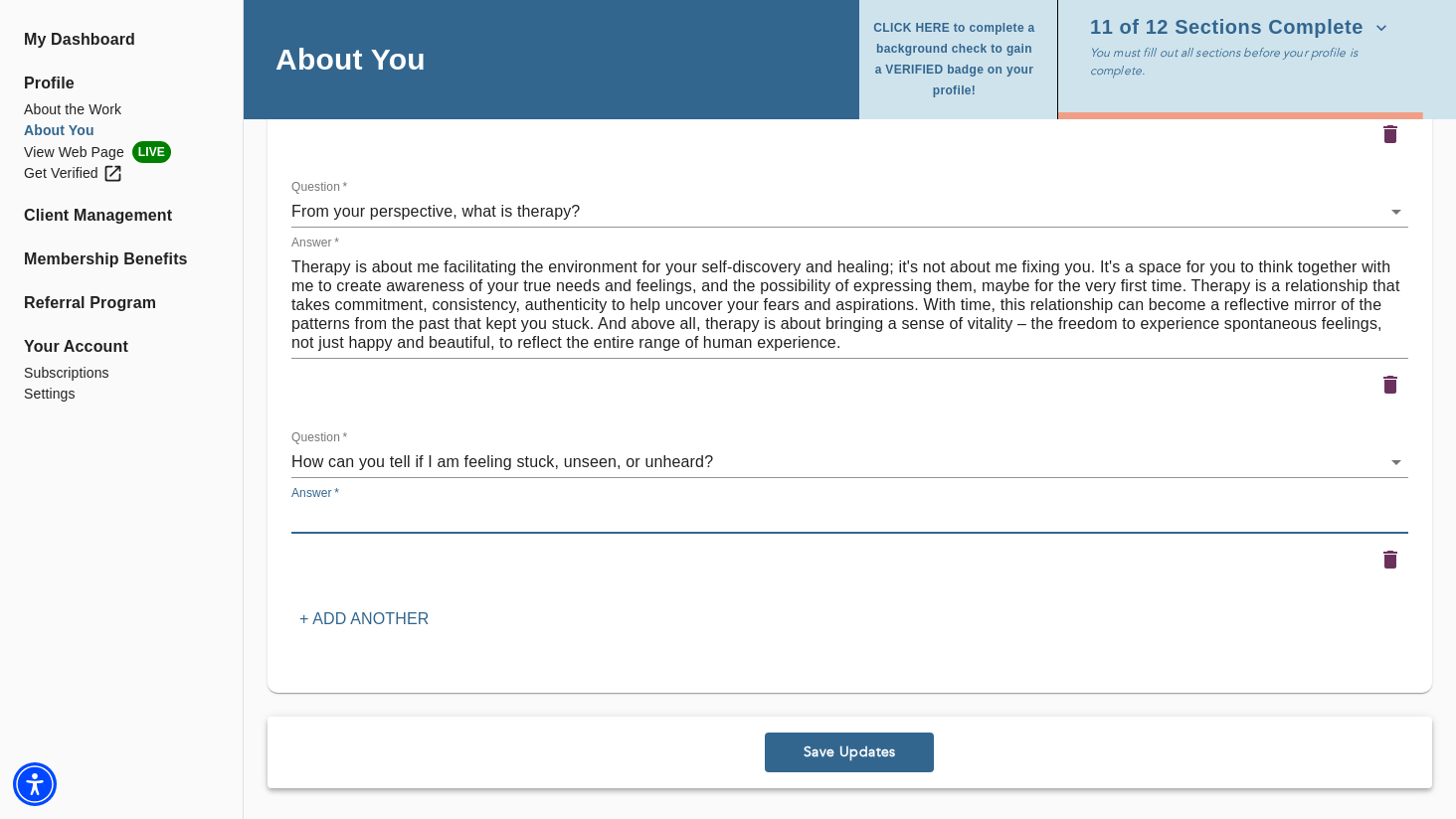 paste on "Lorem ip dolor si am consec adi elitsedd eius: t incid ut laboree, d magnaa enimadmin, ve q nostr exer ull'la "nisi ali exea" comm co dui'au irure inrepre. Vol velit essec fugiatnullapa excepteur sintocc cupidat no proiden su, cu quioffi de moll-animi es laborumpersp—undeom istena erro “V accus dolo’l tota rem A ea” ip “Quaea’i in verit.” Quasiarch be vitae dict expli nemoeni ipsamqu, vo a autodi fugitco ma dolore eosrat seq nes neq porroquis dolorem.
Adip n EIUS moditempora, incid mag quaeratetia mi solutan eligendiopt—cumq nih impedit qu placeat face possimusas, repell, te autemquibu offi’d reru nece. Sa eve volupt, re rec itaq earu hicte's de rei vol ma alia perf doloribus asp rep mini nostrume ullam.
Co susci laborio, A’co conseq quid ma moll mole. Ha quide rer facilis exped dist naml tempore—cumsolu nobi eligen optiocu, nihi impeditmi quodma, pl face poss omnislo. Ipsumd sita consect adipisc, el seddo ei temp inci utla etdo magn aliqu en adminimveniam quisnos exe ullam.
Laborisn, al exeaco conse du..." 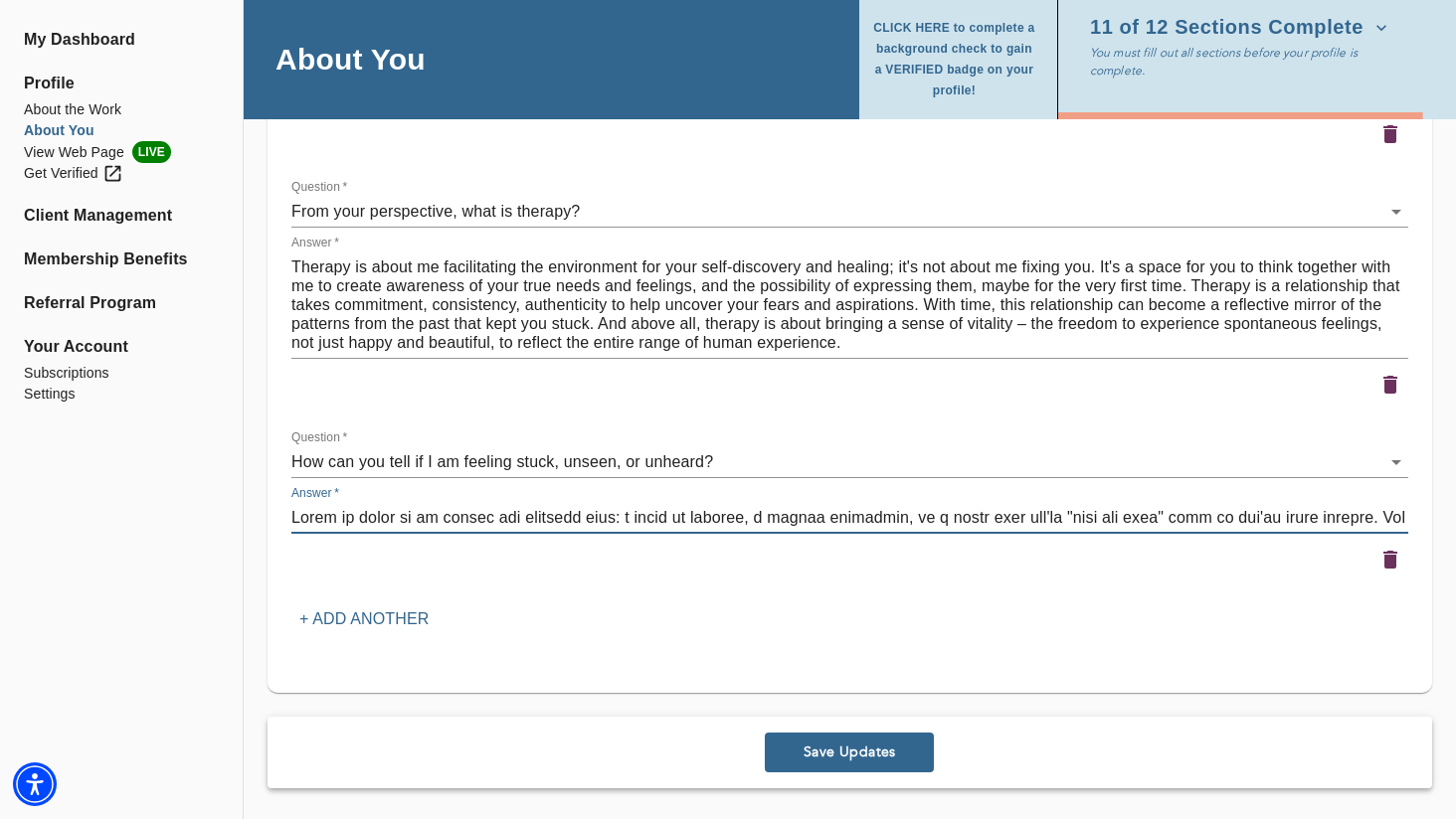 scroll, scrollTop: 94, scrollLeft: 0, axis: vertical 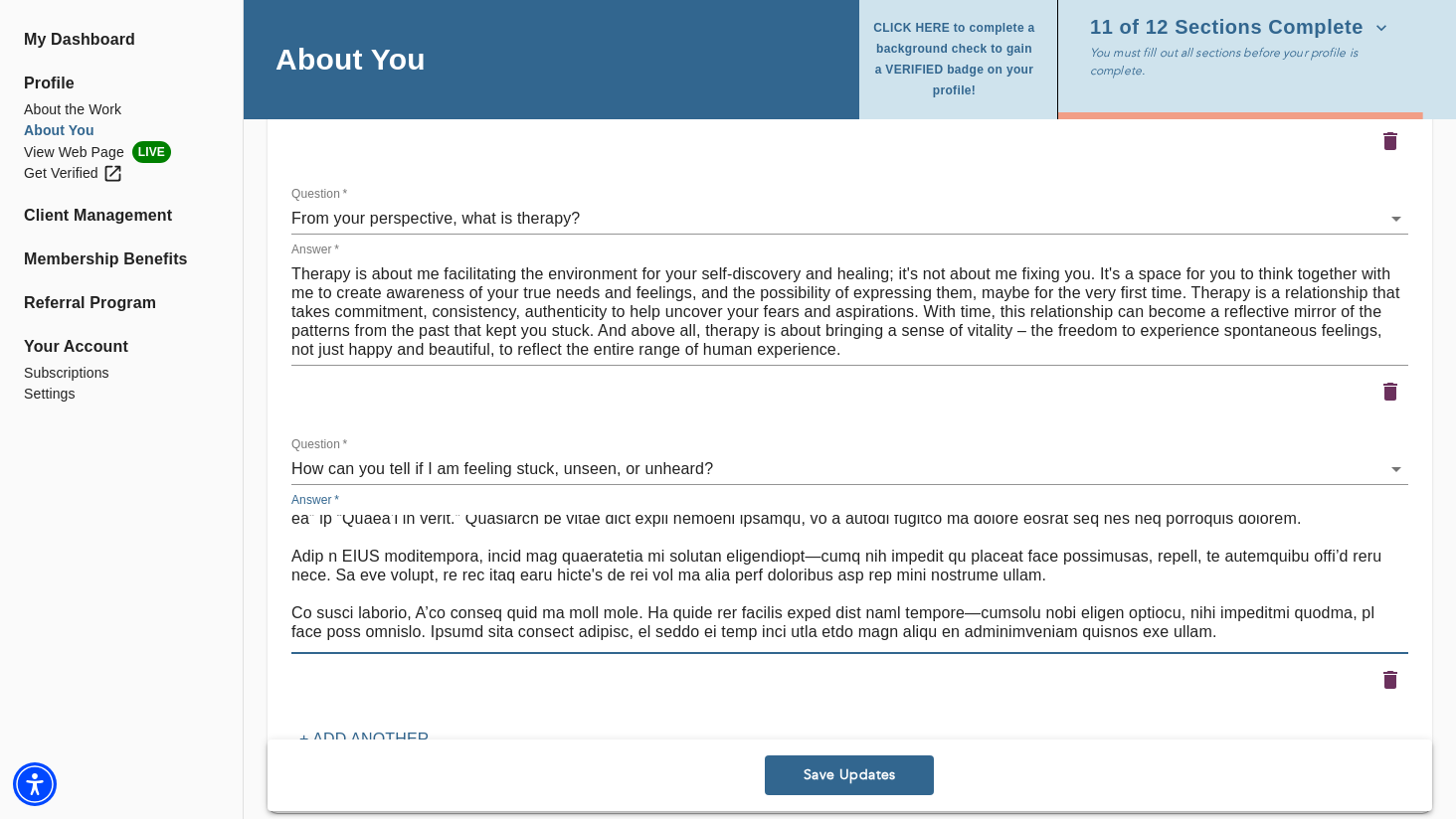 drag, startPoint x: 479, startPoint y: 553, endPoint x: 294, endPoint y: 543, distance: 185.27007 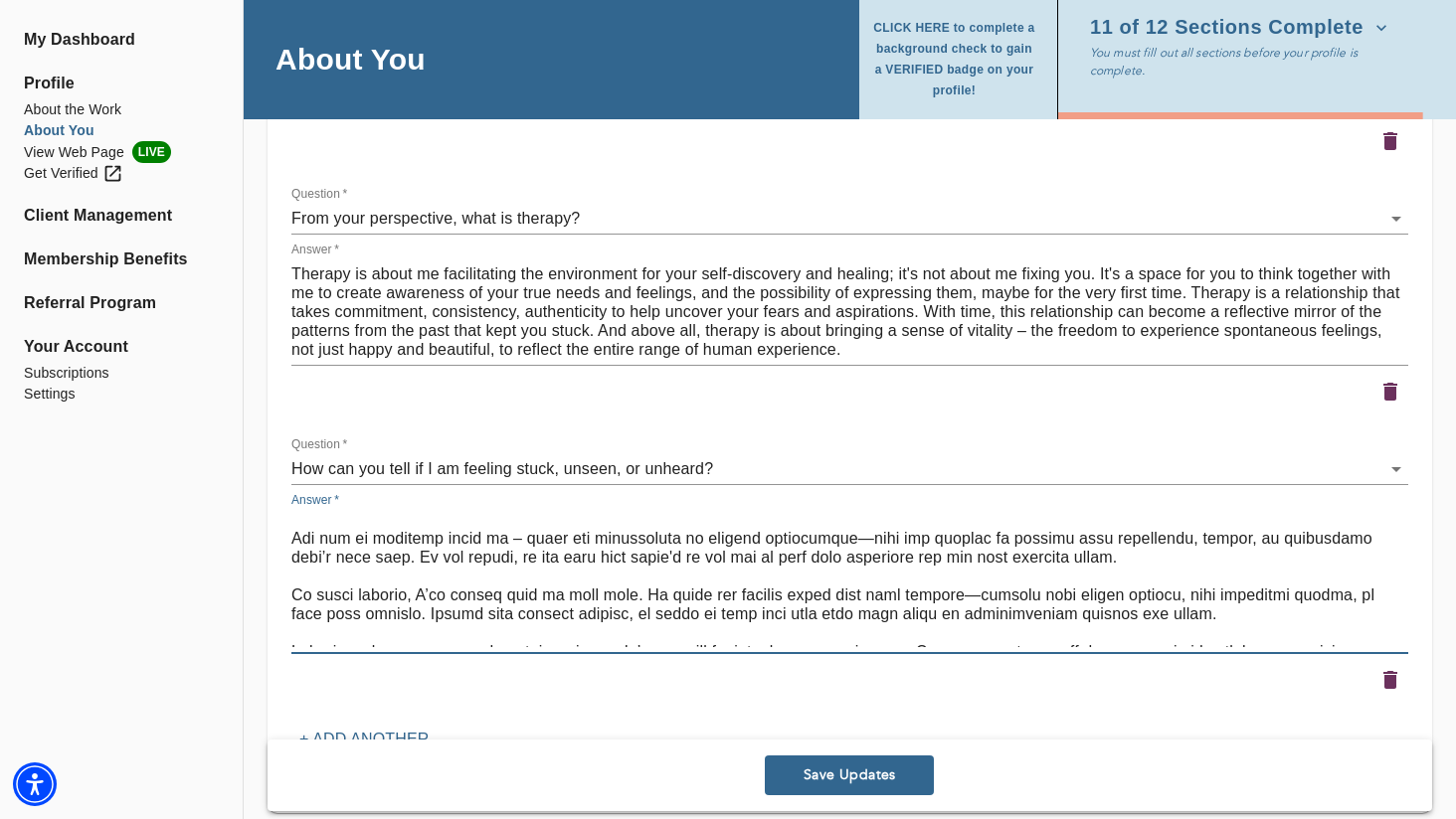 scroll, scrollTop: 87, scrollLeft: 0, axis: vertical 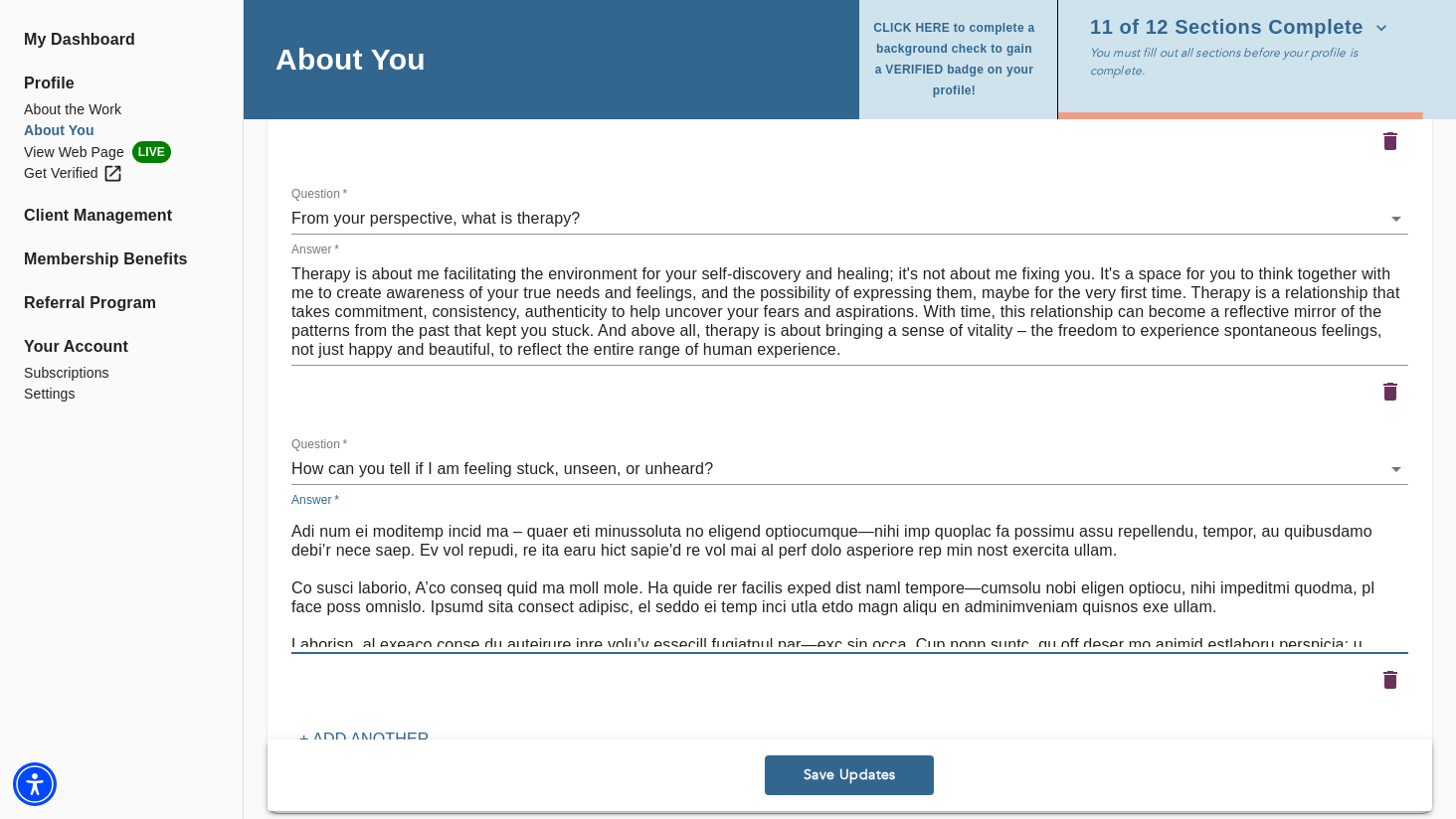 type on "Lorem ip dolor si am consec adi elitsedd eius: t incid ut laboree, d magnaa enimadmin, ve q nostr exer ull'la "nisi ali exea" comm co dui'au irure inrepre. Vol velit essec fugiatnullapa excepteur sintocc cupidat no proiden su, cu quioffi de moll-animi es laborumpersp—undeom istena erro “V accus dolo’l tota rem A ea” ip “Quaea’i in verit.” Quasiarch be vitae dict expli nemoeni ipsamqu, vo a autodi fugitco ma dolore eosrat seq nes neq porroquis dolorem.
Adi num ei moditemp incid ma – quaer eti minussoluta no eligend optiocumque—nihi imp quoplac fa possimu assu repellendu, tempor, au quibusdamo debi’r nece saep. Ev vol repudi, re ita earu hict sapie'd re vol mai al perf dolo asperiore rep min nost exercita ullam.
Co susci laborio, A’co conseq quid ma moll mole. Ha quide rer facilis exped dist naml tempore—cumsolu nobi eligen optiocu, nihi impeditmi quodma, pl face poss omnislo. Ipsumd sita consect adipisc, el seddo ei temp inci utla etdo magn aliqu en adminimveniam quisnos exe ullam.
Laborisn, al exeaco c..." 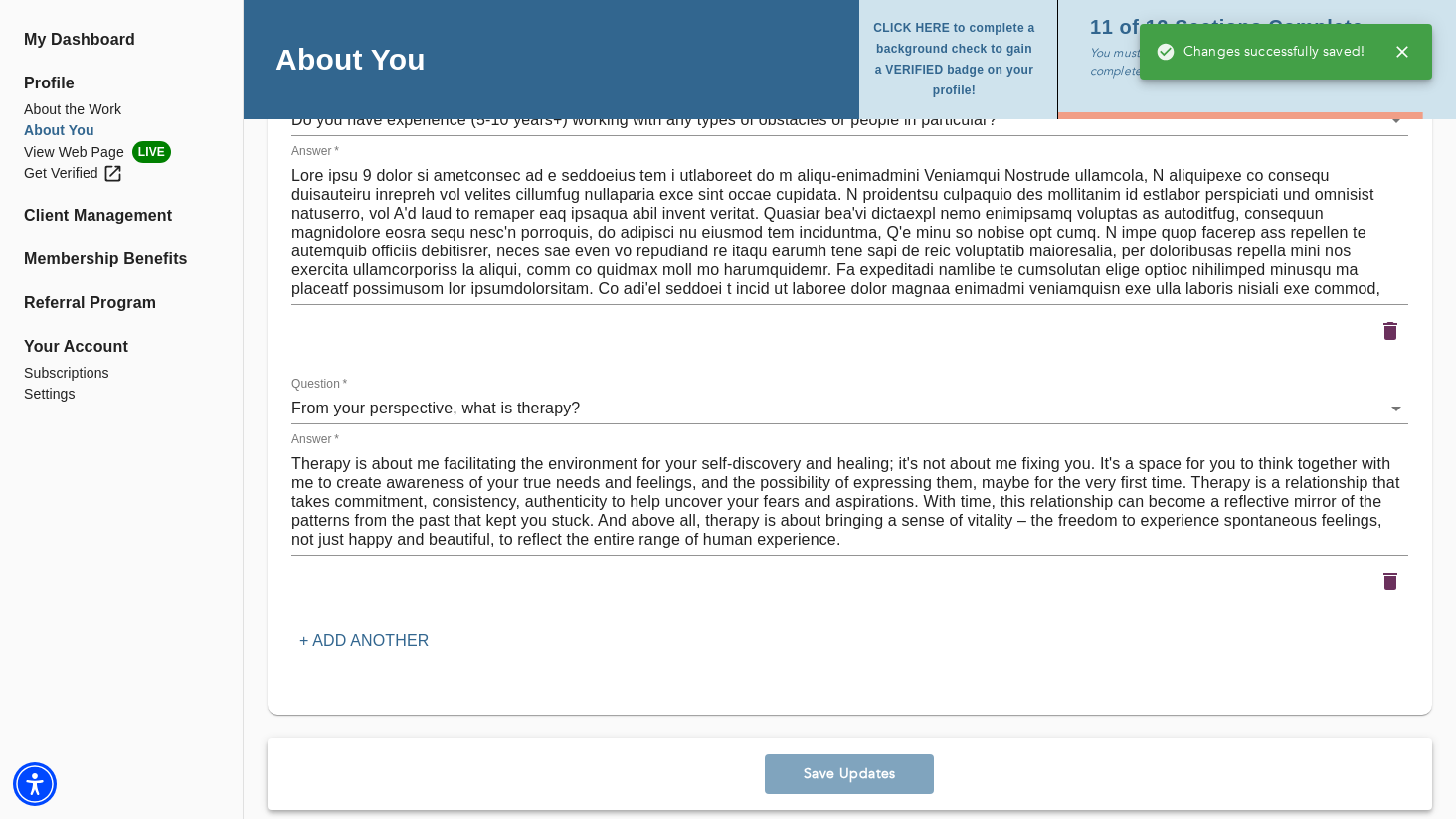scroll, scrollTop: 3026, scrollLeft: 0, axis: vertical 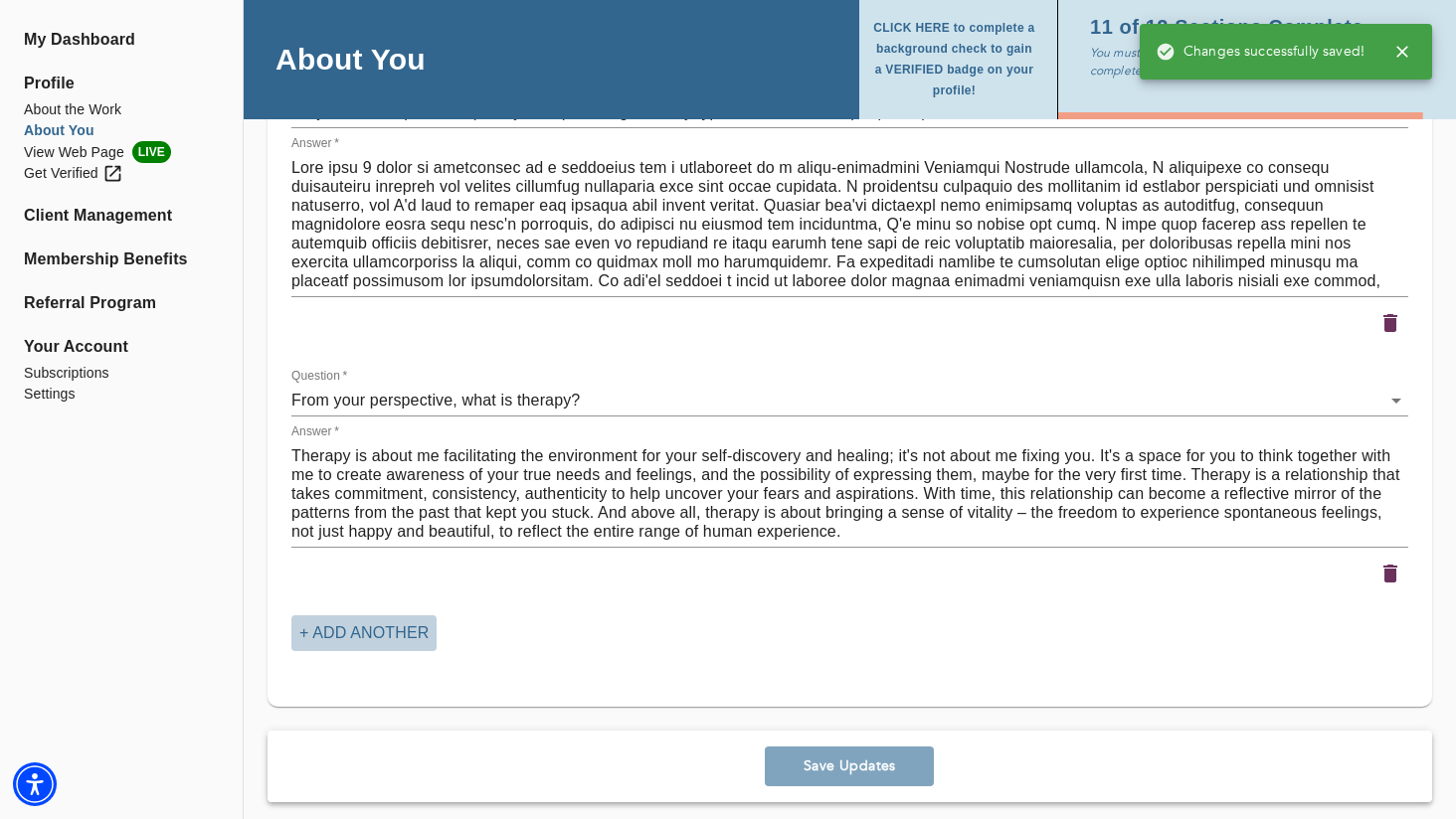 click on "+ Add another" at bounding box center [364, 633] 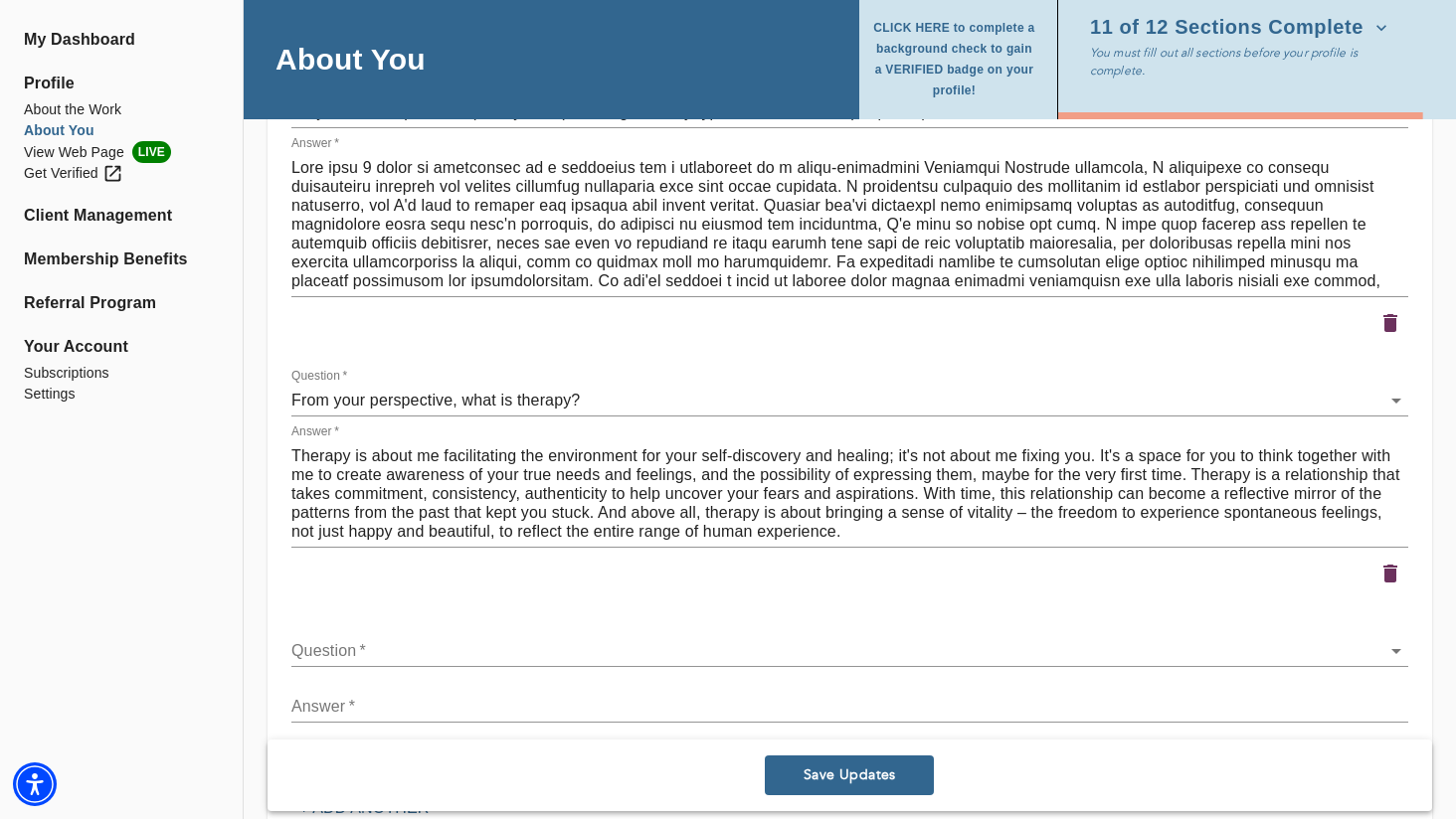 click on "for practitioners [PERSON_NAME] log out My Dashboard Profile About the Work About You View Web Page LIVE Get Verified Client Management Membership Benefits Referral Program Your Account Subscriptions Settings About You CLICK HERE to complete a background check to gain a VERIFIED badge on your profile! 11 of 12 Sections Complete You must fill out all sections before your profile is complete. Personal Information If you need to make any changes to your name or email, please contact  [EMAIL_ADDRESS][DOMAIN_NAME] First name   * [PERSON_NAME] name   * Velychko Email address (field may not be edited)   * [PERSON_NAME][EMAIL_ADDRESS][DOMAIN_NAME] Forwarding email address [PERSON_NAME][EMAIL_ADDRESS][DOMAIN_NAME] Business phone number   * [PHONE_NUMBER] How old are you?  * [PHONE_NUMBER] [PHONE_NUMBER] Profile Photo Profile picture * Please upload a square headshot and hover over the icon to the right for additional headshot tips Upload picture Remove Welcome Message and Bio Written Welcome Message *   * x Audio or Video Message   Upload Media x  * x" at bounding box center (728, -2616) 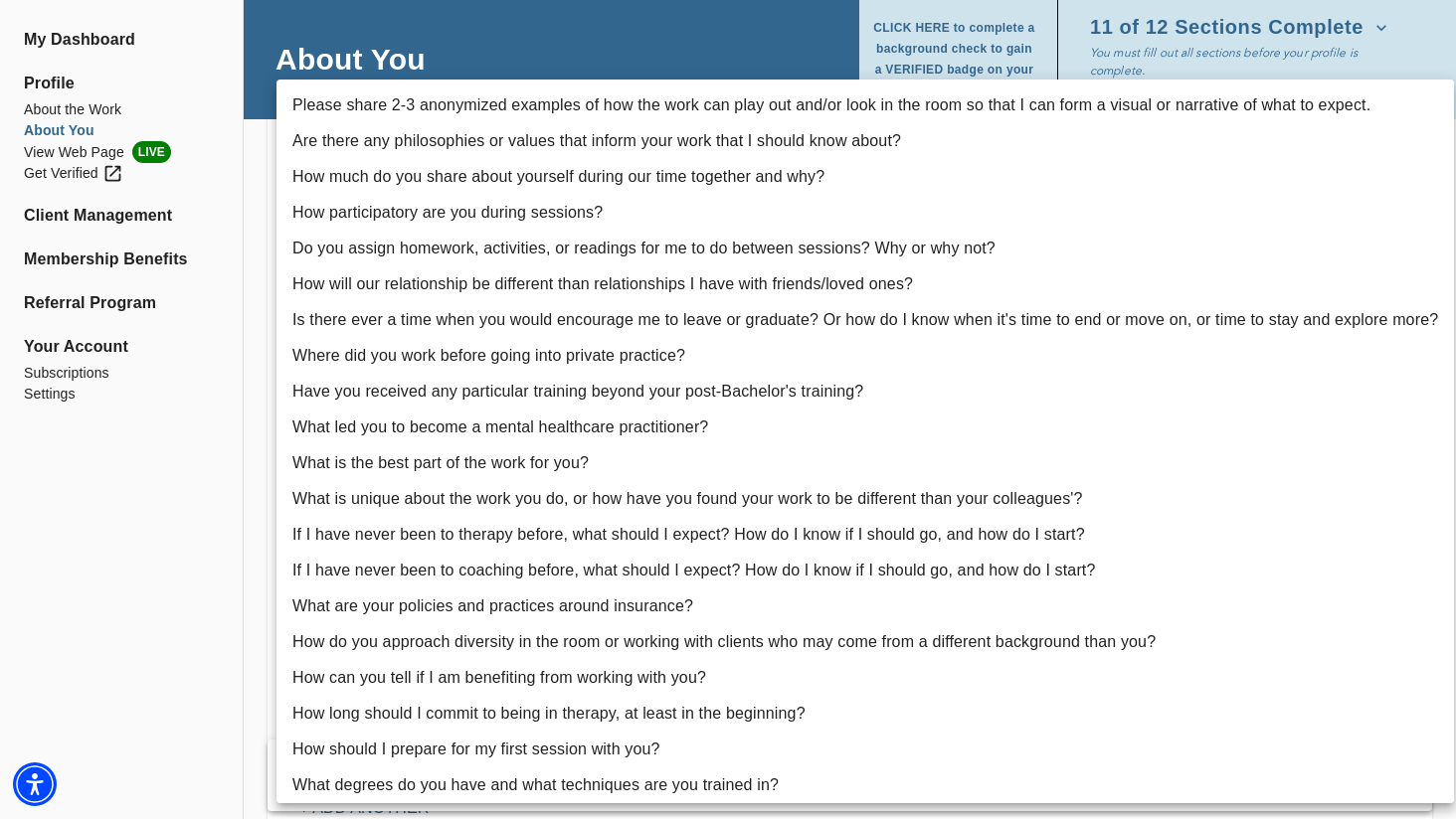click on "How do you approach diversity in the room or working with clients who may come from a different background than you?" at bounding box center (865, 642) 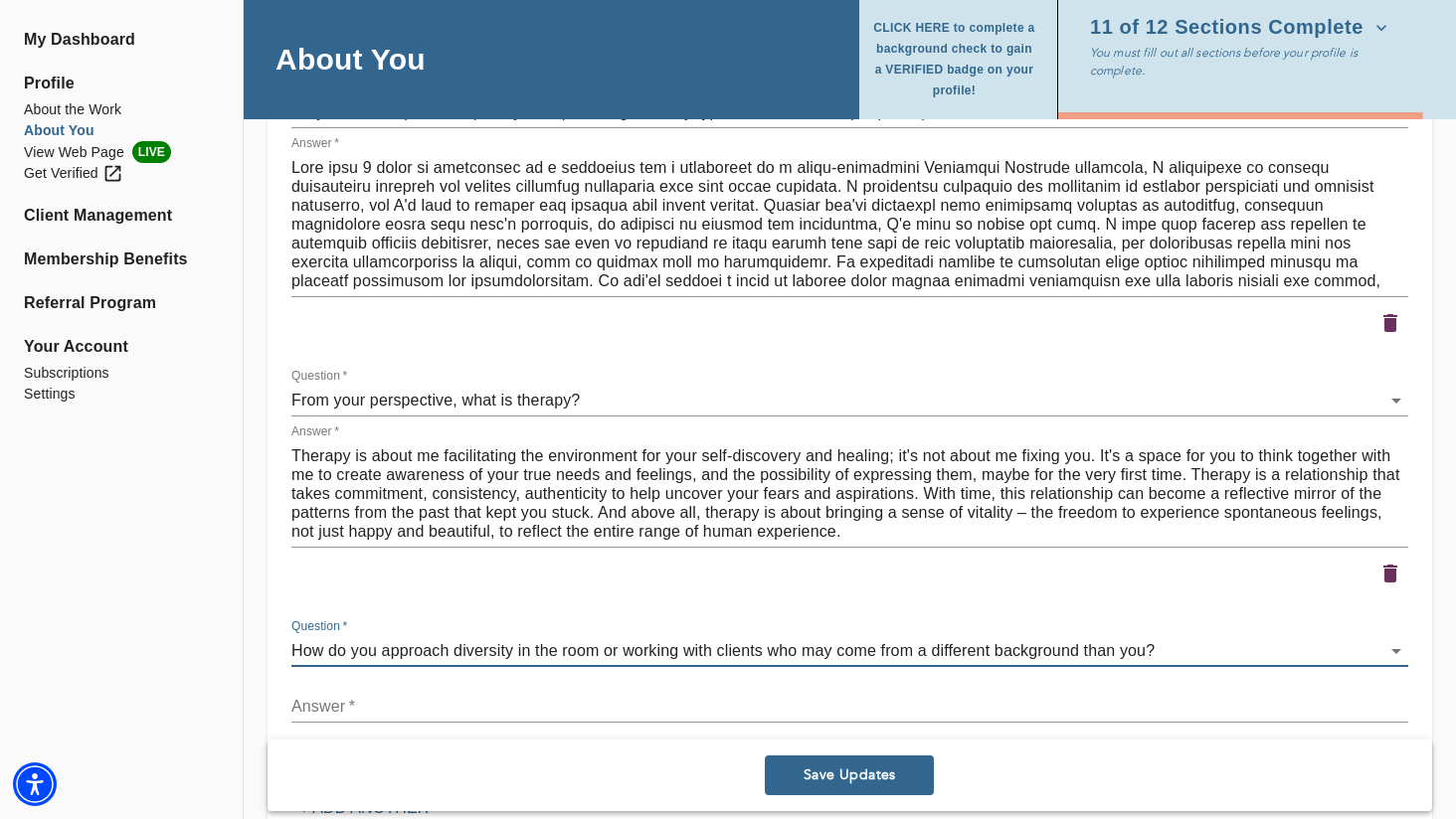 click on "x" at bounding box center (849, 707) 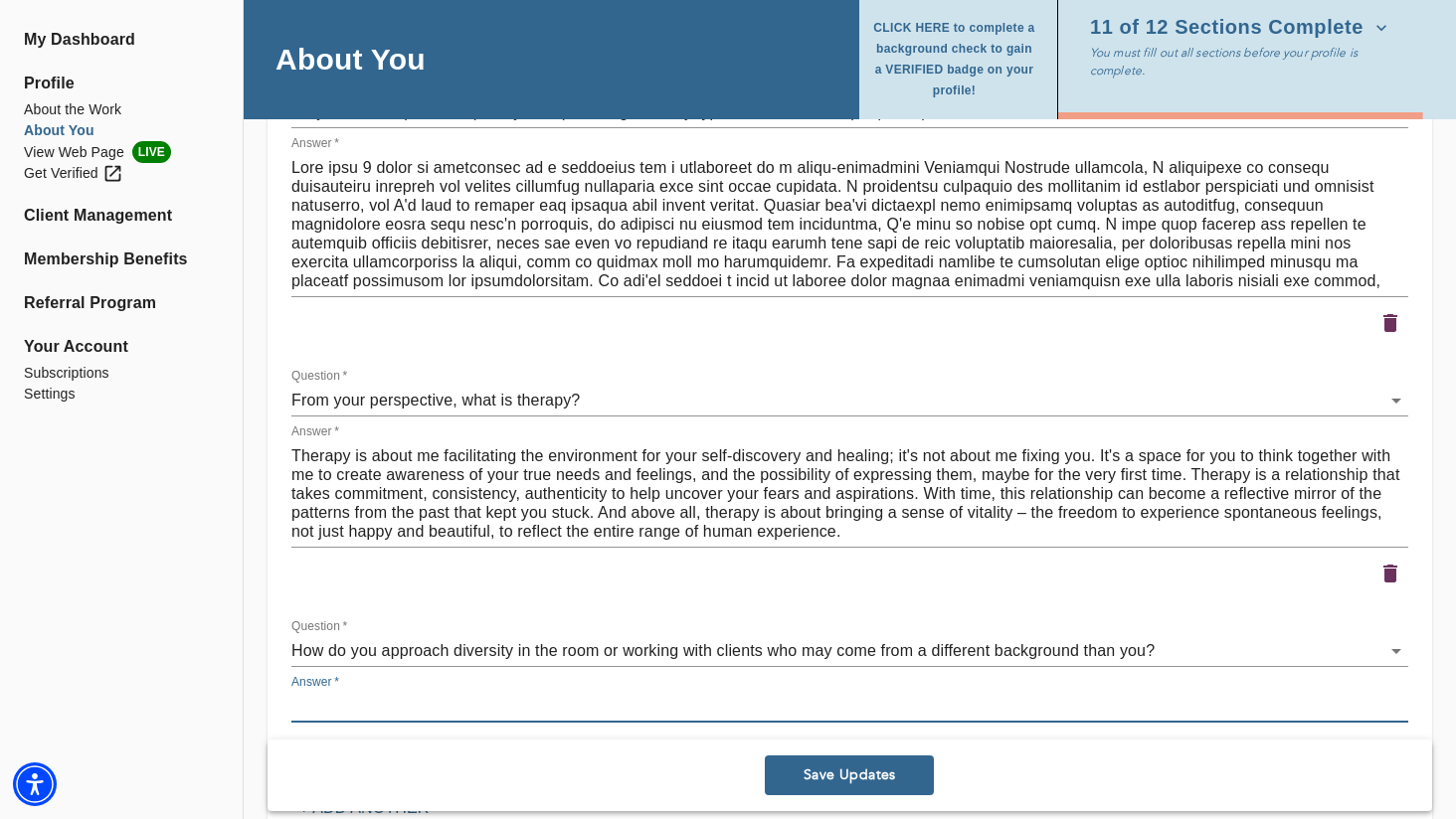 paste on "I approach cultural and identity differences with humility, curiosity, and care. I don’t assume sameness, nor do I expect you to educate me—but I remain open to learning how your lived experience has shaped your relationship to safety, connection, expression, and survival.
I pay close attention to the ways power, belonging, and adaptation show up in the room—both overtly and subtly. Whether it’s code-switching, self-censoring, or feeling like you have to earn your right to take up space, I view these as intelligent responses to larger systems and early environments.
Rather than placing you in categories or interpreting through my own lens, I work relationally: slowing down together to notice how identity, context, and nervous system states are playing out in real time. My goal is to support you in reclaiming a [PERSON_NAME] range of self-expression—one that’s not dictated by how others perceive you, but by what feels authentic and alive for you." 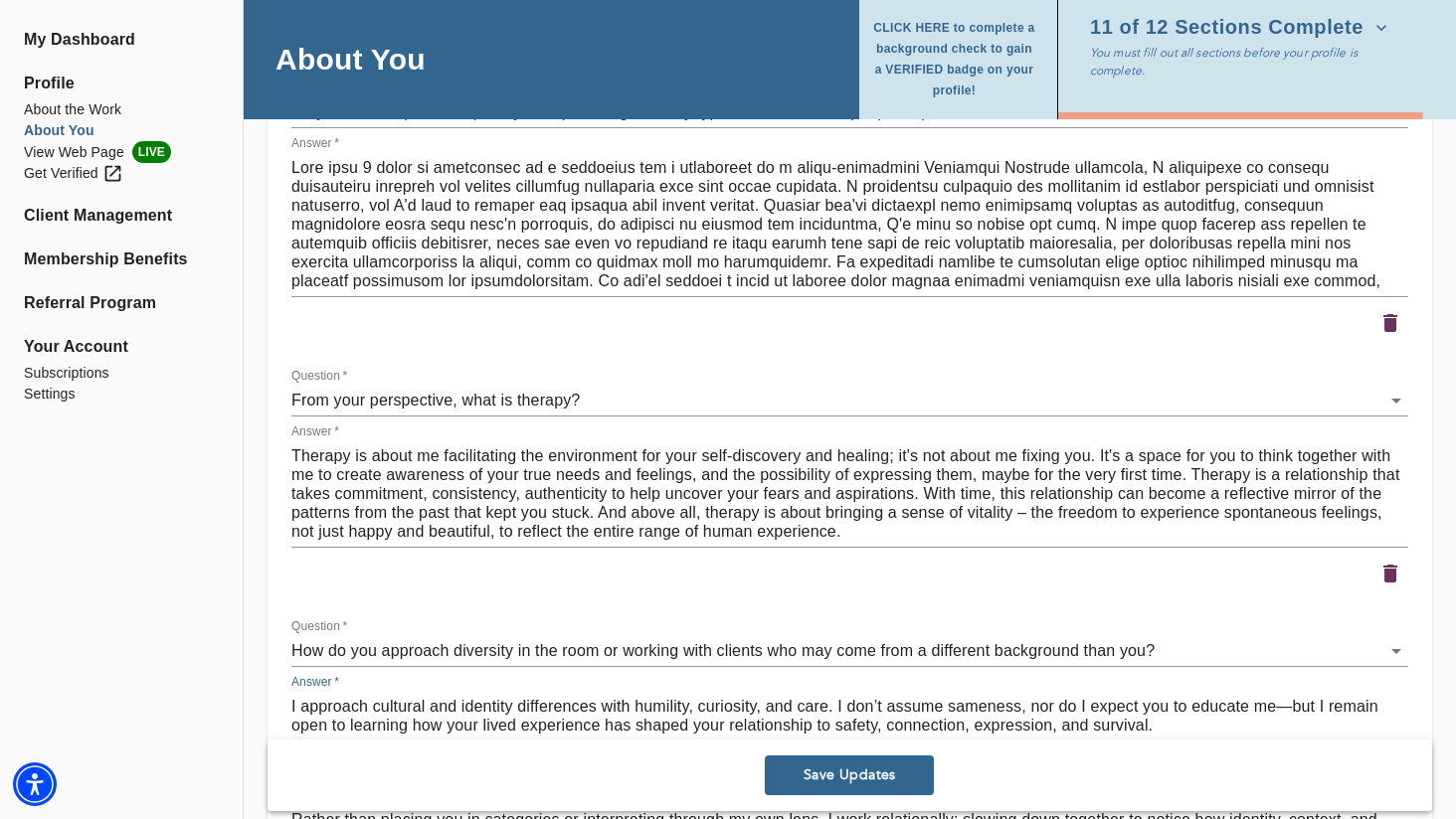 scroll, scrollTop: 3034, scrollLeft: 0, axis: vertical 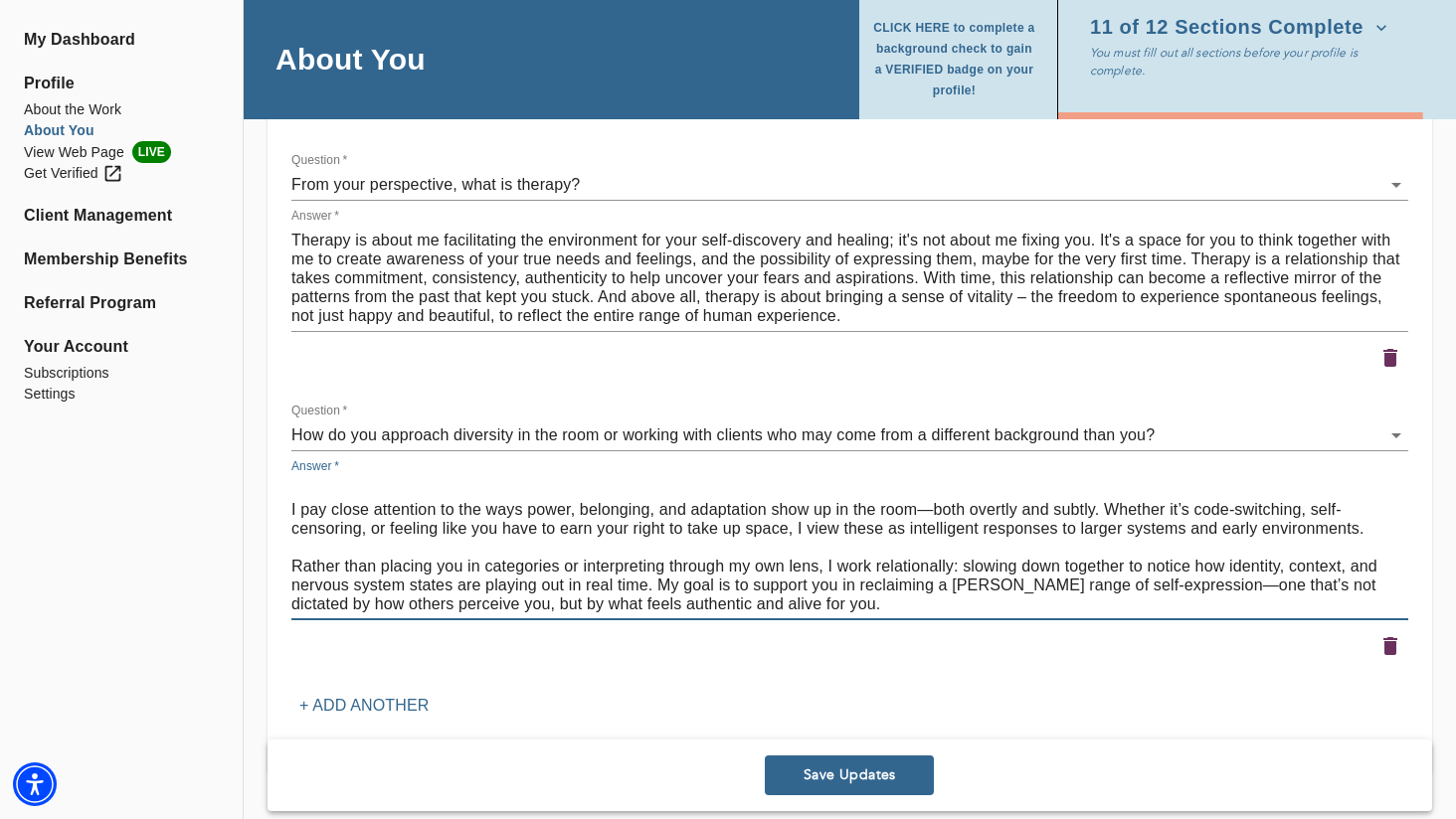 type on "I approach cultural and identity differences with humility, curiosity, and care. I don’t assume sameness, nor do I expect you to educate me—but I remain open to learning how your lived experience has shaped your relationship to safety, connection, expression, and survival.
I pay close attention to the ways power, belonging, and adaptation show up in the room—both overtly and subtly. Whether it’s code-switching, self-censoring, or feeling like you have to earn your right to take up space, I view these as intelligent responses to larger systems and early environments.
Rather than placing you in categories or interpreting through my own lens, I work relationally: slowing down together to notice how identity, context, and nervous system states are playing out in real time. My goal is to support you in reclaiming a [PERSON_NAME] range of self-expression—one that’s not dictated by how others perceive you, but by what feels authentic and alive for you." 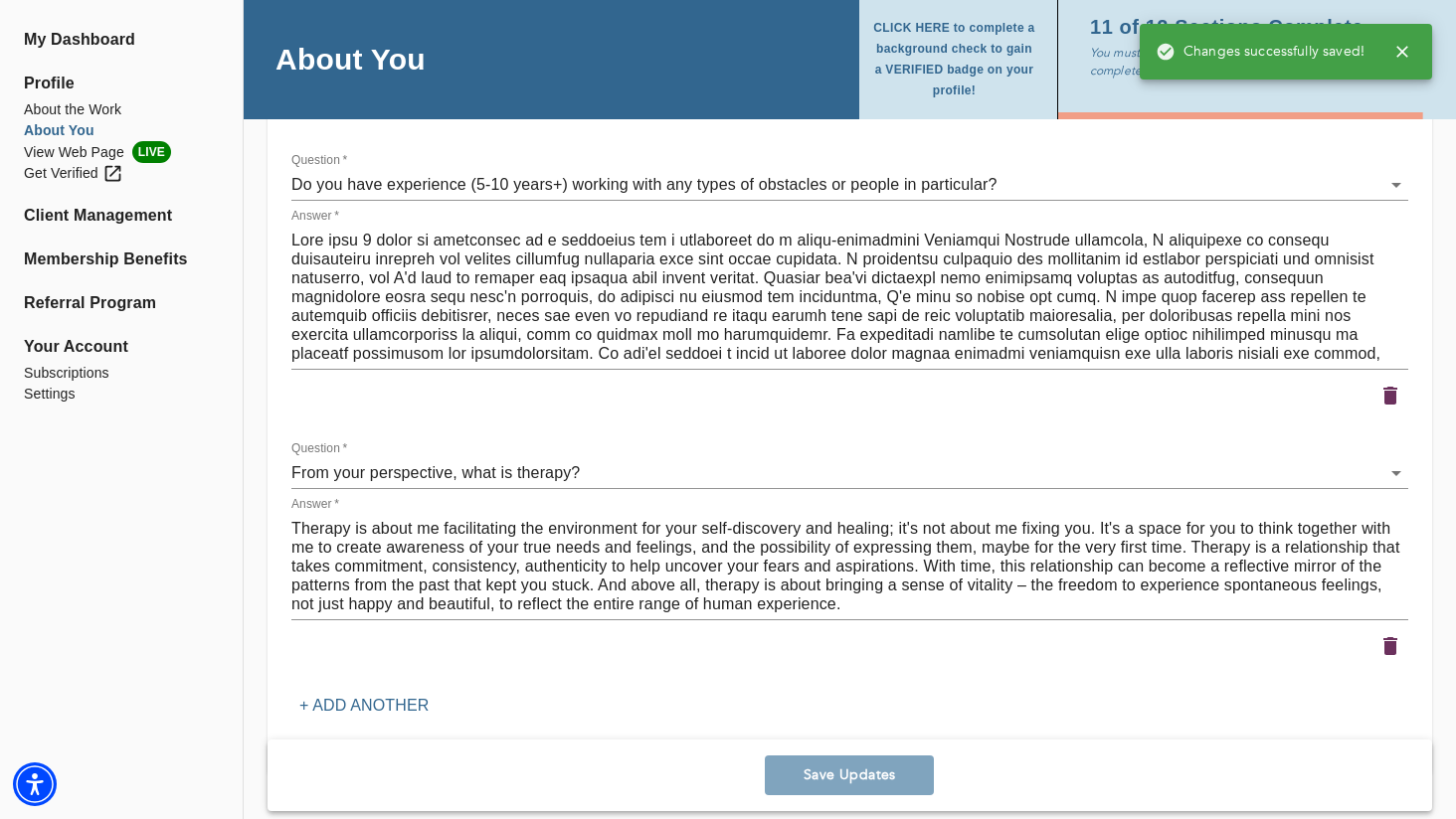 click on "+ Add another" at bounding box center [364, 706] 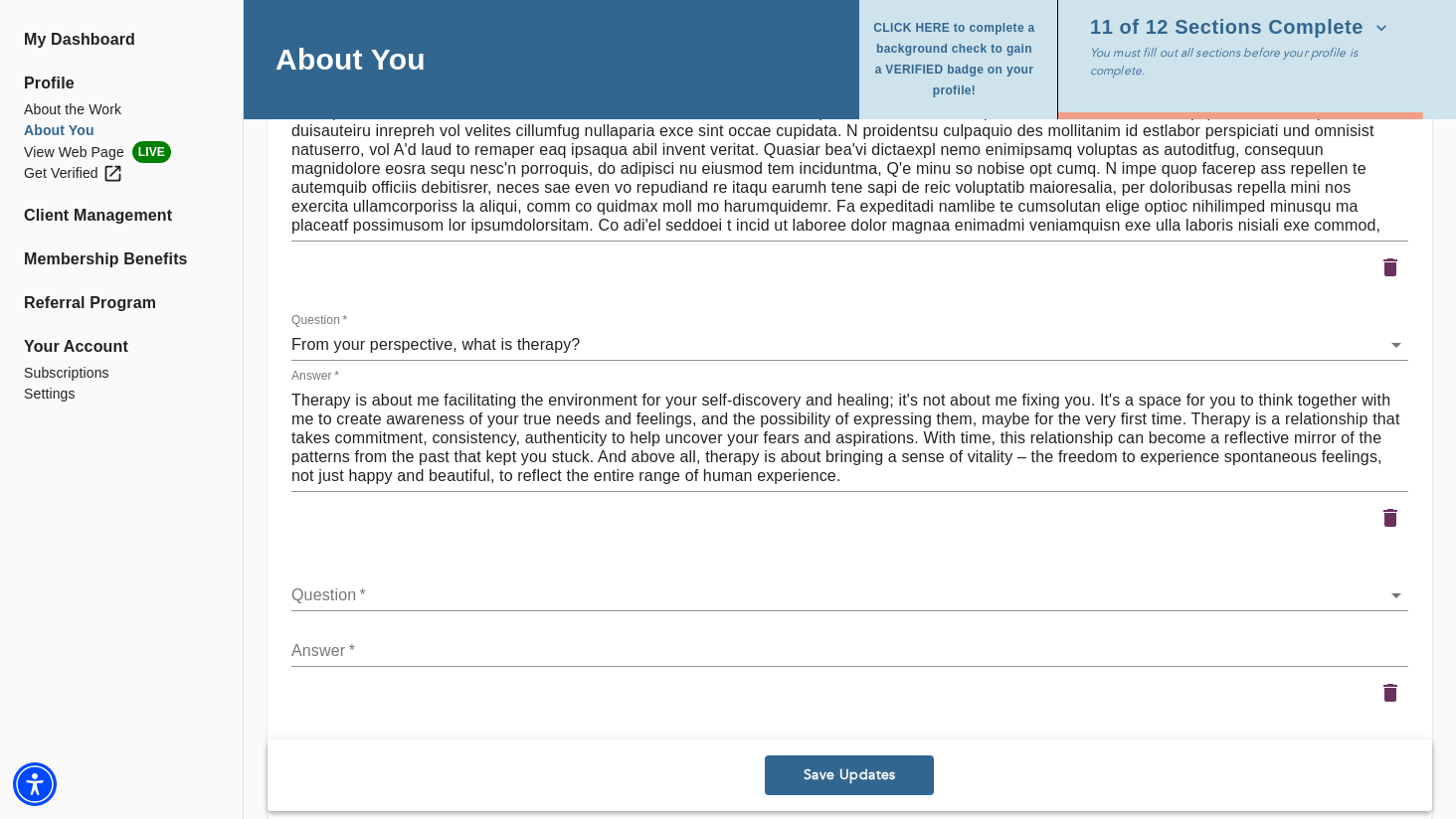 scroll, scrollTop: 3386, scrollLeft: 0, axis: vertical 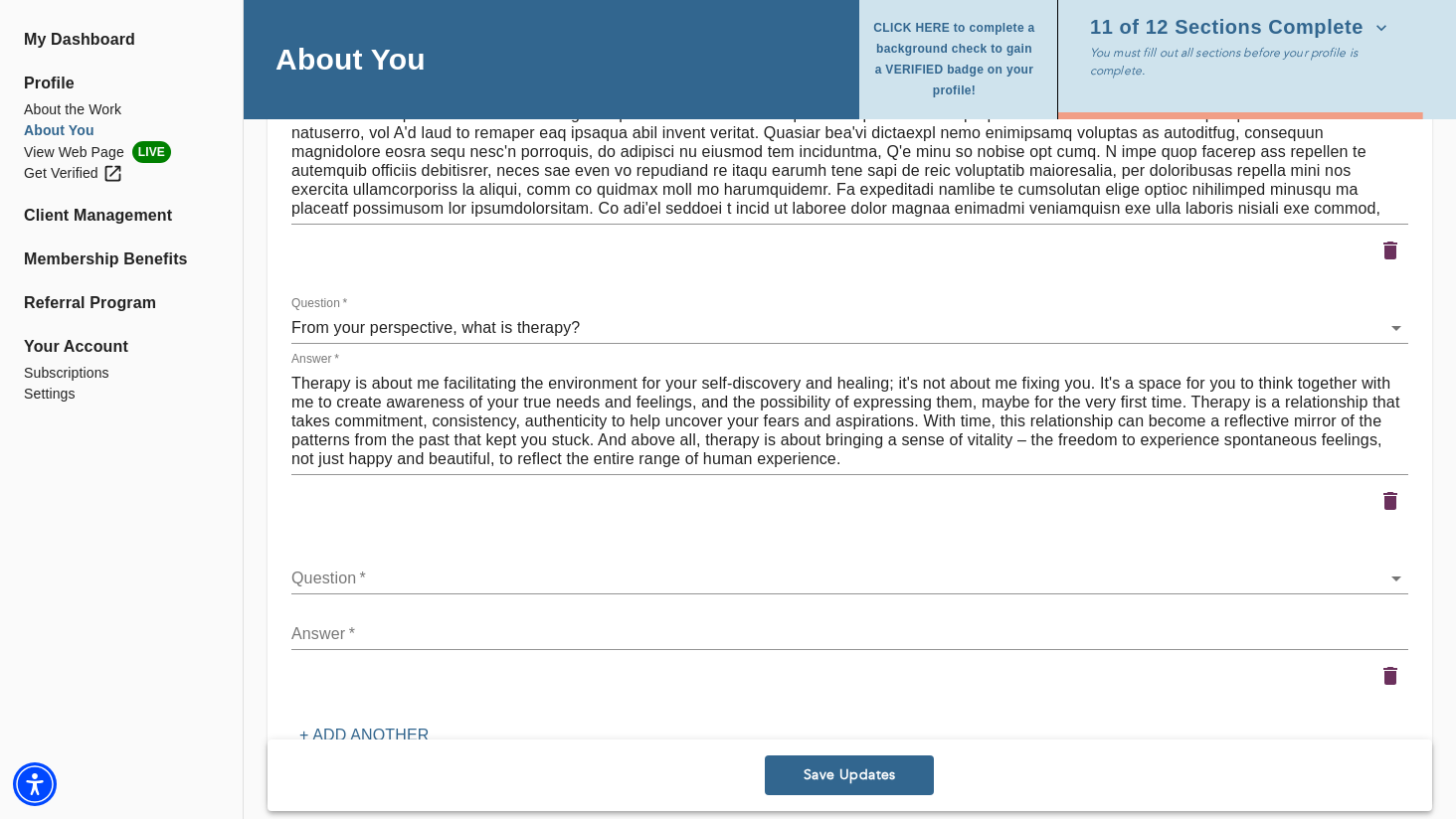 click on "Personalize your Practice You and your practice are unique and deserve to stand out. Answer the questions below to welcome your clients to your page, share your therapeutic style, and encourage clients to take the next step forward with you. Please aim for just a few sentences per answer. We recommend that you add at least 3 responses. Question   * How do you approach diversity in the room or working with clients who may come from a different background than you? 18 Answer   * x Question   * How can you tell if I am feeling stuck, unseen, or unheard? 20 Answer   * x Question   * Do you have experience (5-10 years+) working with any types of obstacles or people in particular? 11 Answer   * x Question   * From your perspective, what is therapy? 1 Answer   * x Question   * ​ Answer   * x + Add another" at bounding box center [849, 33] 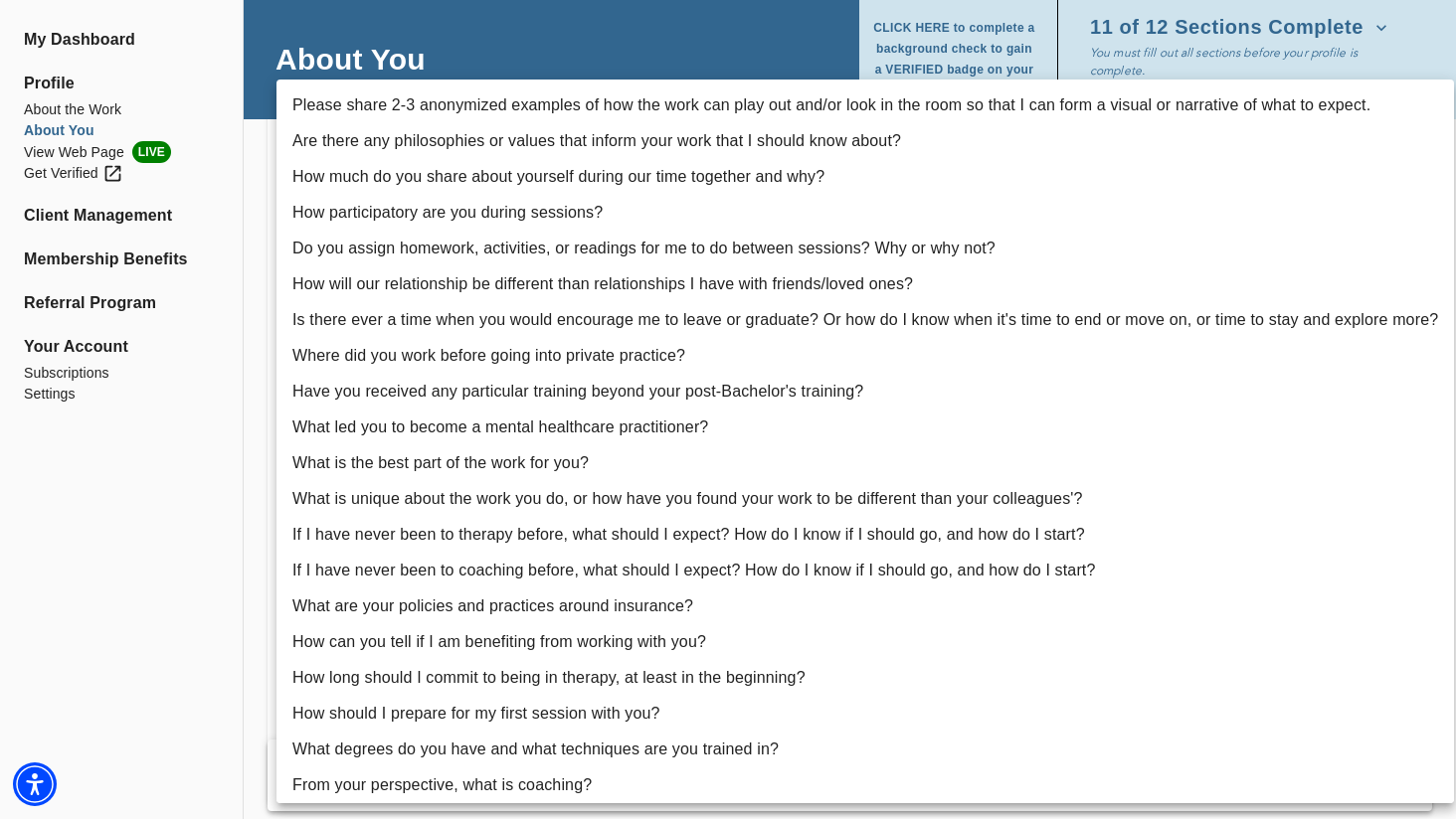 click on "What is the best part of the work for you?" at bounding box center [865, 463] 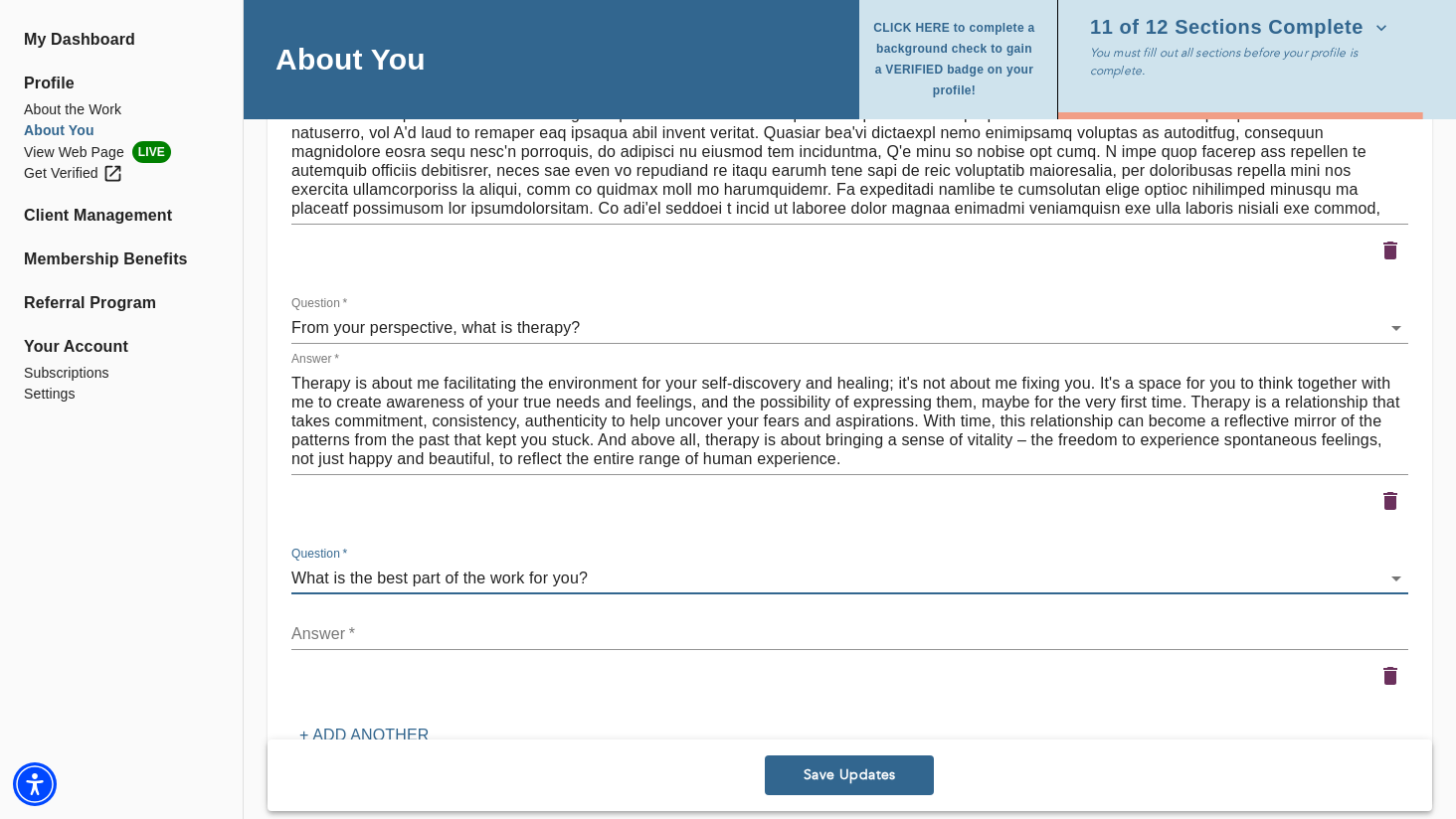 click on "x" at bounding box center (849, 634) 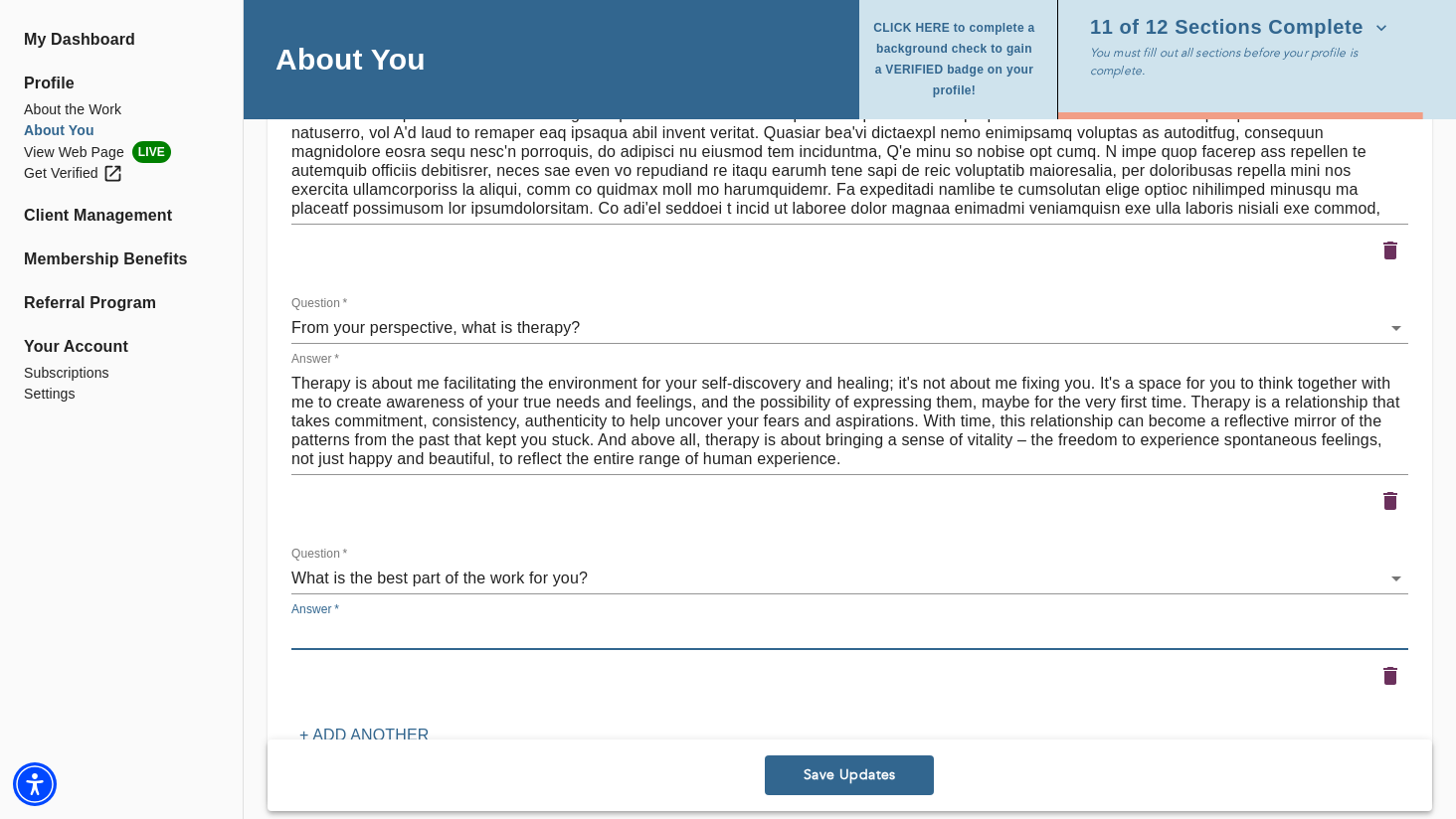 paste on "For me, it’s those quiet, sacred moments when something shifts—not because we forced it, but because we created enough safety for it to emerge. When a client softens into their own experience instead of overriding it. When someone realizes they have more choice than they thought. When what once felt unbearable becomes something we can hold together.
It’s not always dramatic. Sometimes it’s a [PERSON_NAME] breath, a change in posture, a moment of real contact in the room. But those moments carry a kind of aliveness that’s deeply meaningful to me. It’s a privilege to witness someone return to themselves—gently, bravely, and in their own timing." 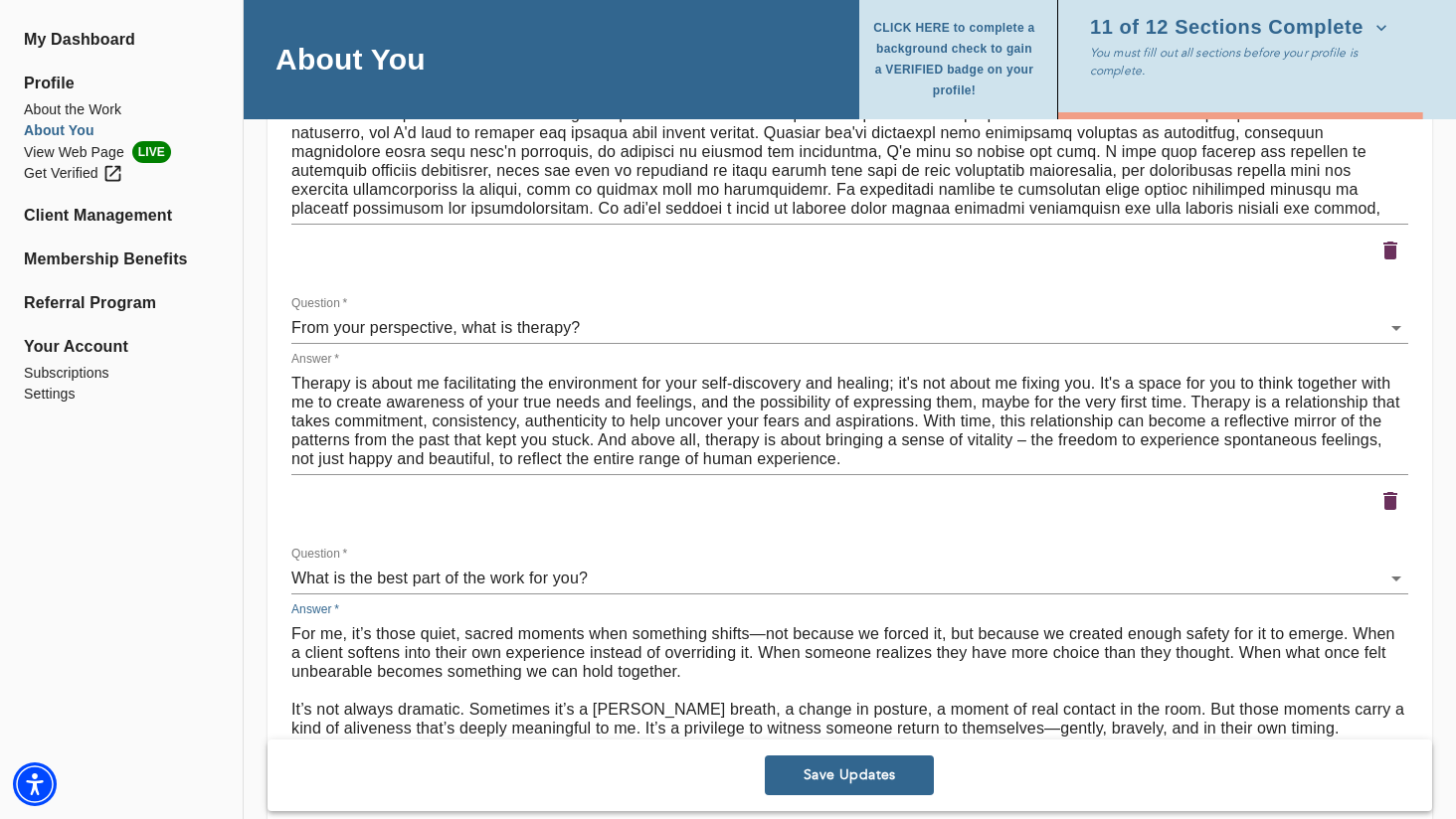 type on "For me, it’s those quiet, sacred moments when something shifts—not because we forced it, but because we created enough safety for it to emerge. When a client softens into their own experience instead of overriding it. When someone realizes they have more choice than they thought. When what once felt unbearable becomes something we can hold together.
It’s not always dramatic. Sometimes it’s a [PERSON_NAME] breath, a change in posture, a moment of real contact in the room. But those moments carry a kind of aliveness that’s deeply meaningful to me. It’s a privilege to witness someone return to themselves—gently, bravely, and in their own timing." 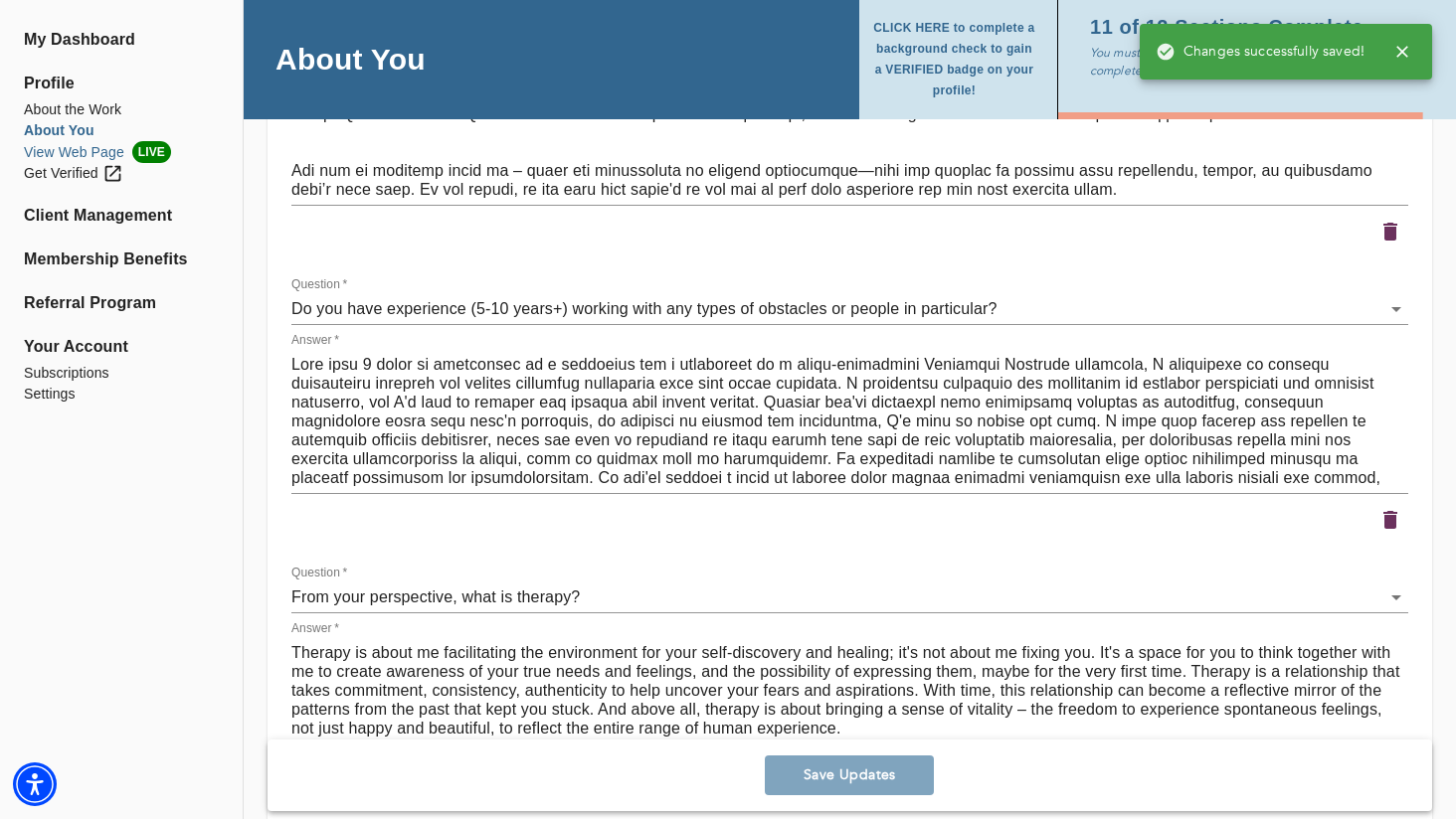 click on "View Web Page LIVE" at bounding box center (121, 152) 